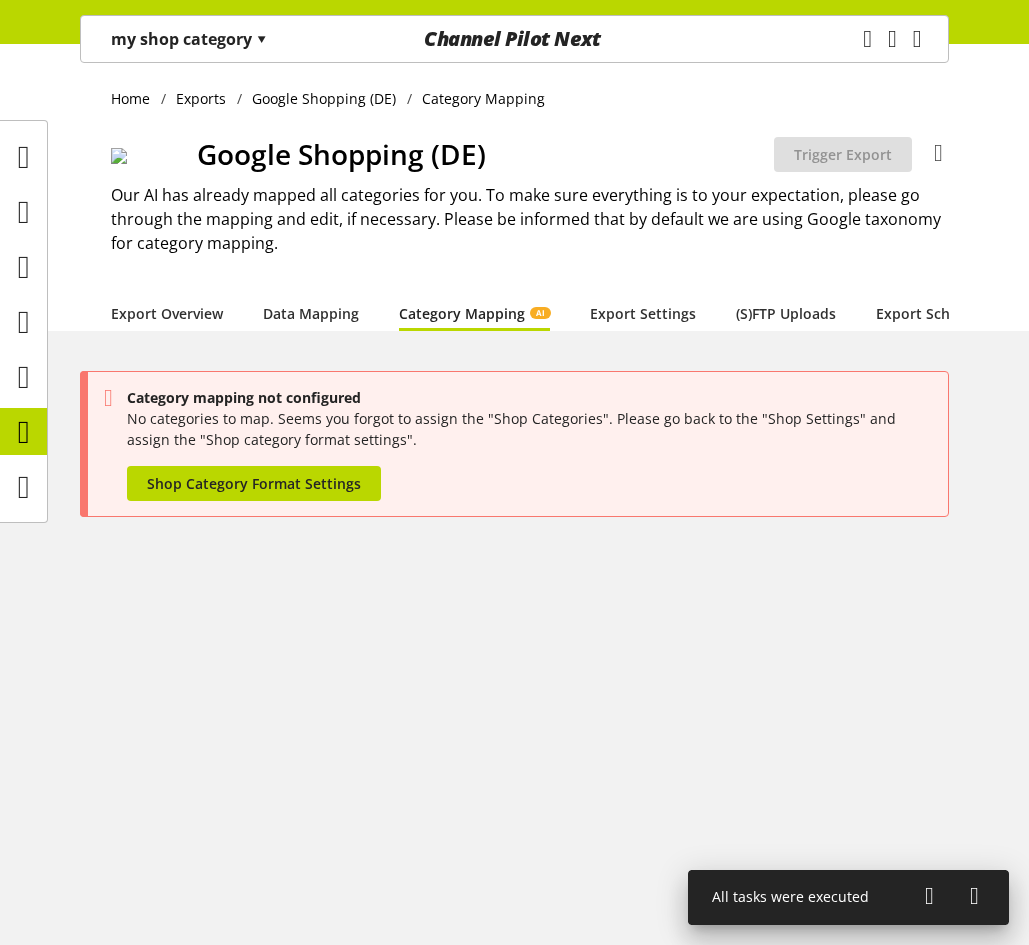 scroll, scrollTop: 0, scrollLeft: 0, axis: both 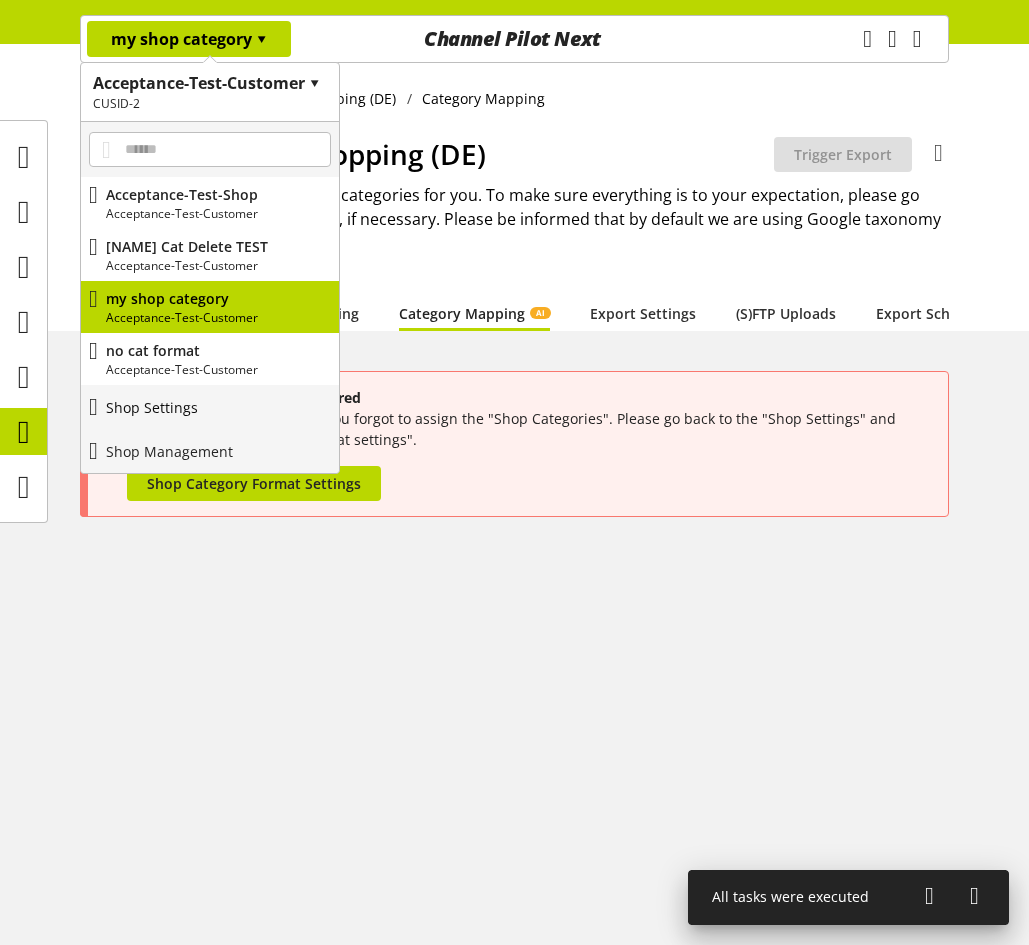 click on "Shop Settings" at bounding box center (210, 407) 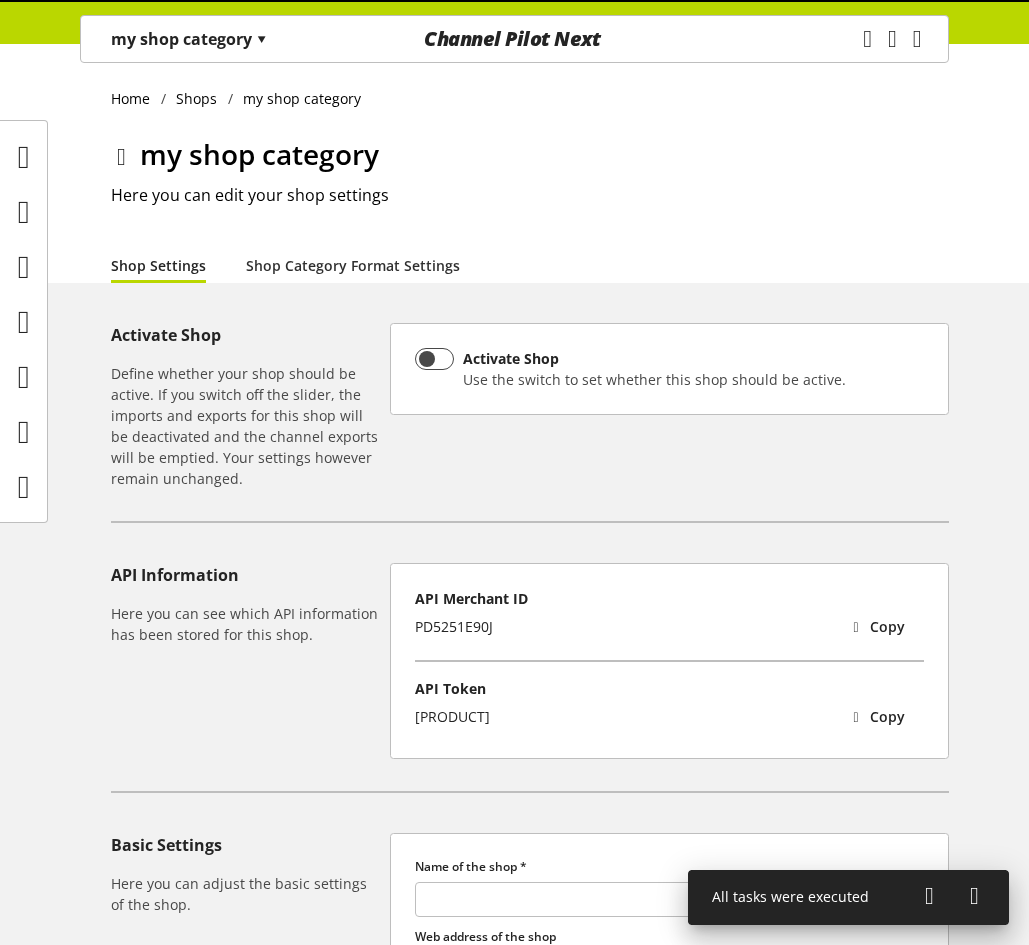 type on "**********" 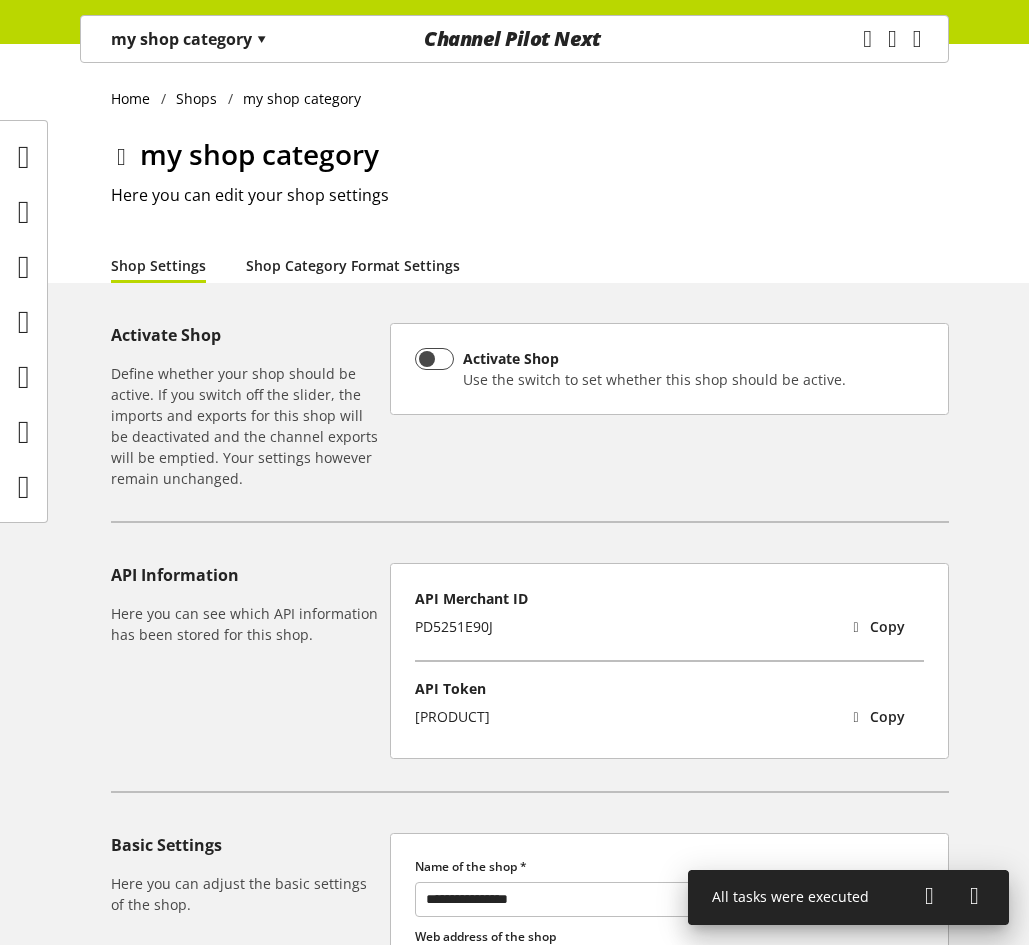 click on "Shop Category Format Settings" at bounding box center [353, 265] 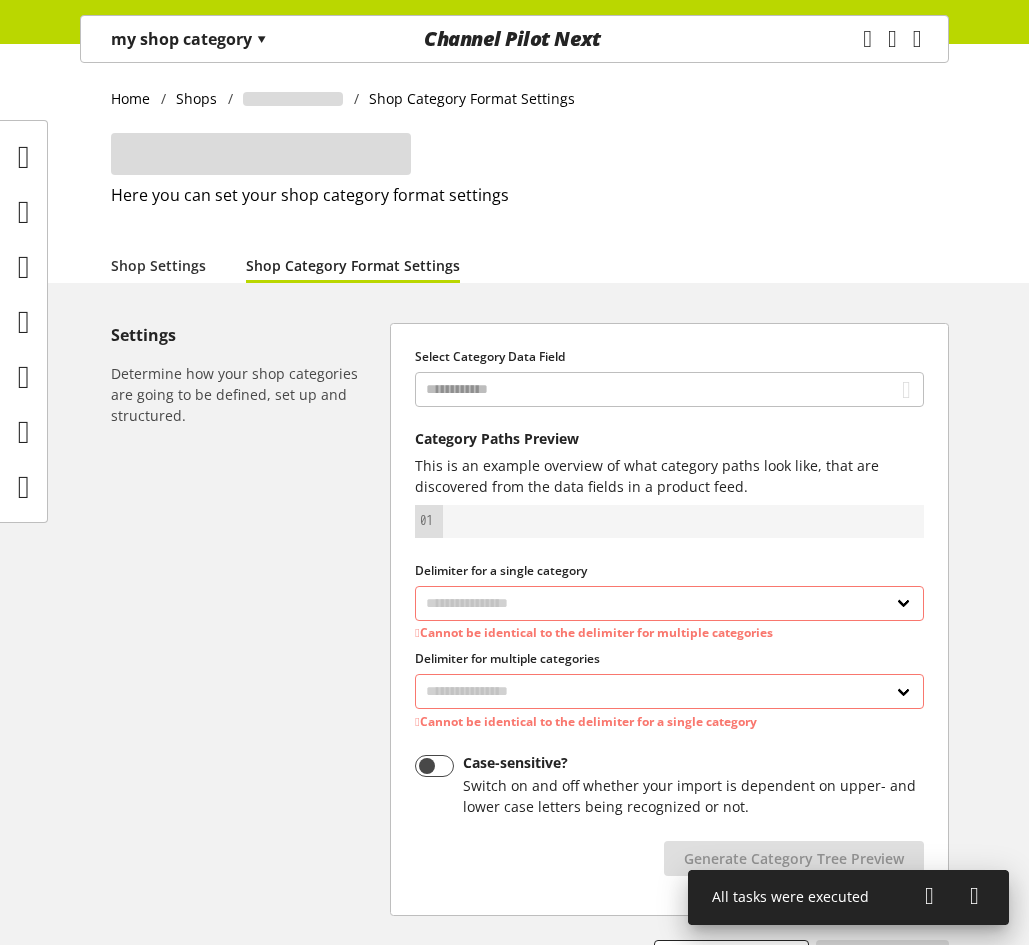 select on "*" 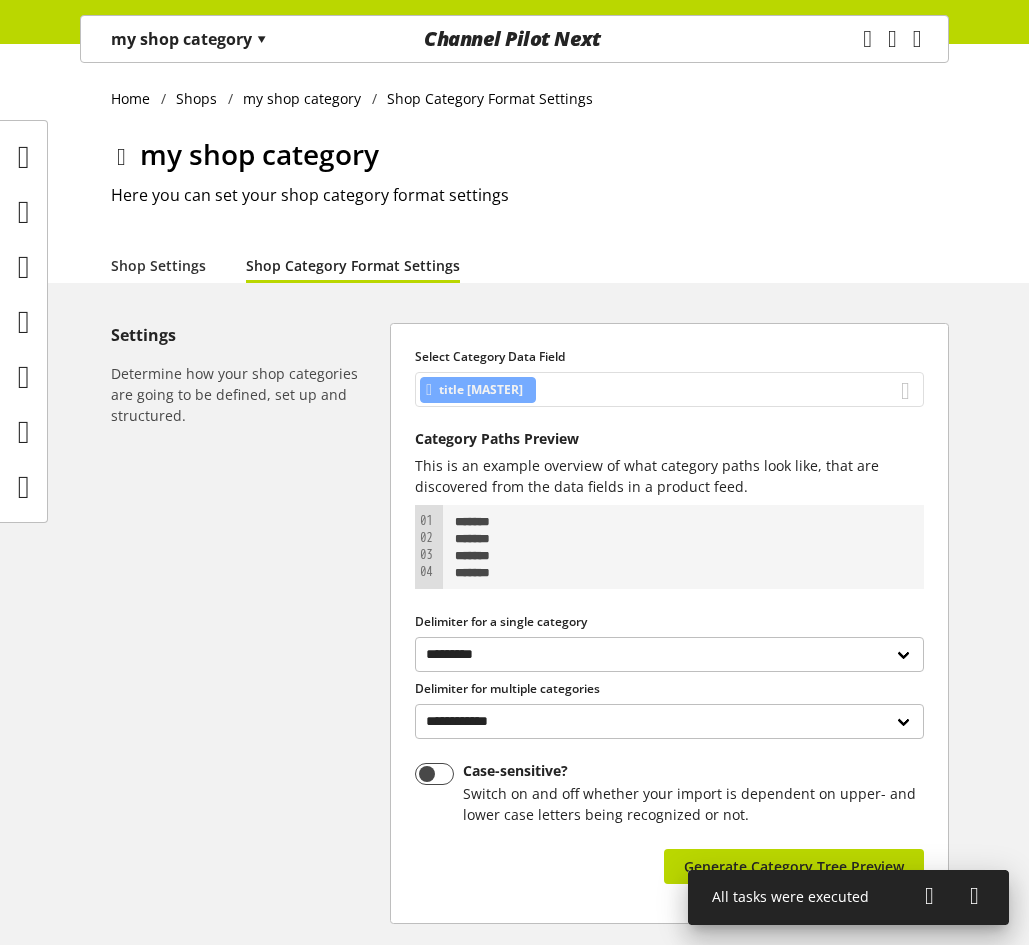 click on "title [MASTER]" at bounding box center [669, 389] 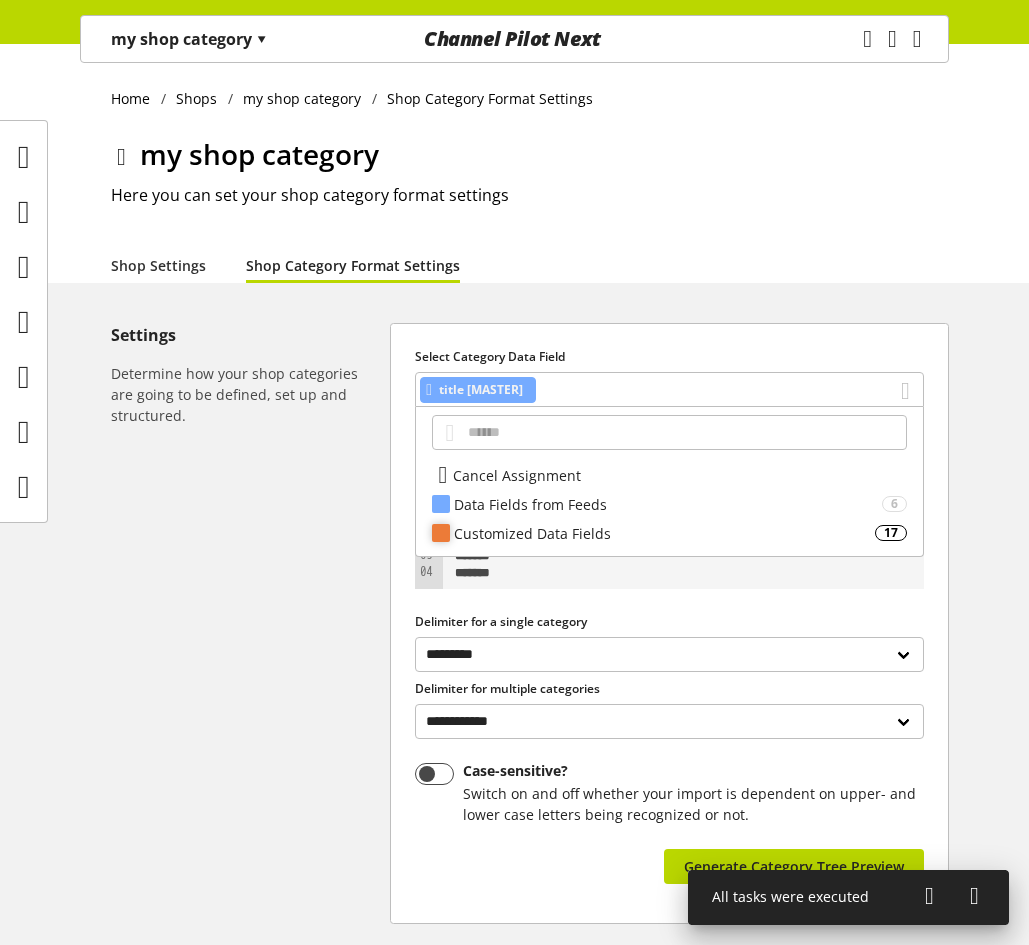 click on "Customized Data Fields" at bounding box center (664, 533) 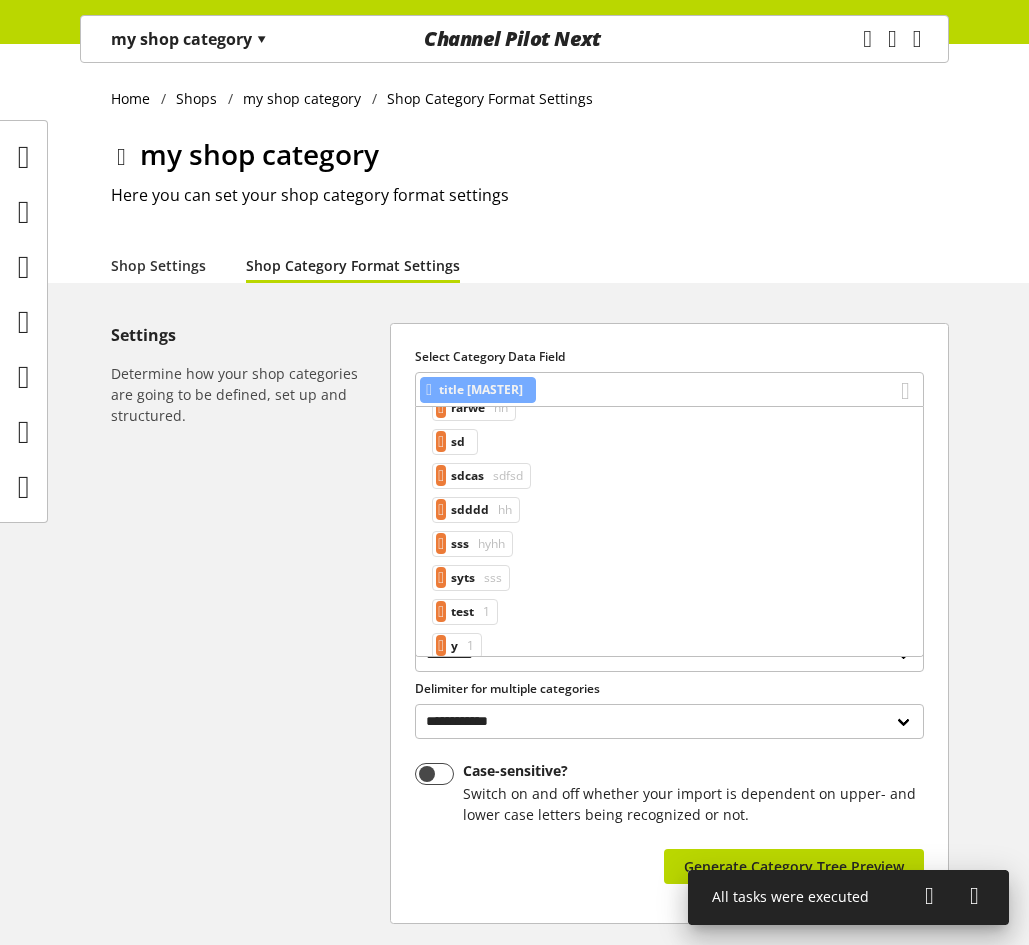 scroll, scrollTop: 286, scrollLeft: 0, axis: vertical 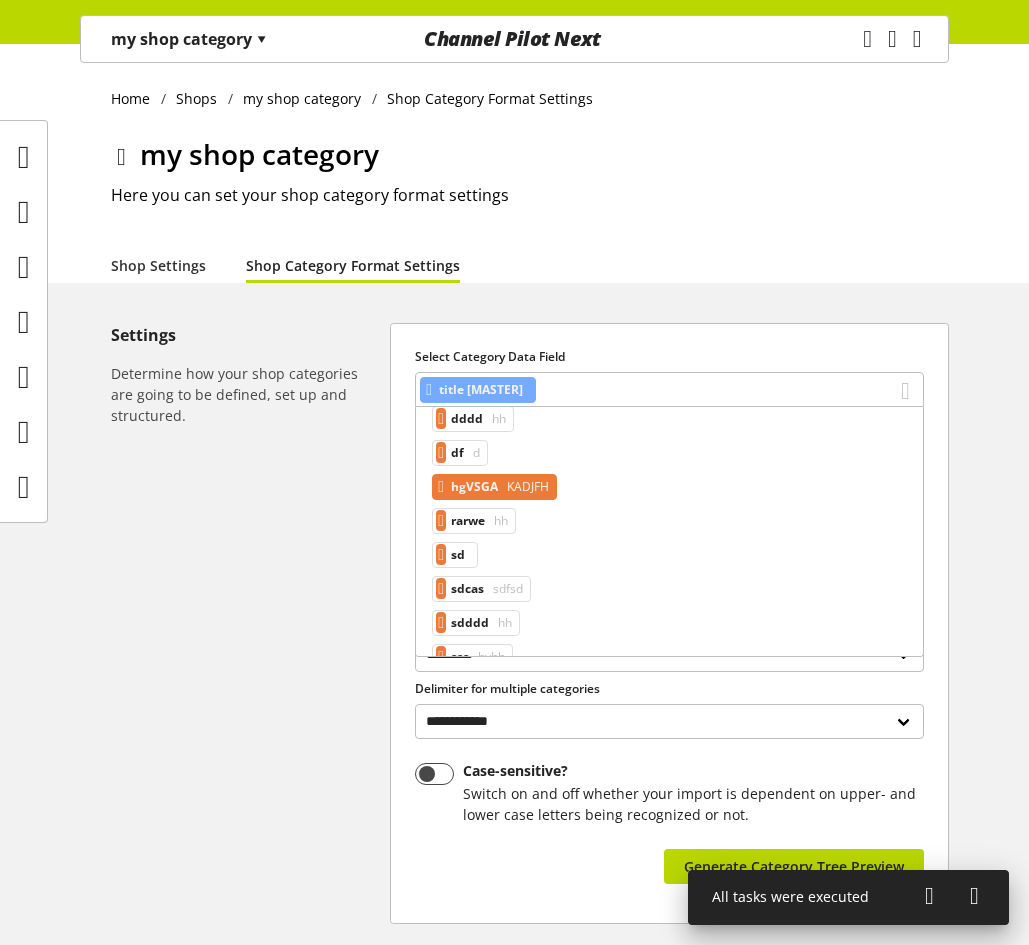 click on "KADJFH" at bounding box center (526, 487) 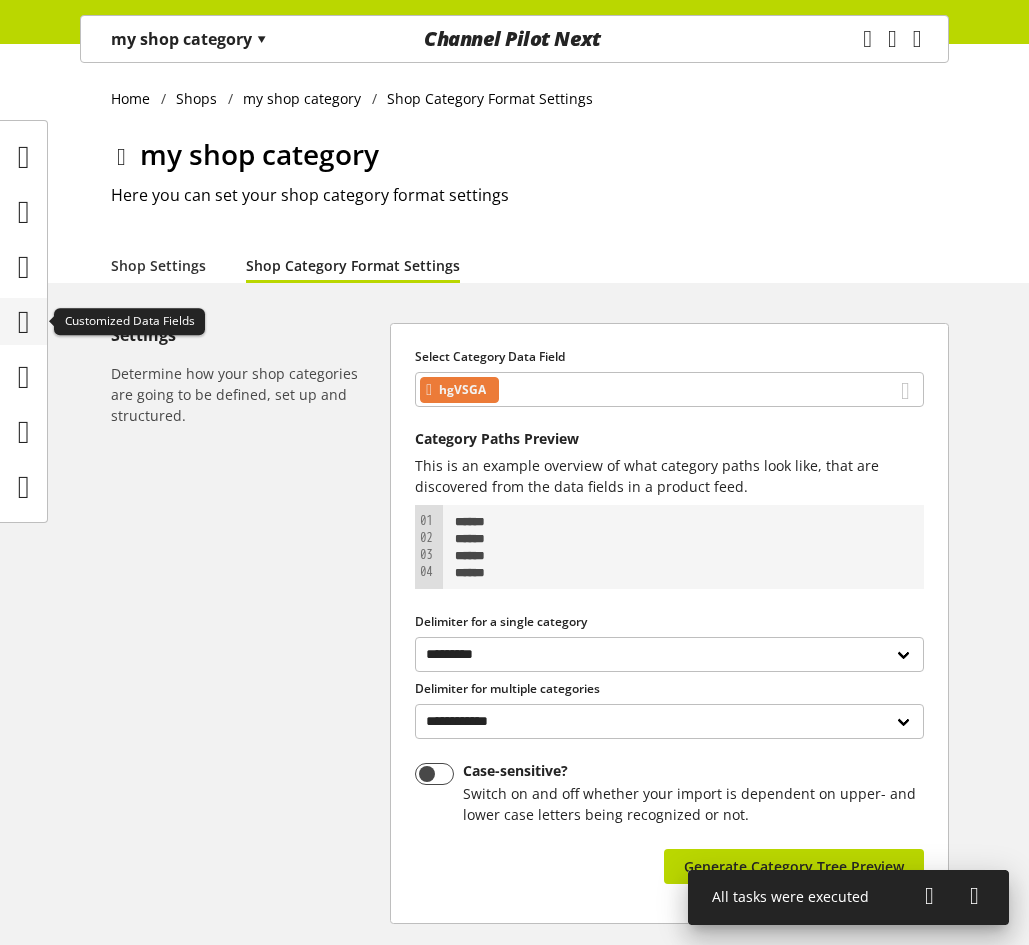 click at bounding box center (23, 321) 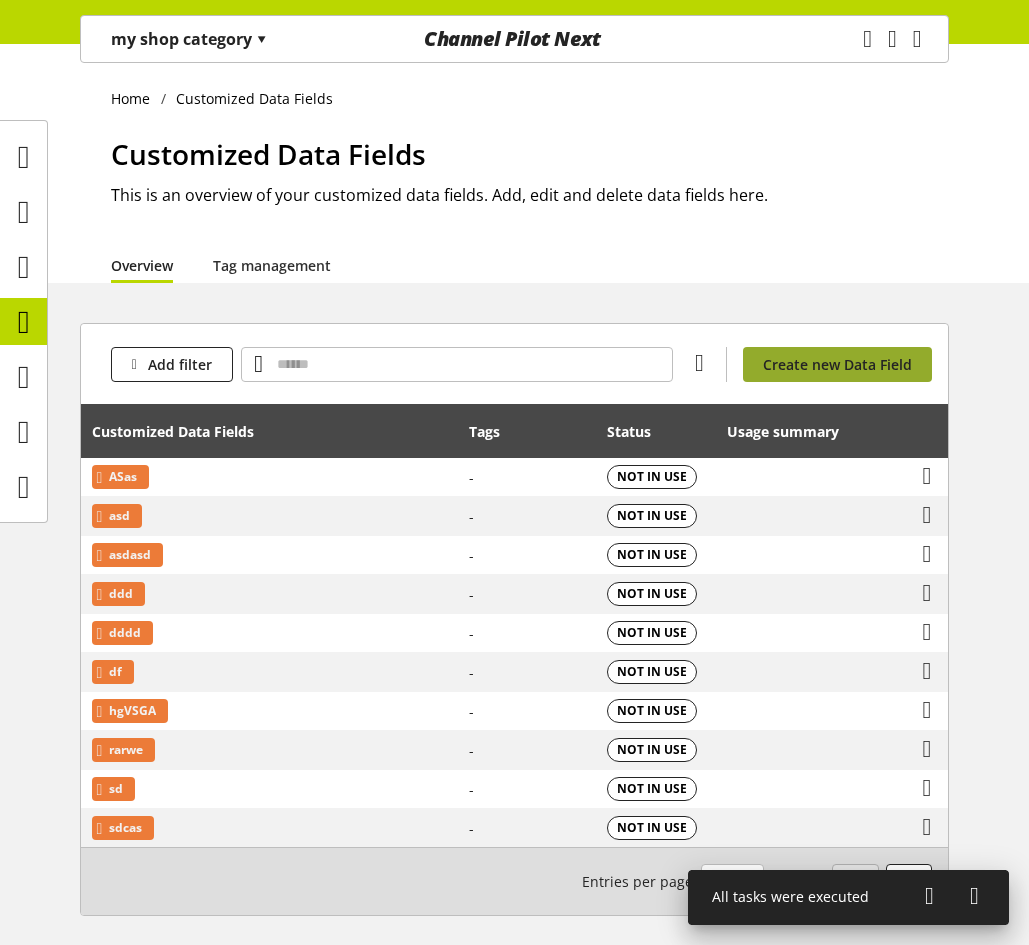 click on "Create new Data Field" at bounding box center (837, 364) 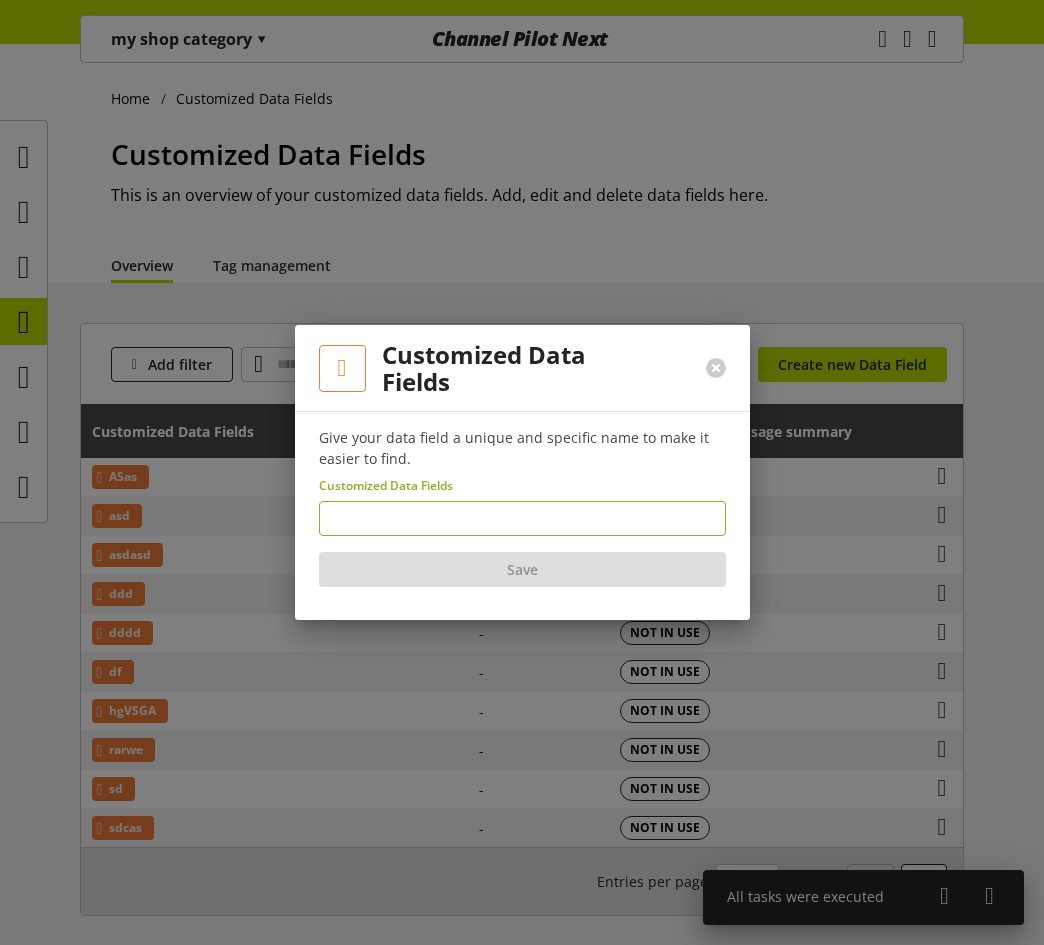 click at bounding box center (522, 518) 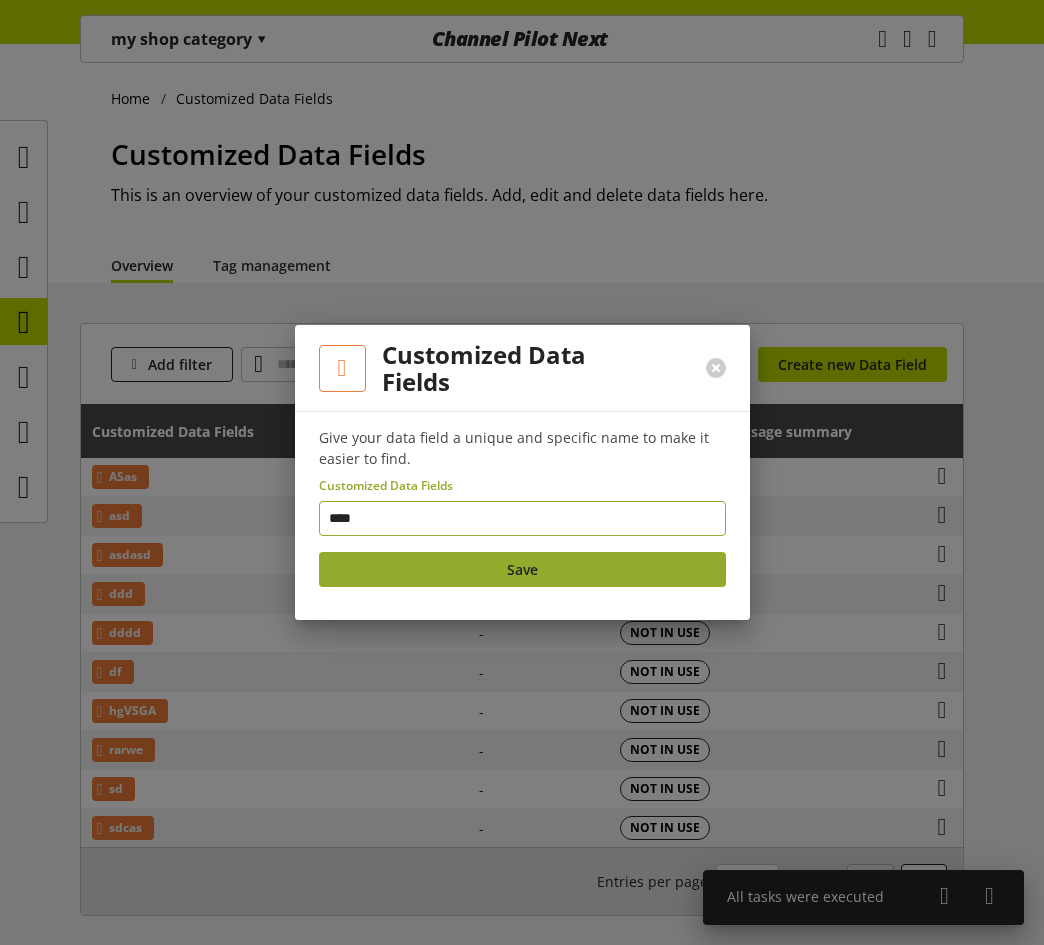 type on "****" 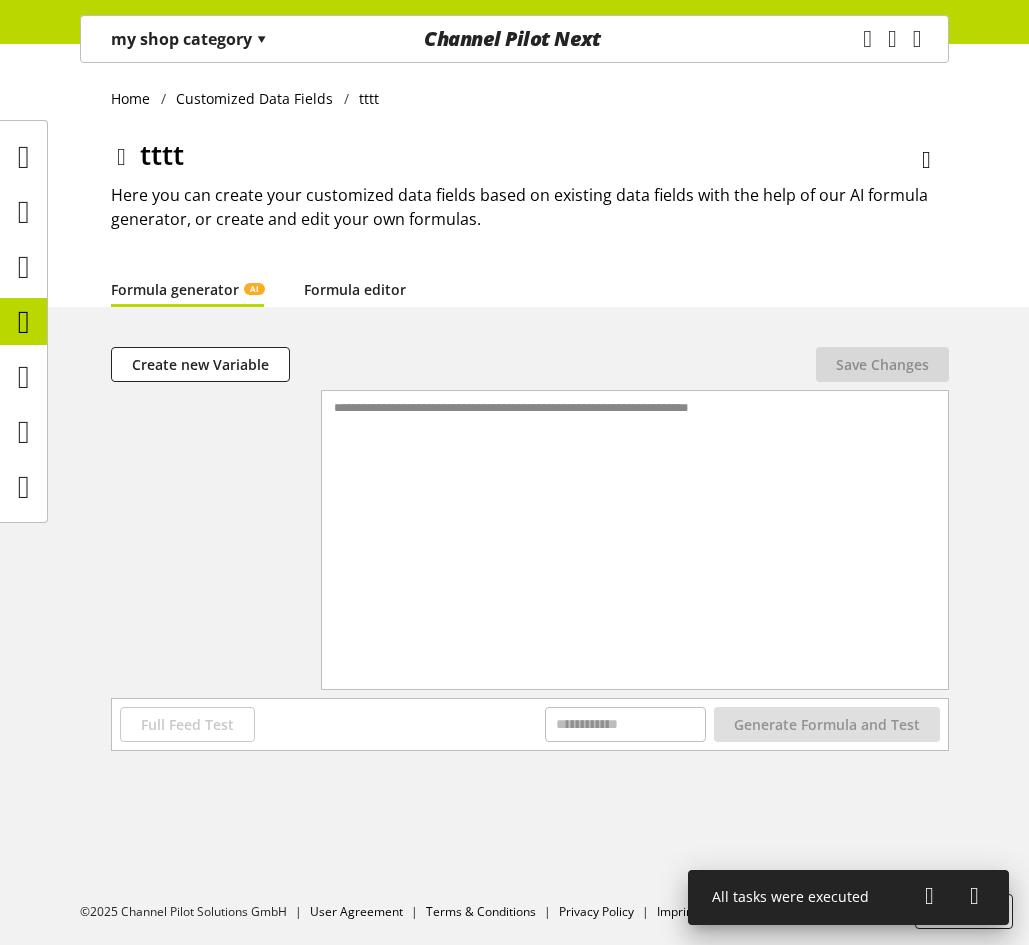 click on "Formula editor" at bounding box center [355, 289] 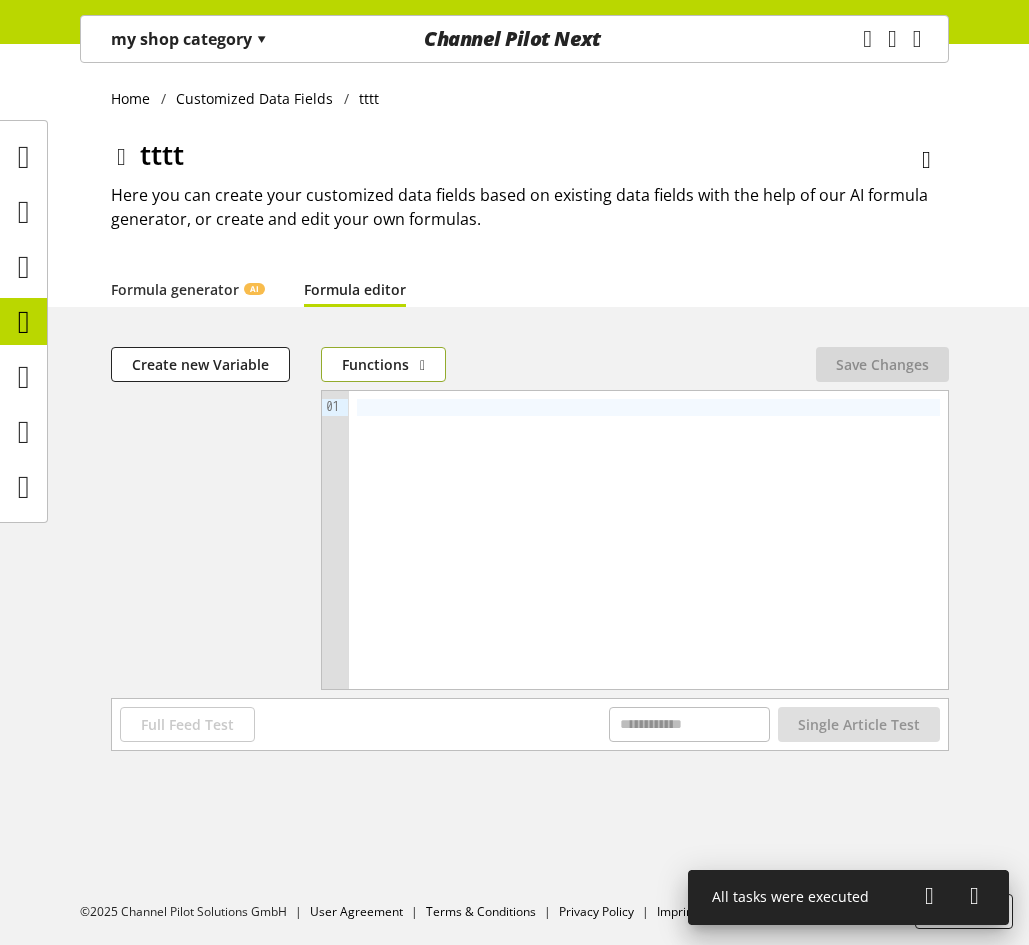 click on "Functions" at bounding box center (375, 364) 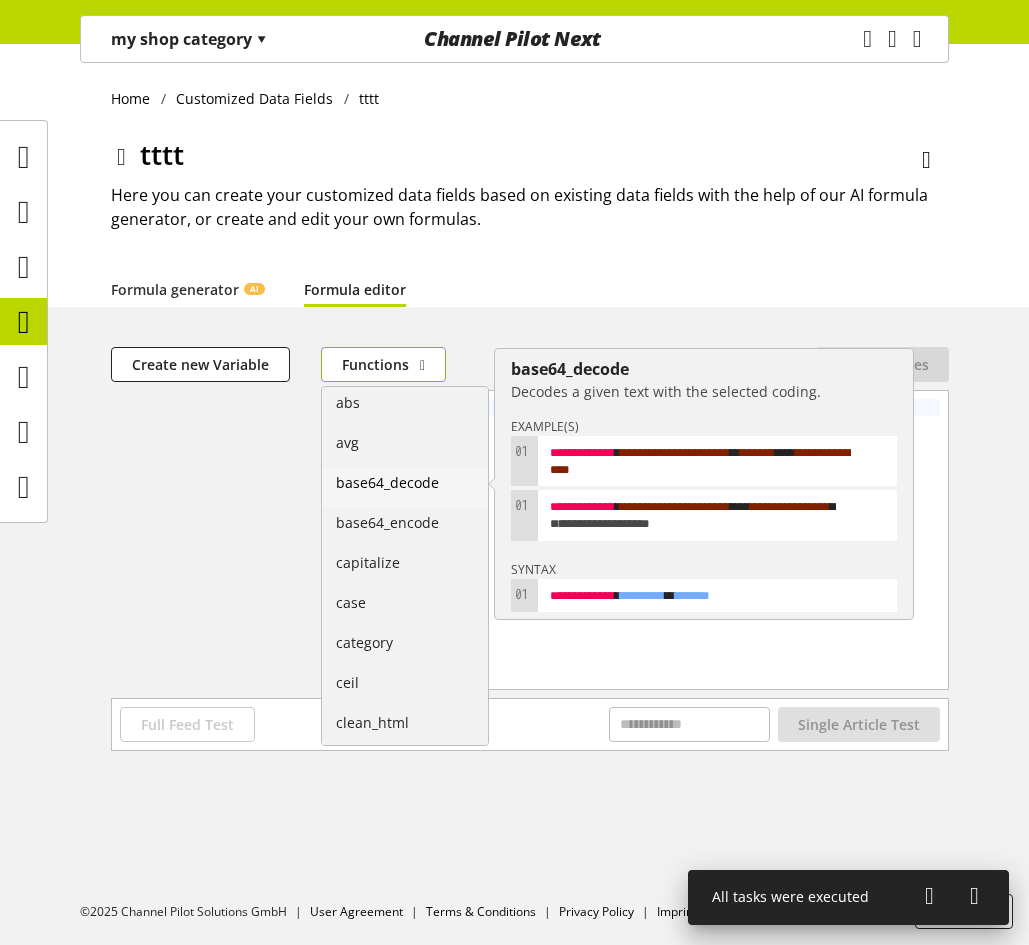 type 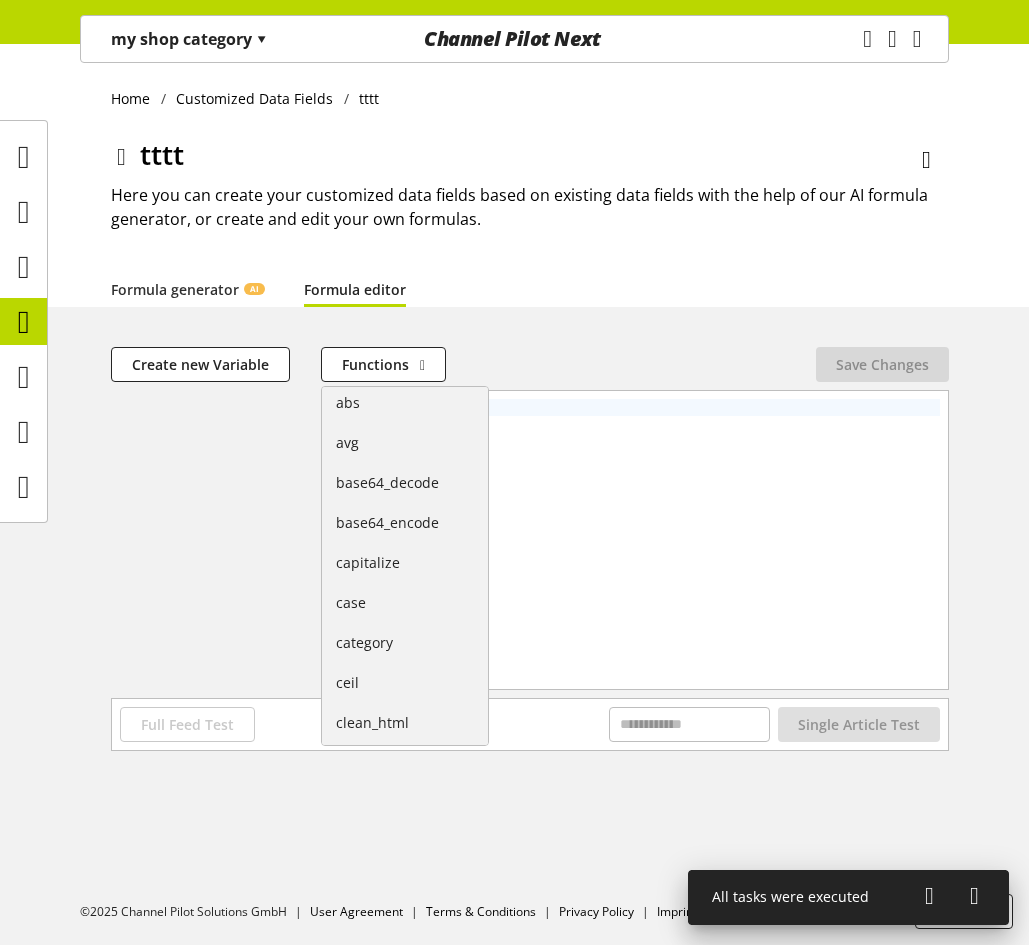 click at bounding box center (648, 540) 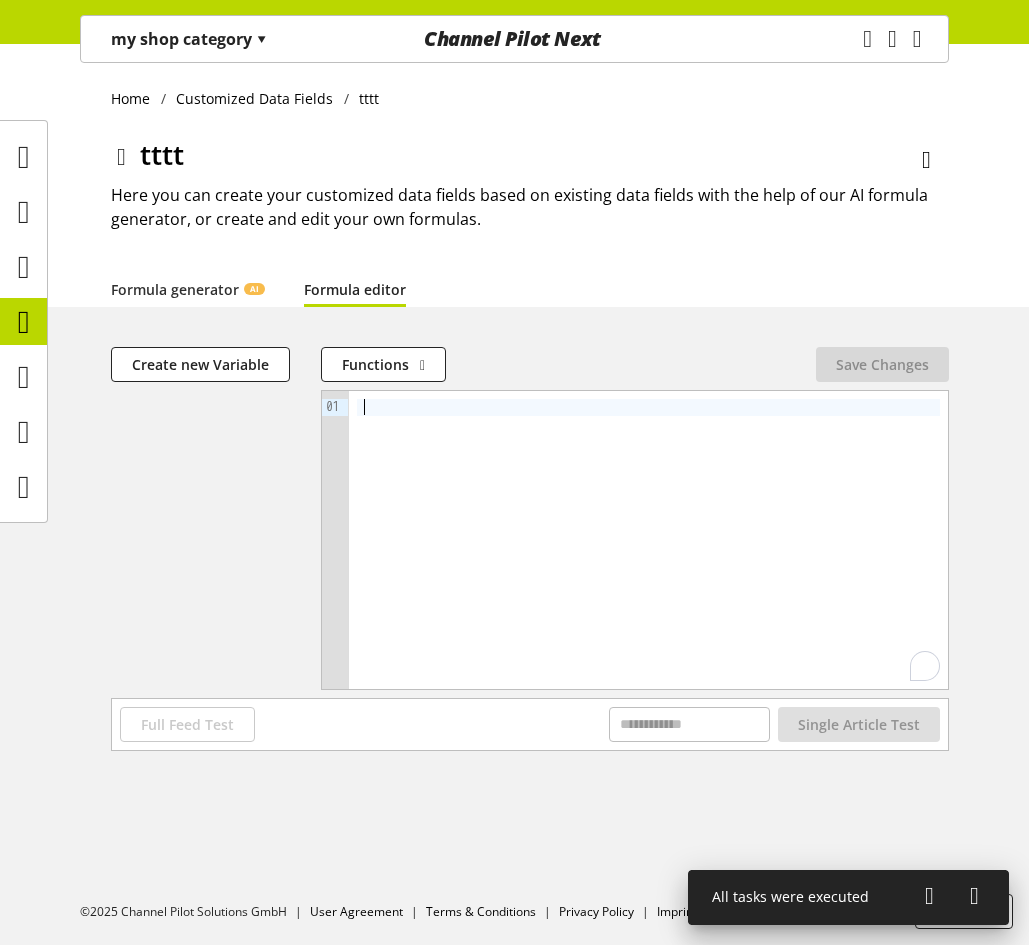 type 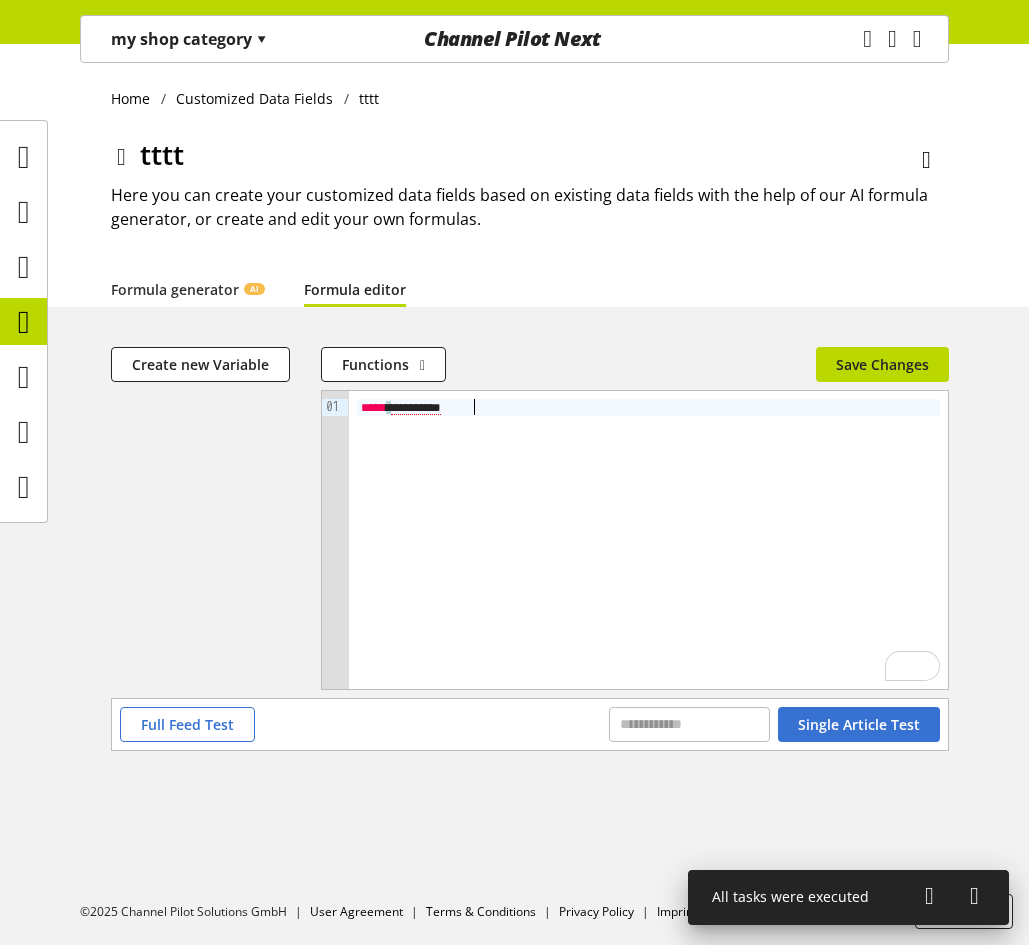 type on "*" 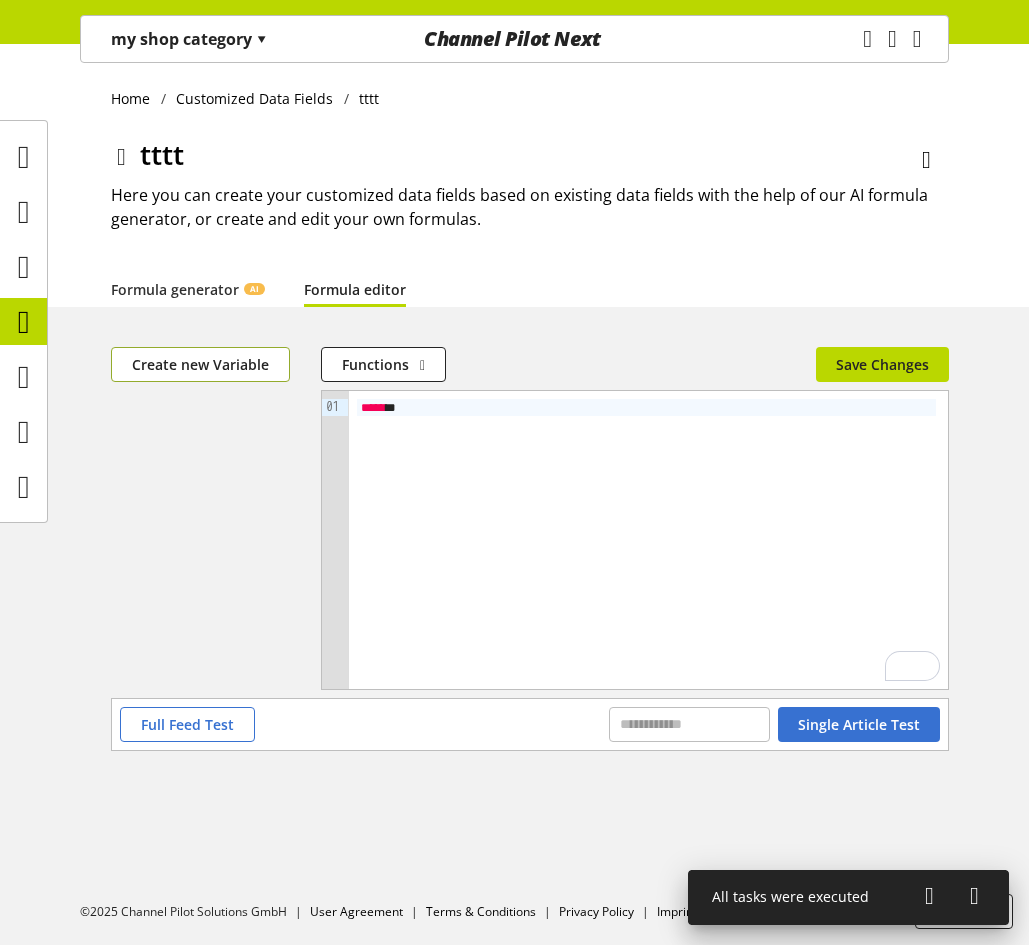 click on "Create new Variable" at bounding box center (200, 364) 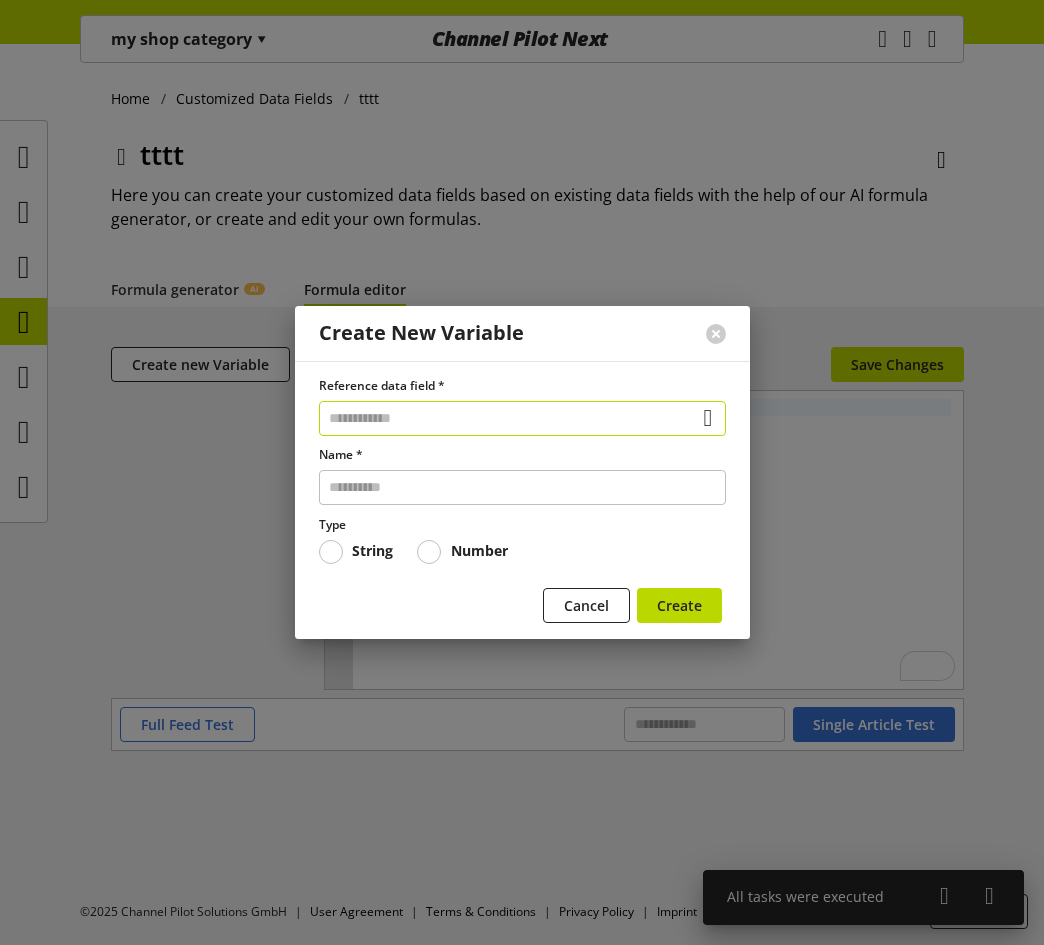click at bounding box center [522, 418] 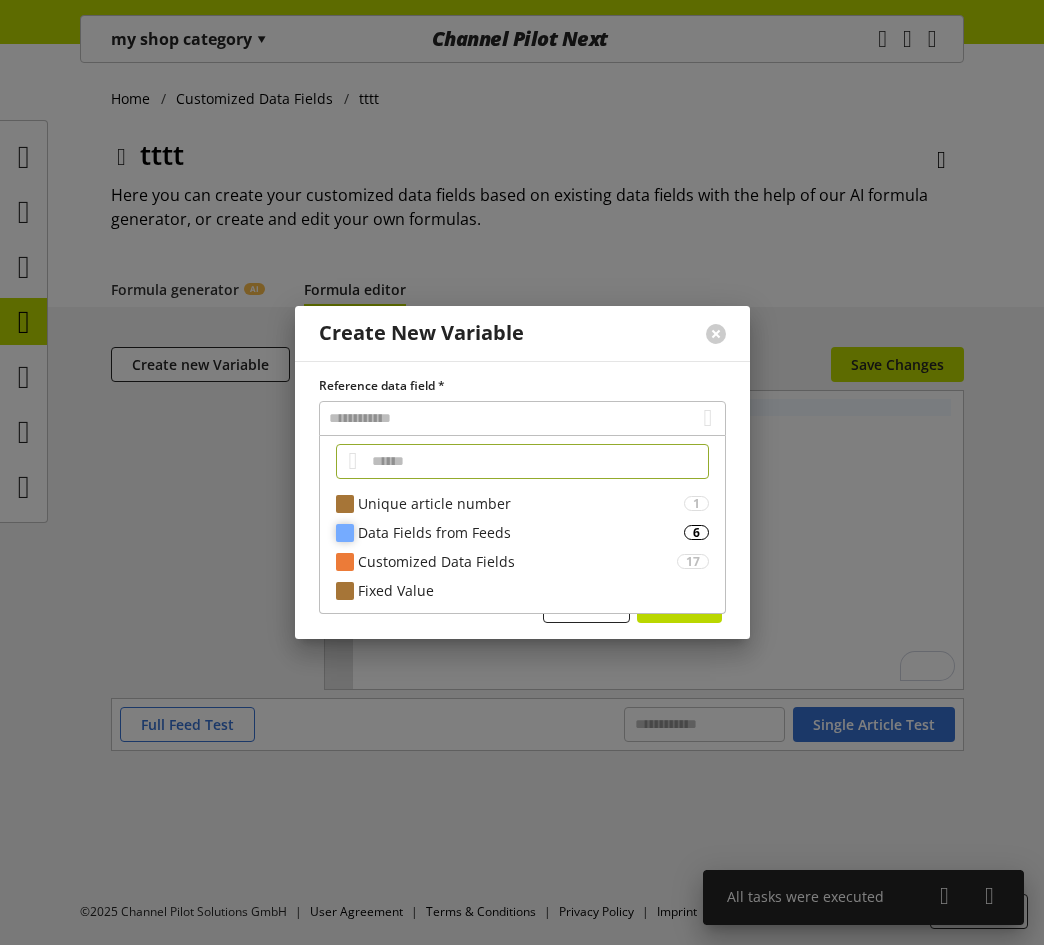 click on "Data Fields from Feeds" at bounding box center [521, 532] 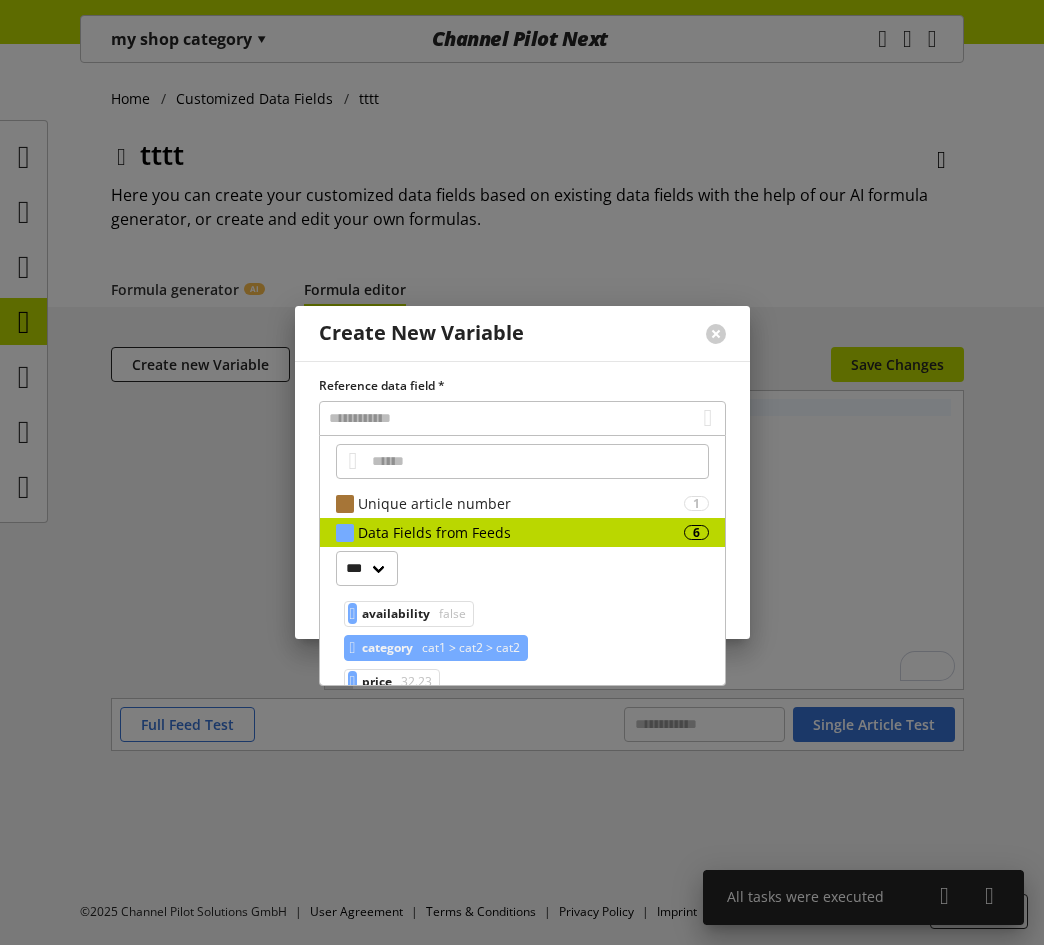 click on "cat1 > cat2 > cat2" at bounding box center [469, 648] 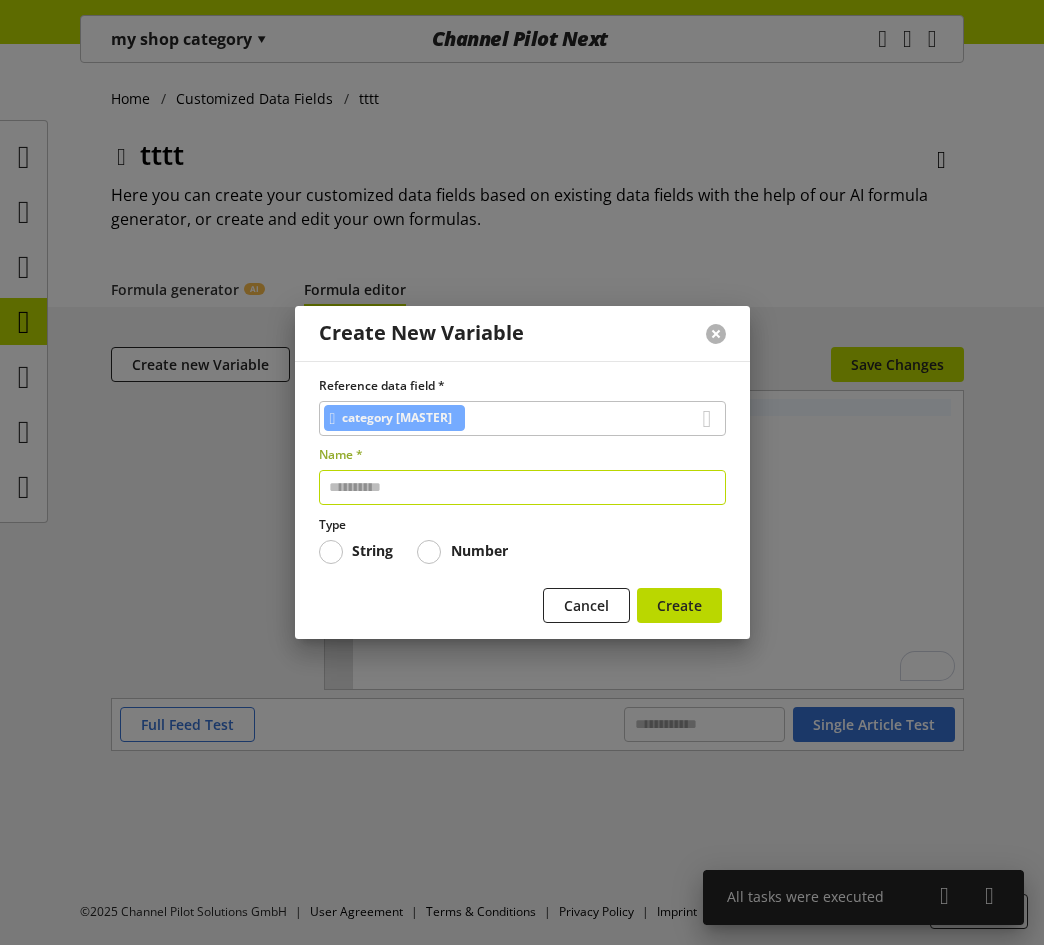 type 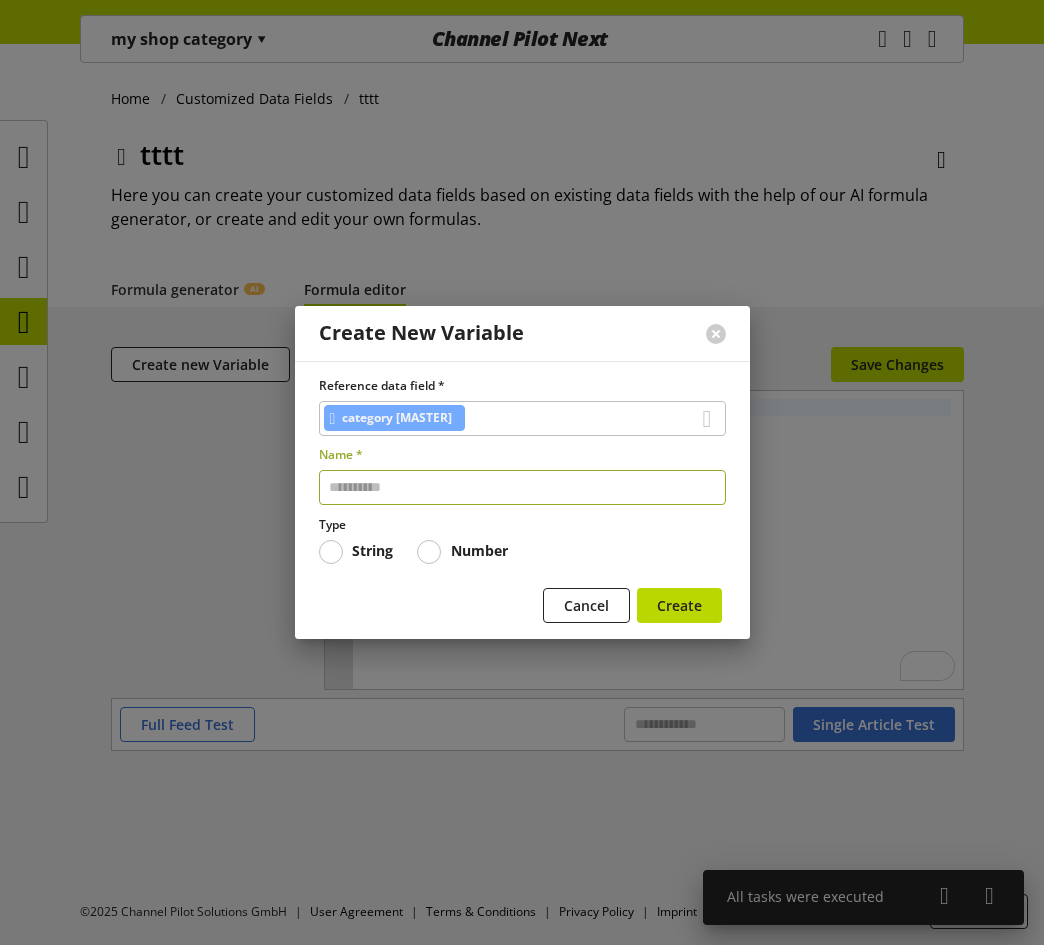 click at bounding box center (522, 487) 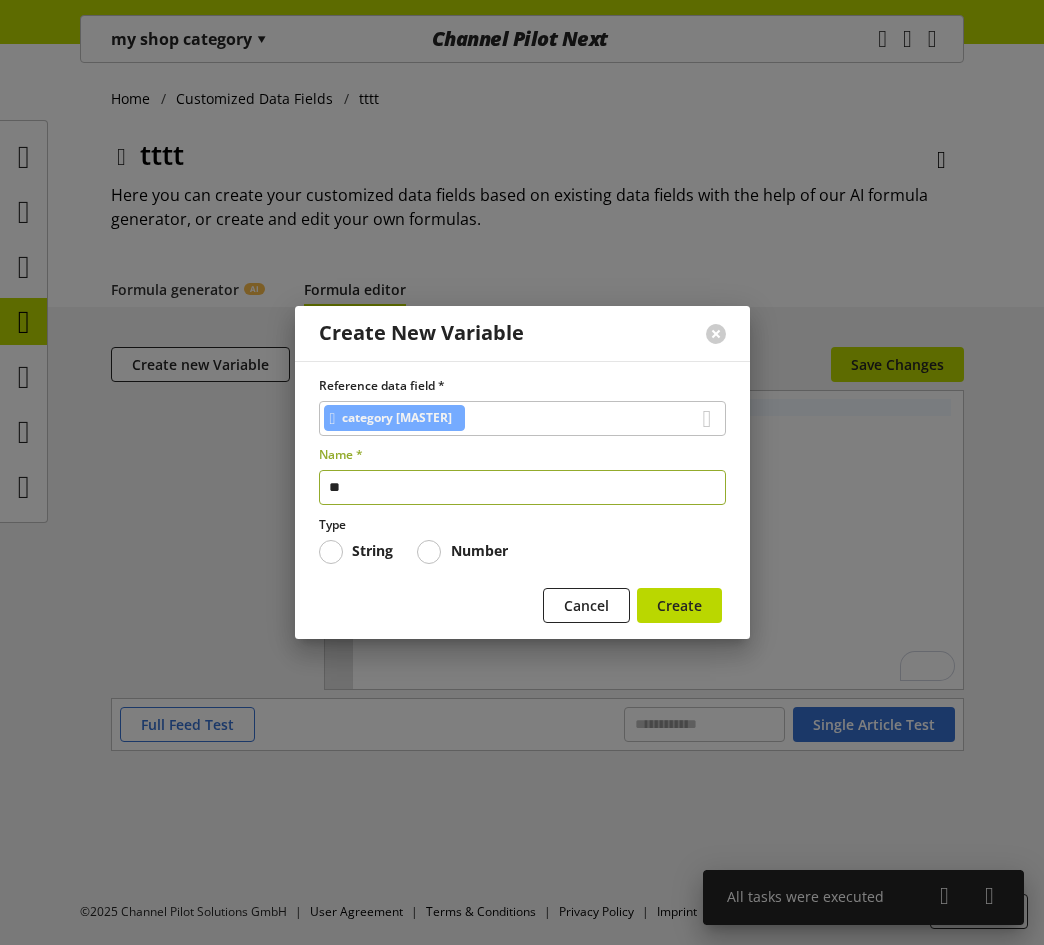 type on "*" 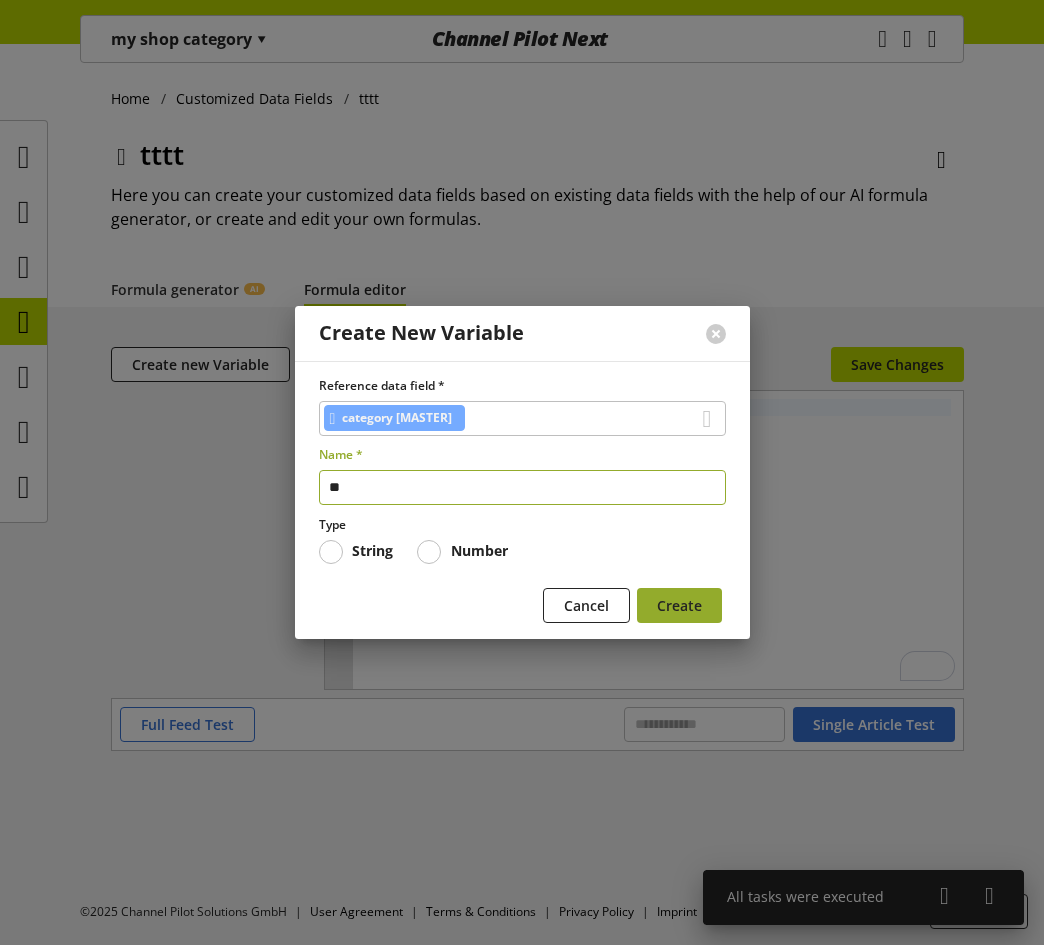 type on "**" 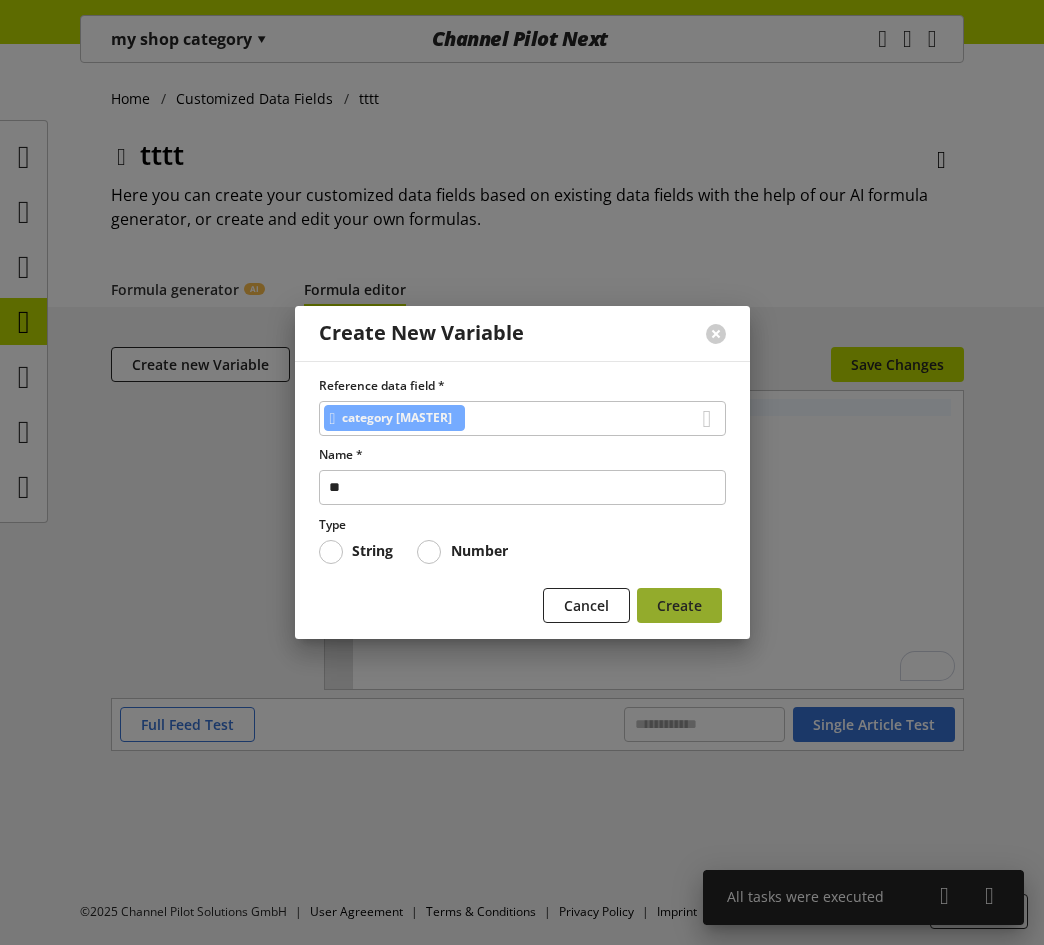click on "Create" at bounding box center (679, 605) 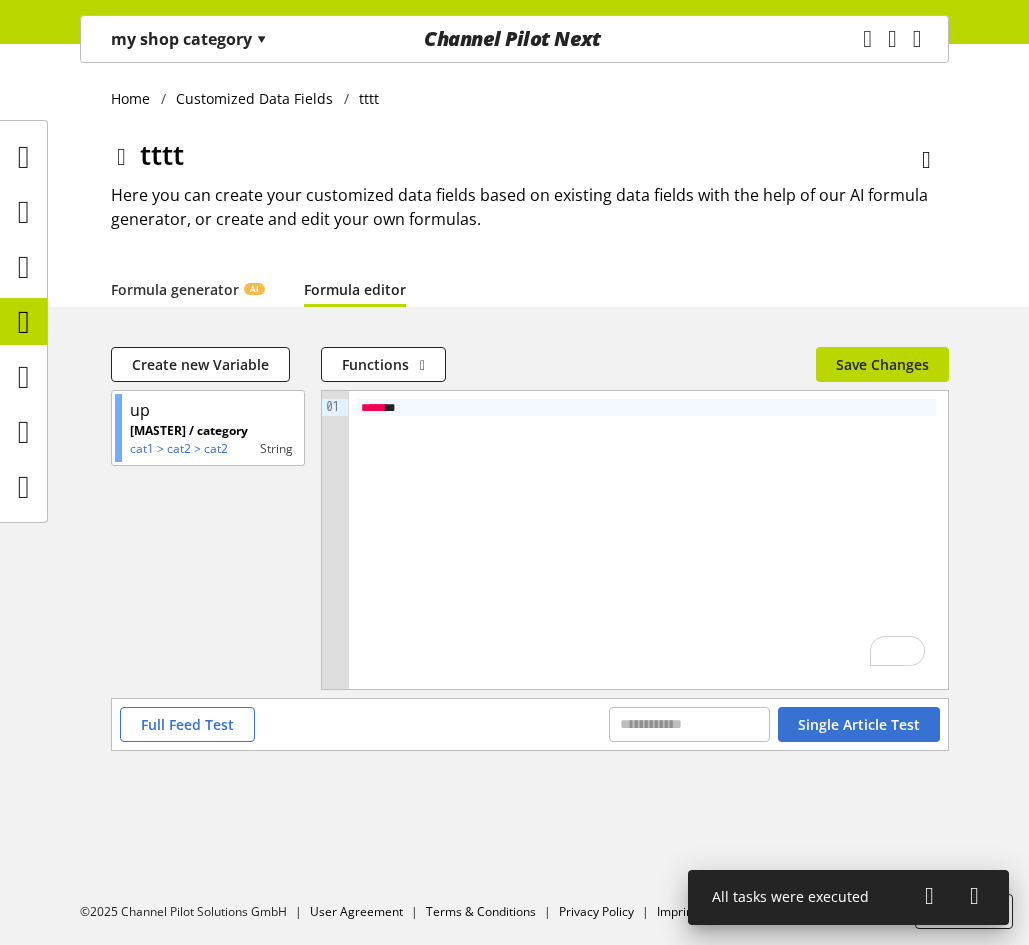 click on "*" at bounding box center (396, 407) 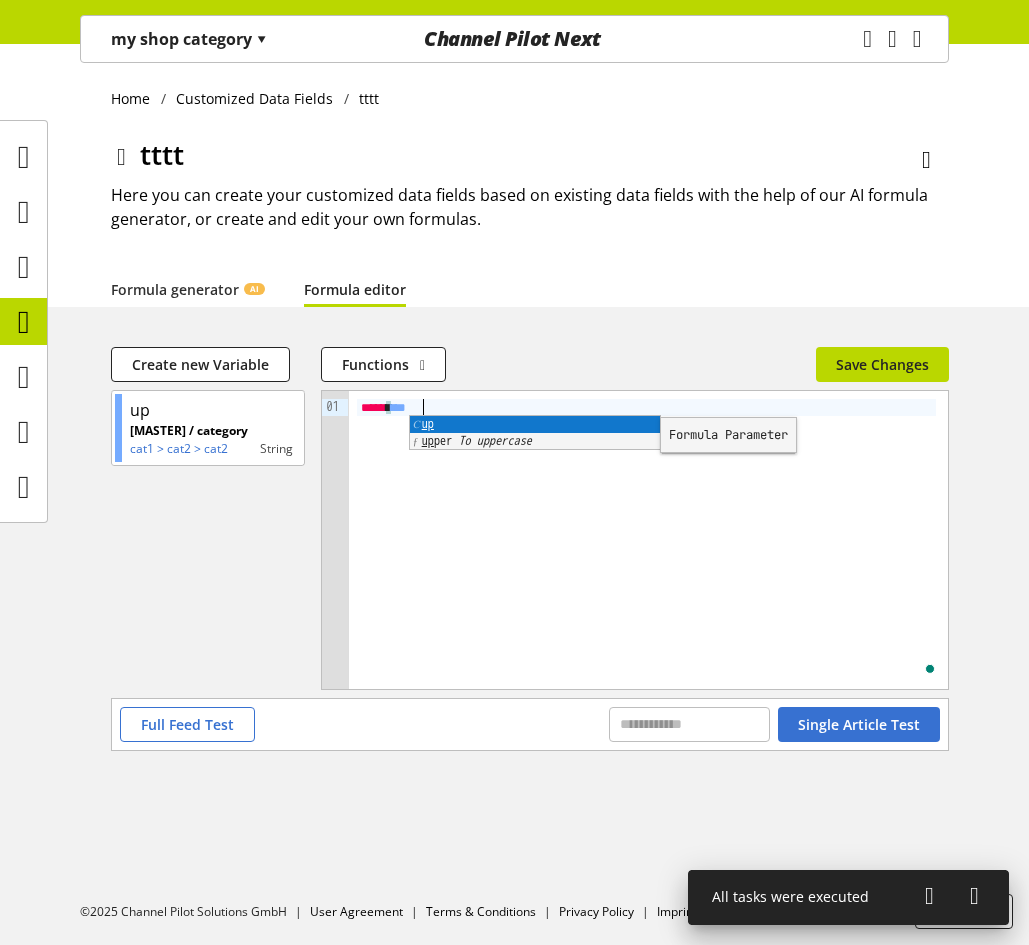 click on "***** * ** *" at bounding box center (648, 540) 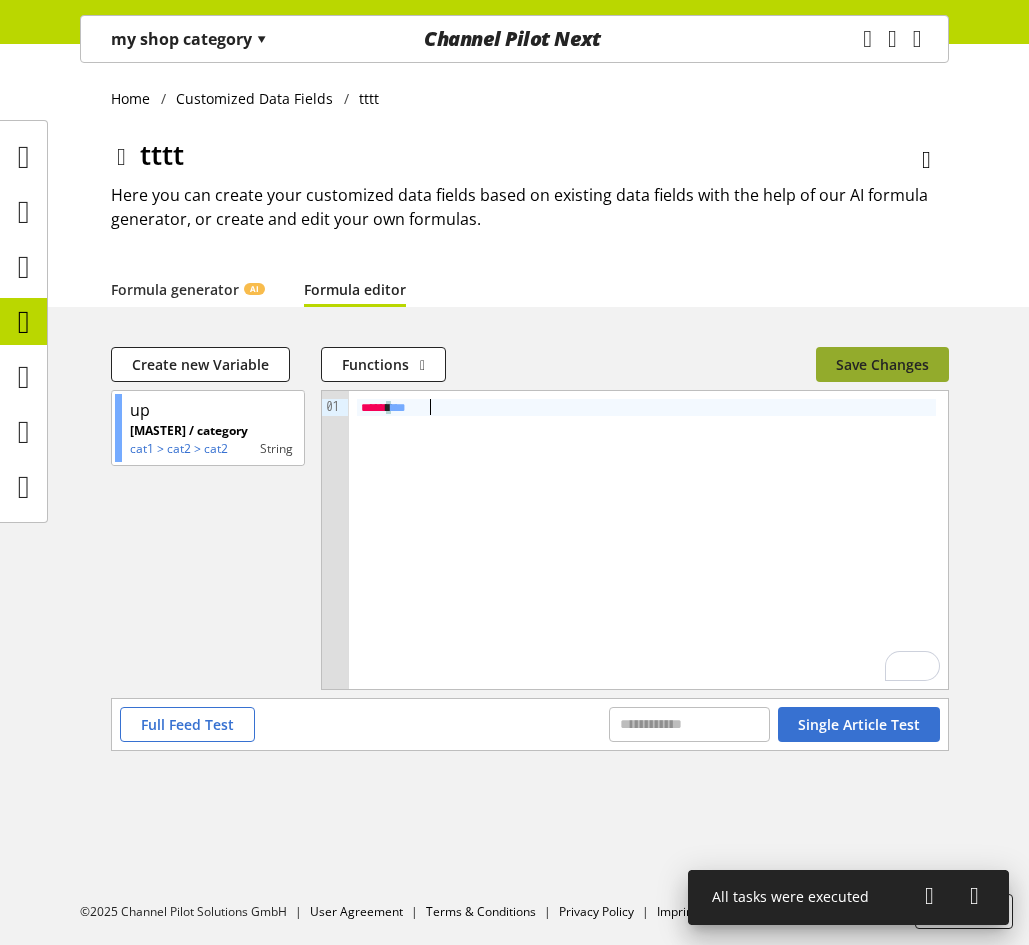 click on "Save Changes" at bounding box center (882, 364) 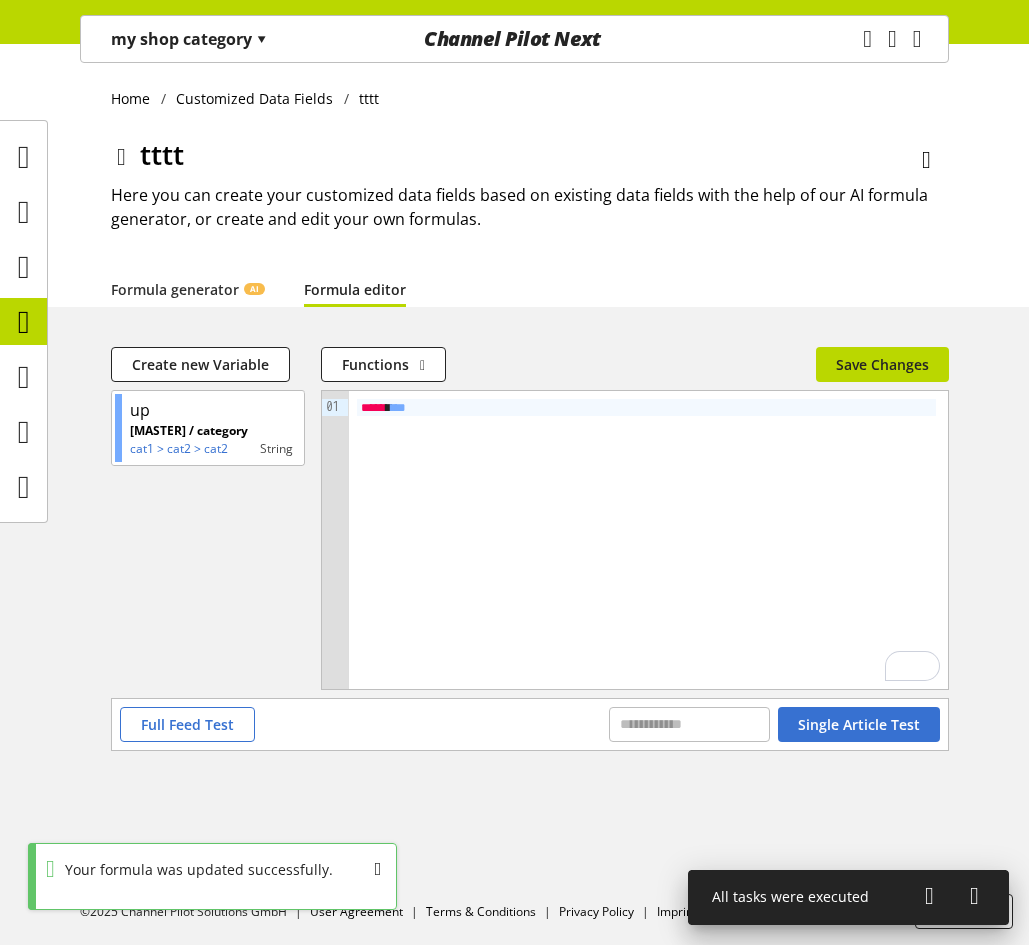 click on "my shop category ▾" at bounding box center (189, 39) 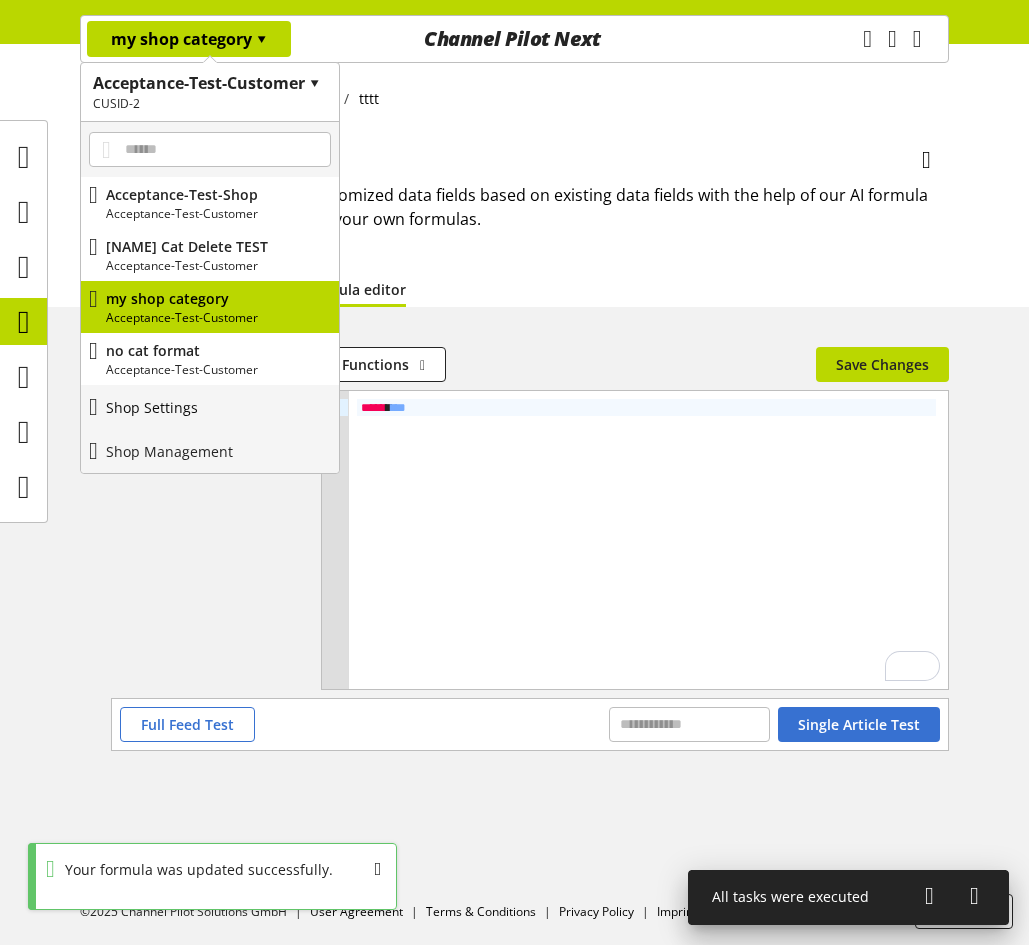 click on "Shop Settings" at bounding box center (152, 407) 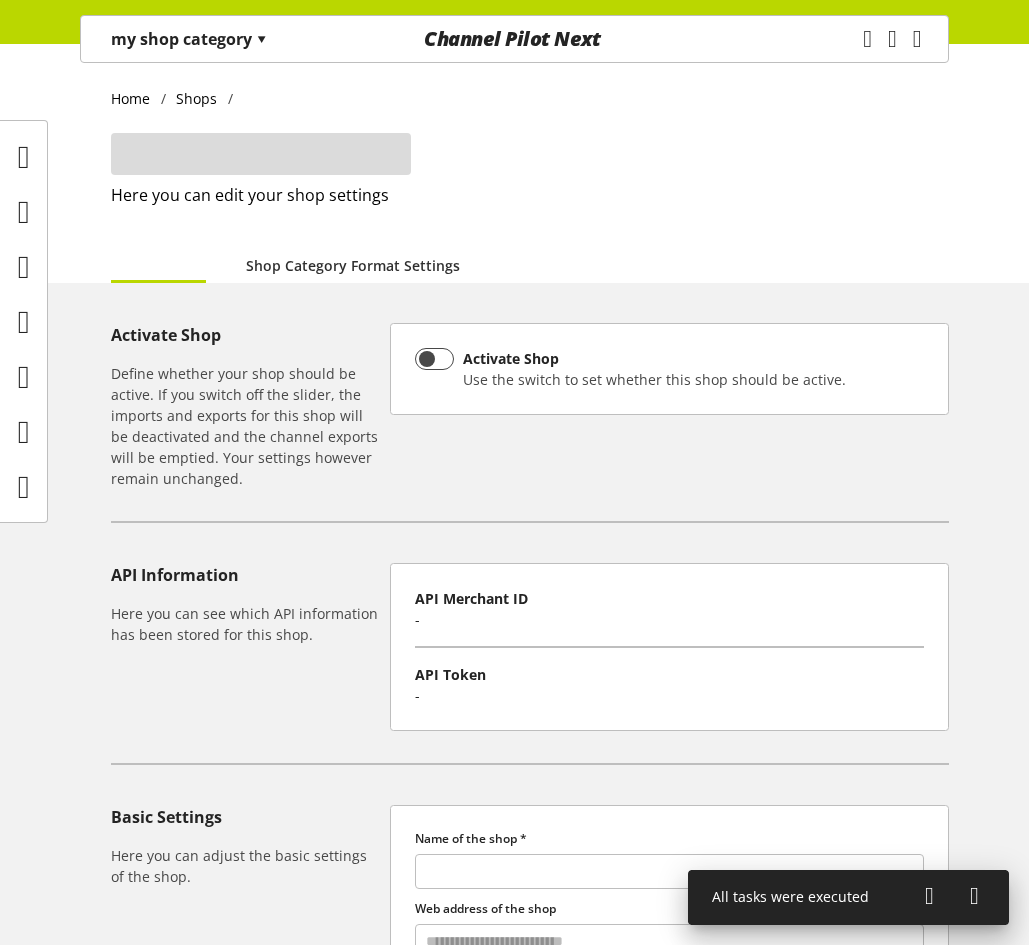 type on "**********" 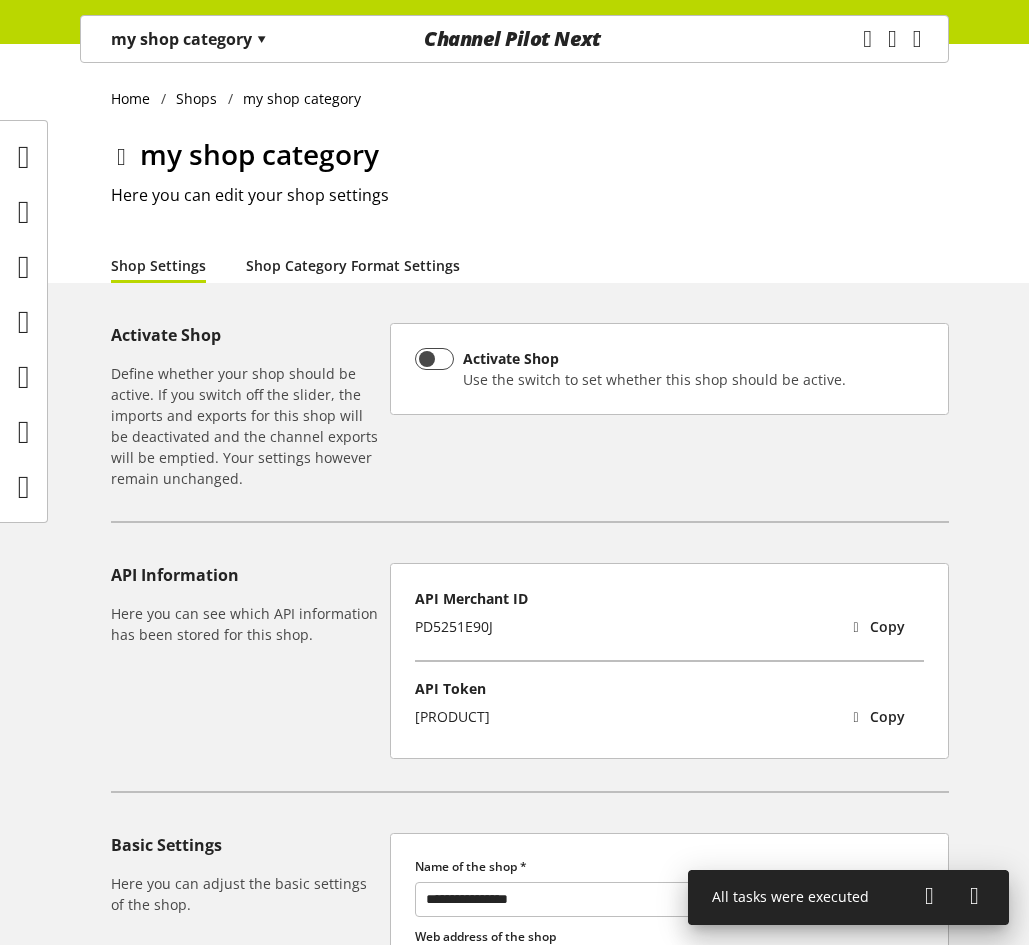click on "Shop Category Format Settings" at bounding box center [353, 265] 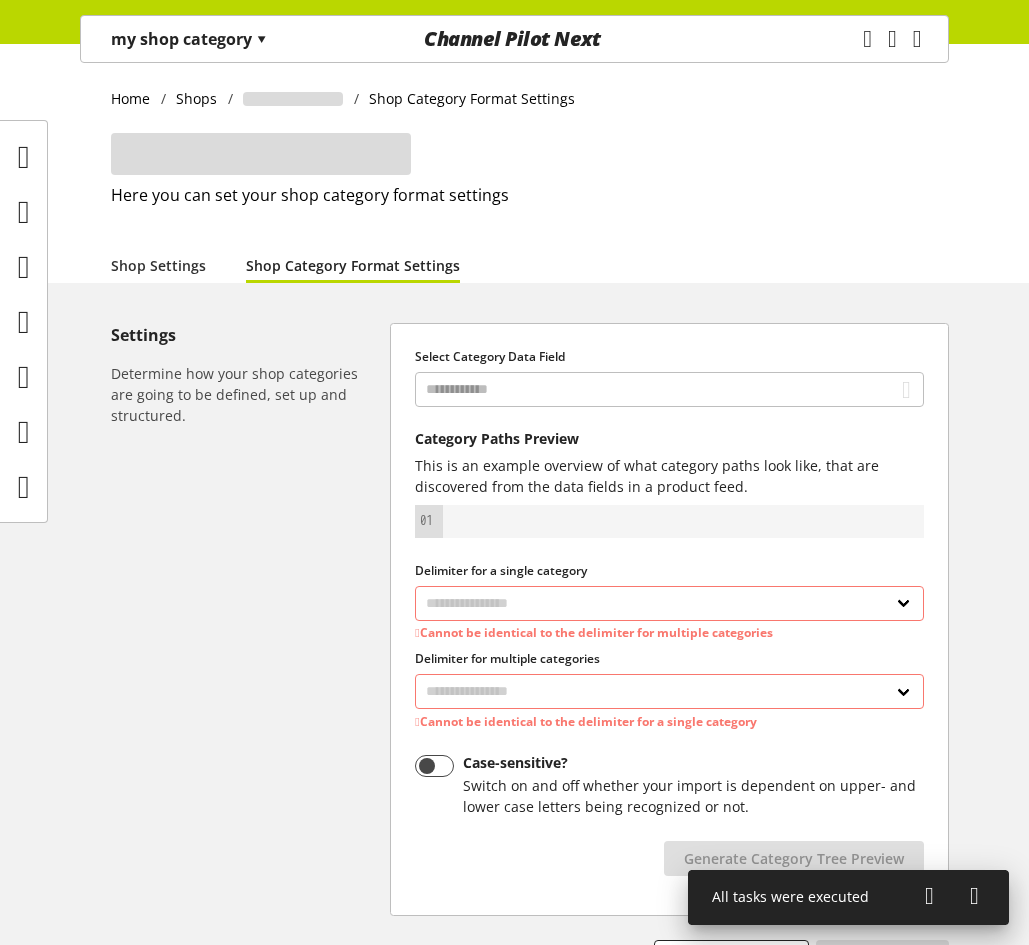 select on "*" 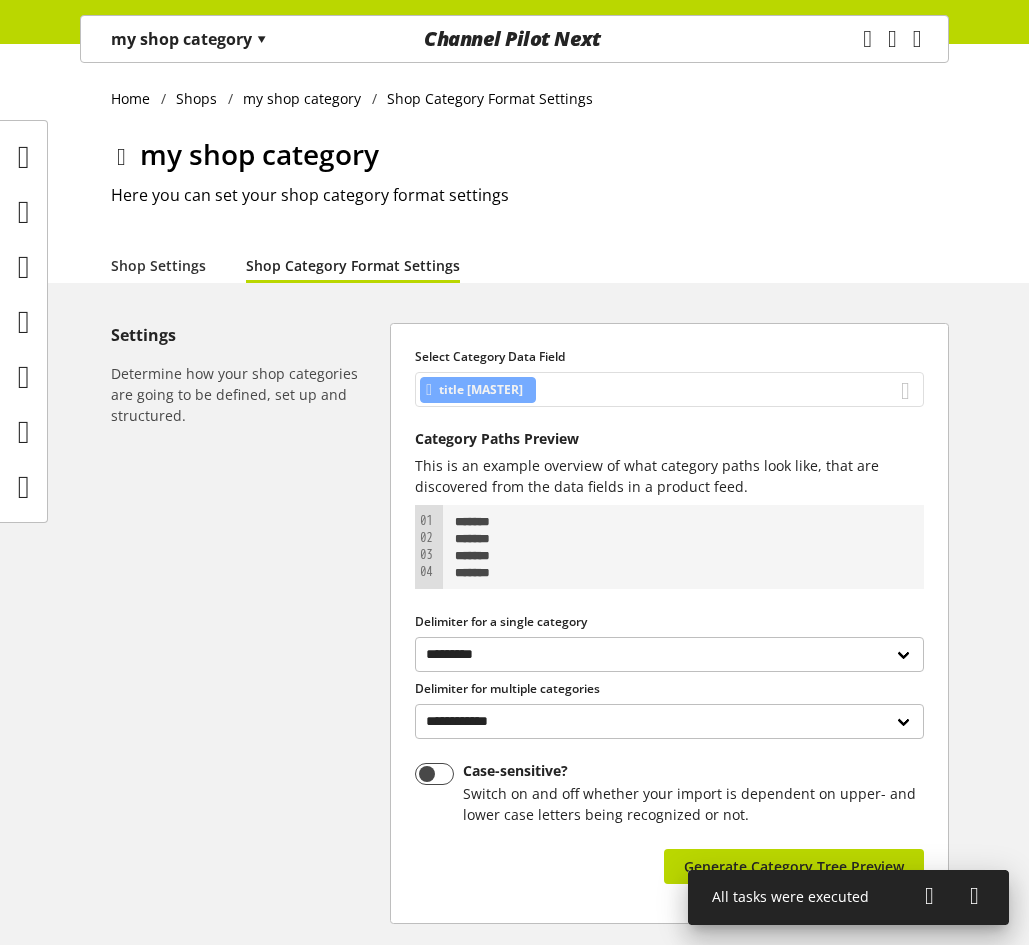 click on "title [MASTER]" at bounding box center [669, 389] 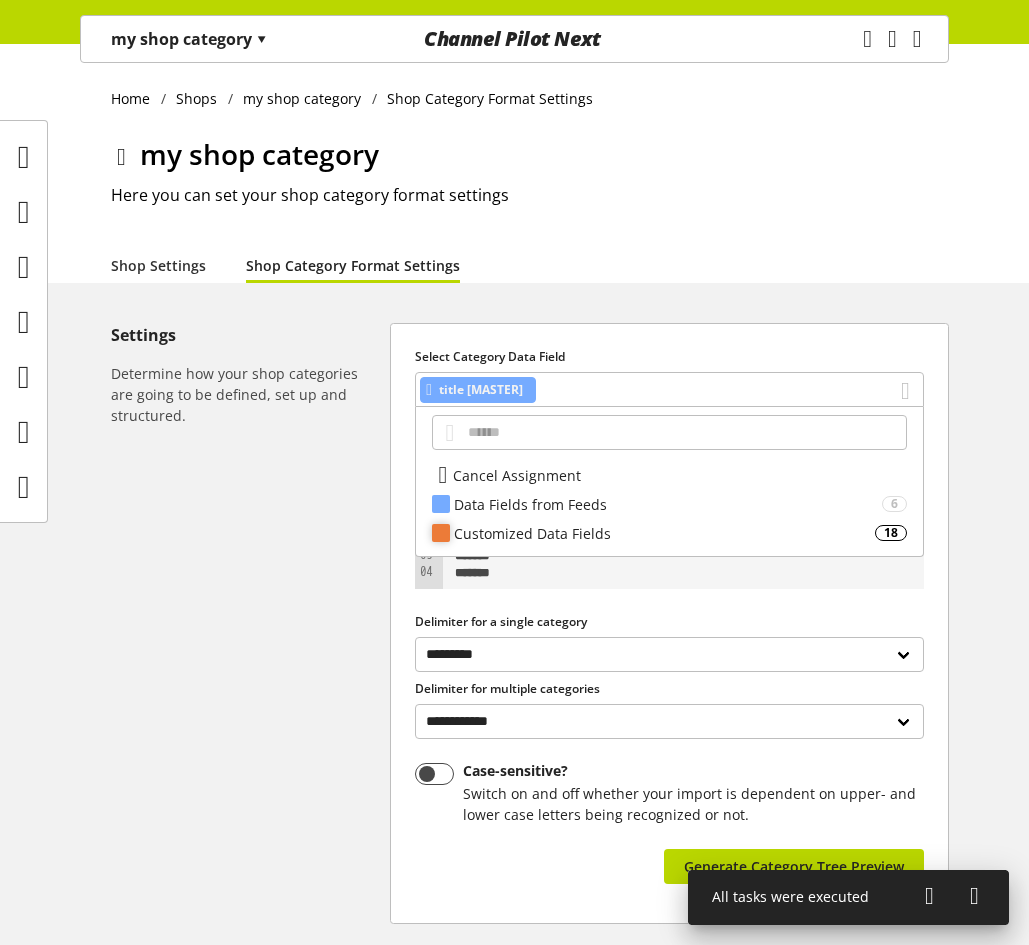 click on "Customized Data Fields" at bounding box center [664, 533] 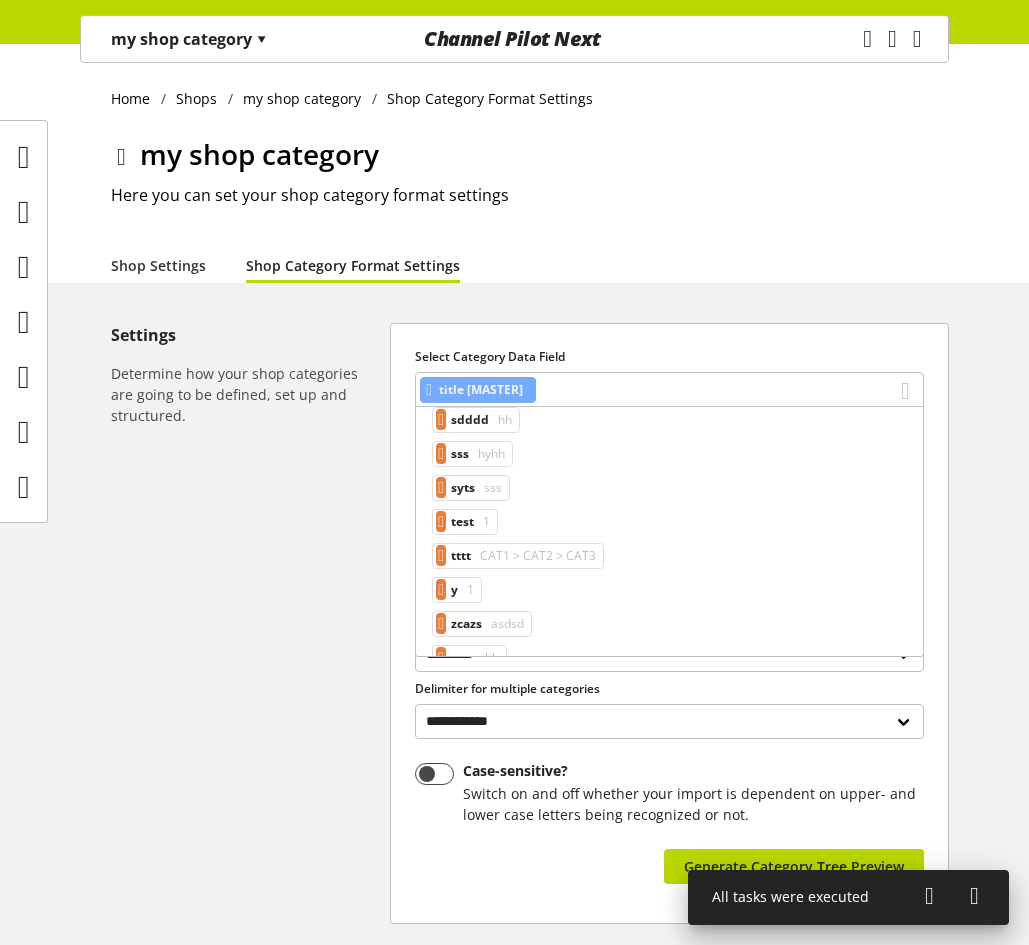 scroll, scrollTop: 520, scrollLeft: 0, axis: vertical 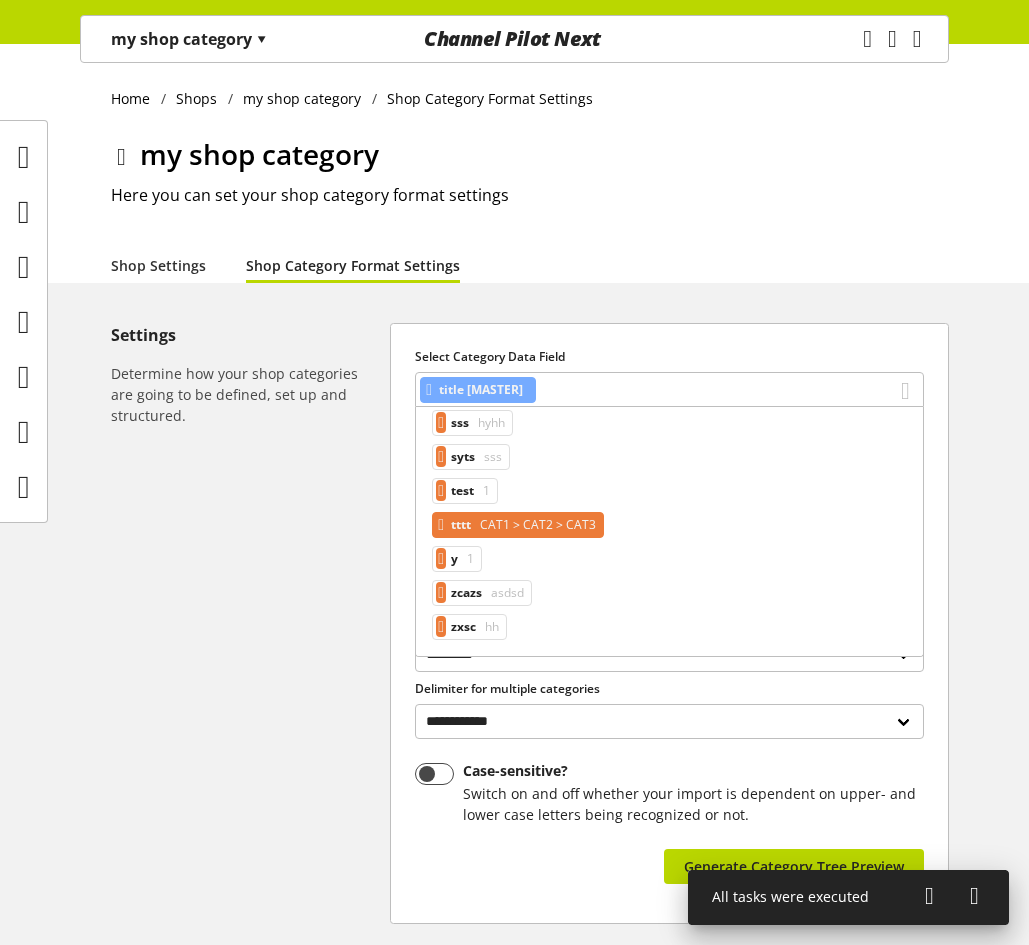 click on "CAT1 > CAT2 > CAT3" at bounding box center (536, 525) 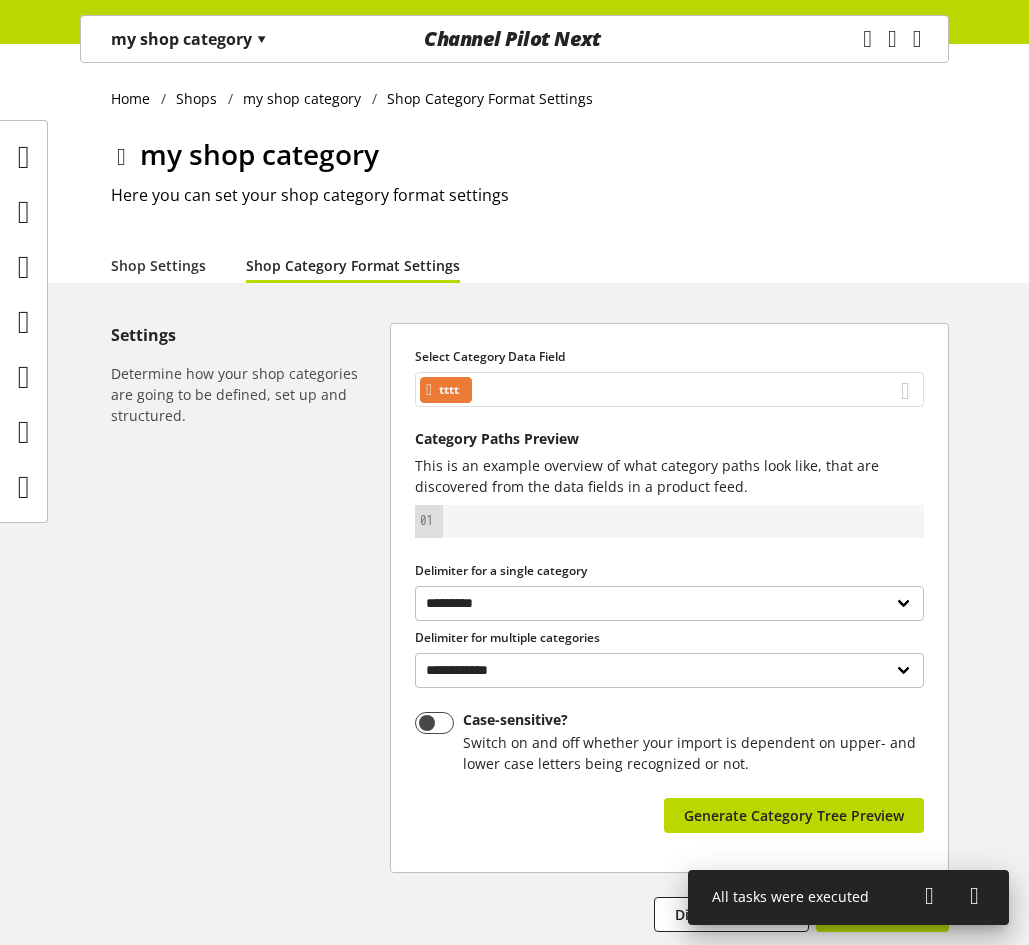 click on "tttt" at bounding box center (669, 389) 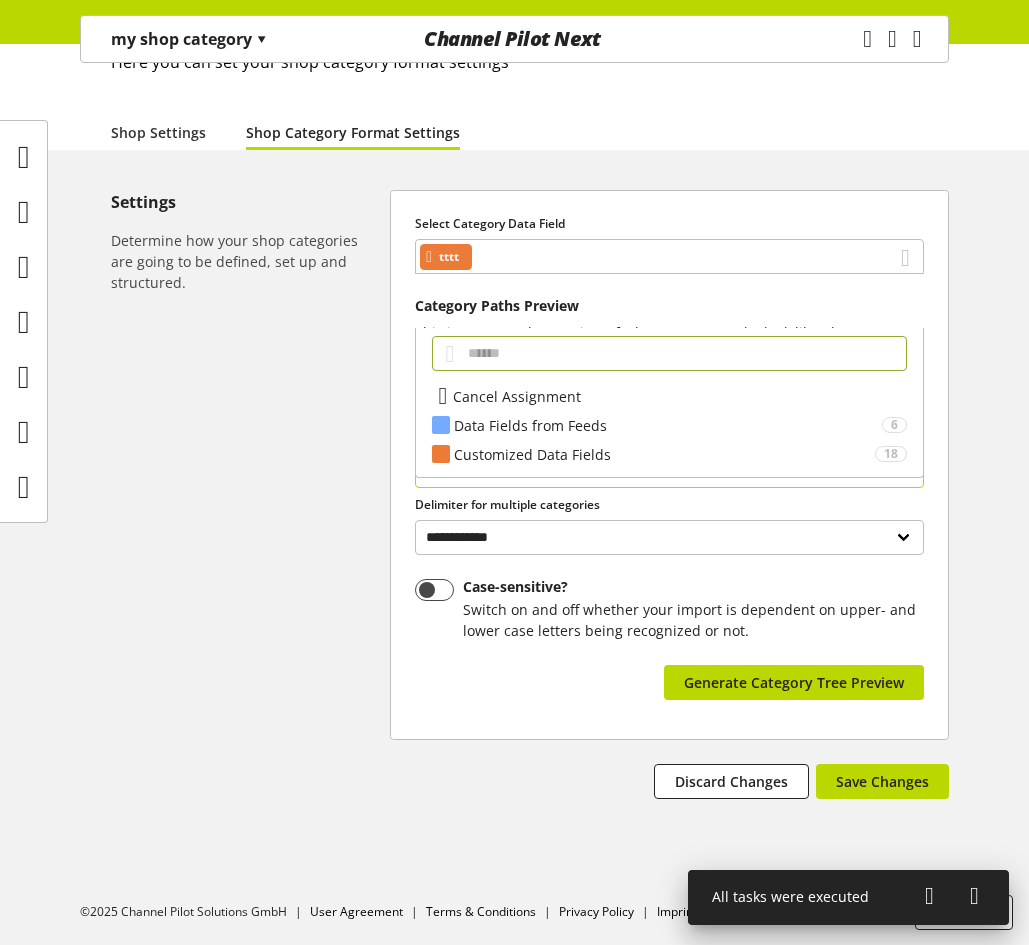 scroll, scrollTop: 134, scrollLeft: 0, axis: vertical 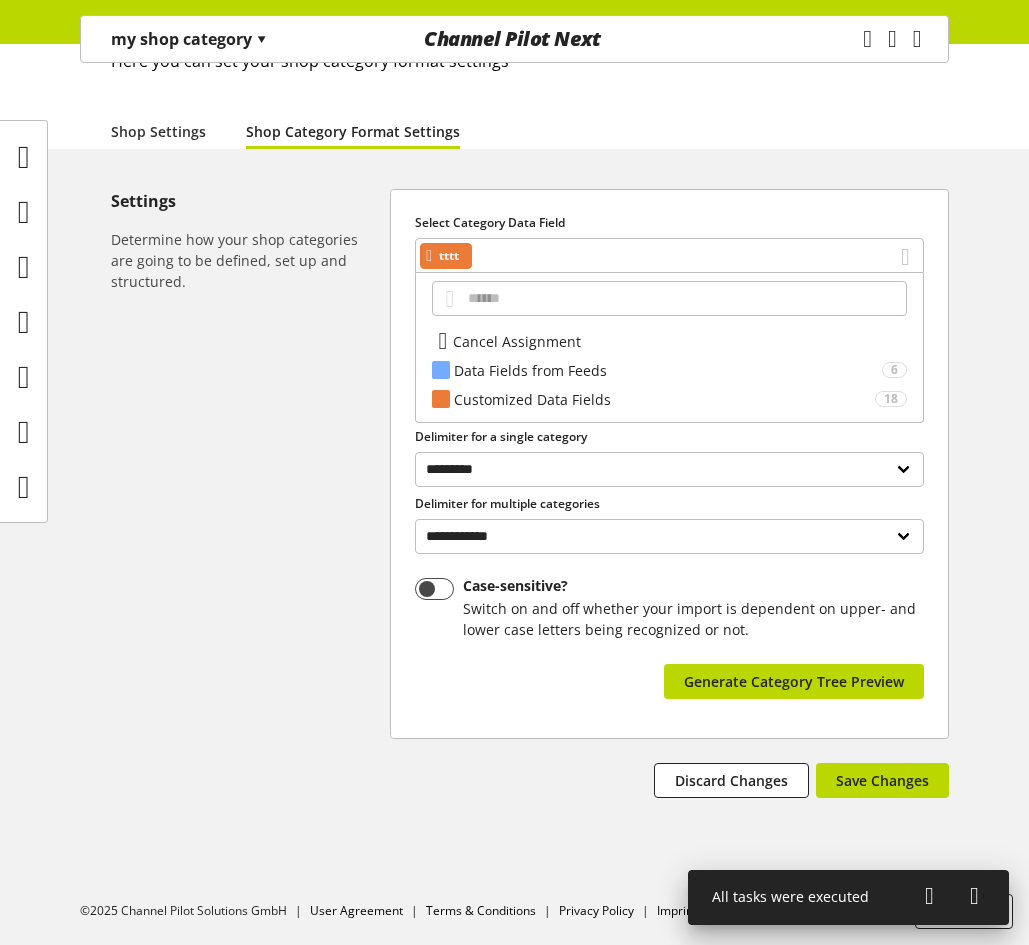 click on "Settings Determine how your shop categories are going to be defined, set up and structured." at bounding box center (250, 493) 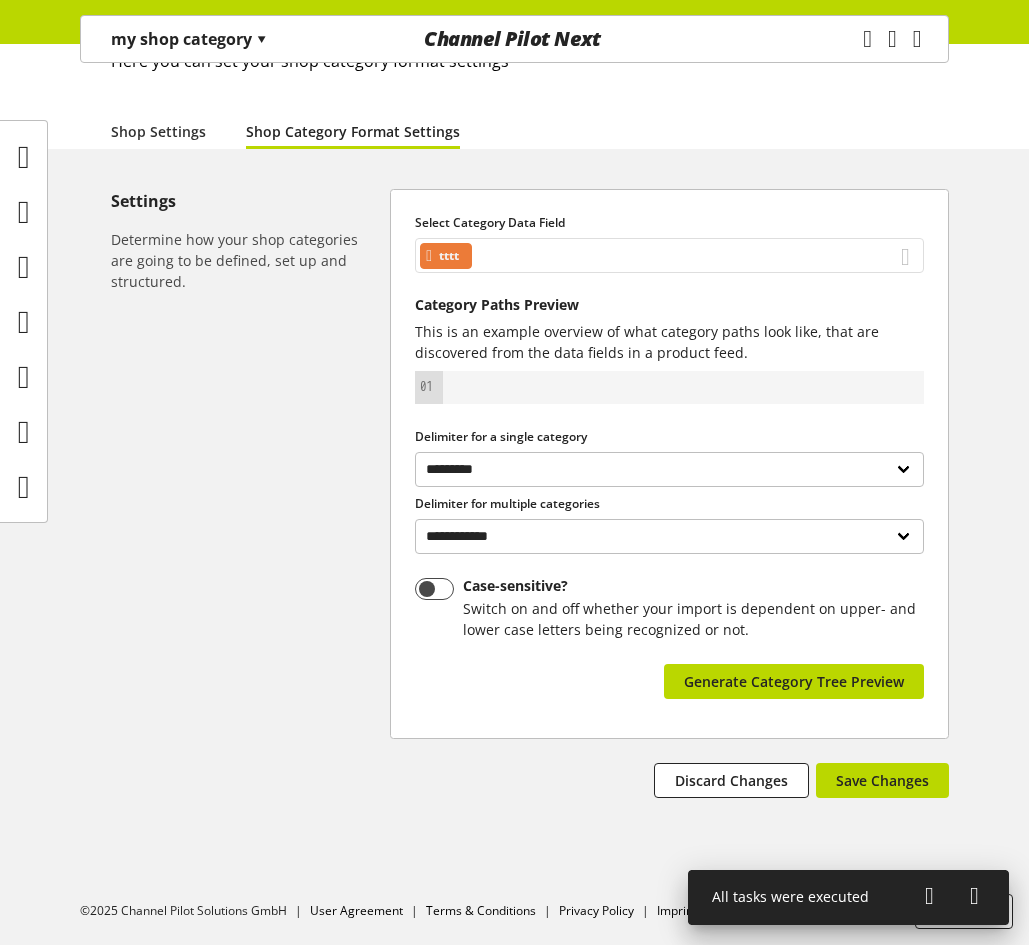 click on "tttt" at bounding box center (669, 255) 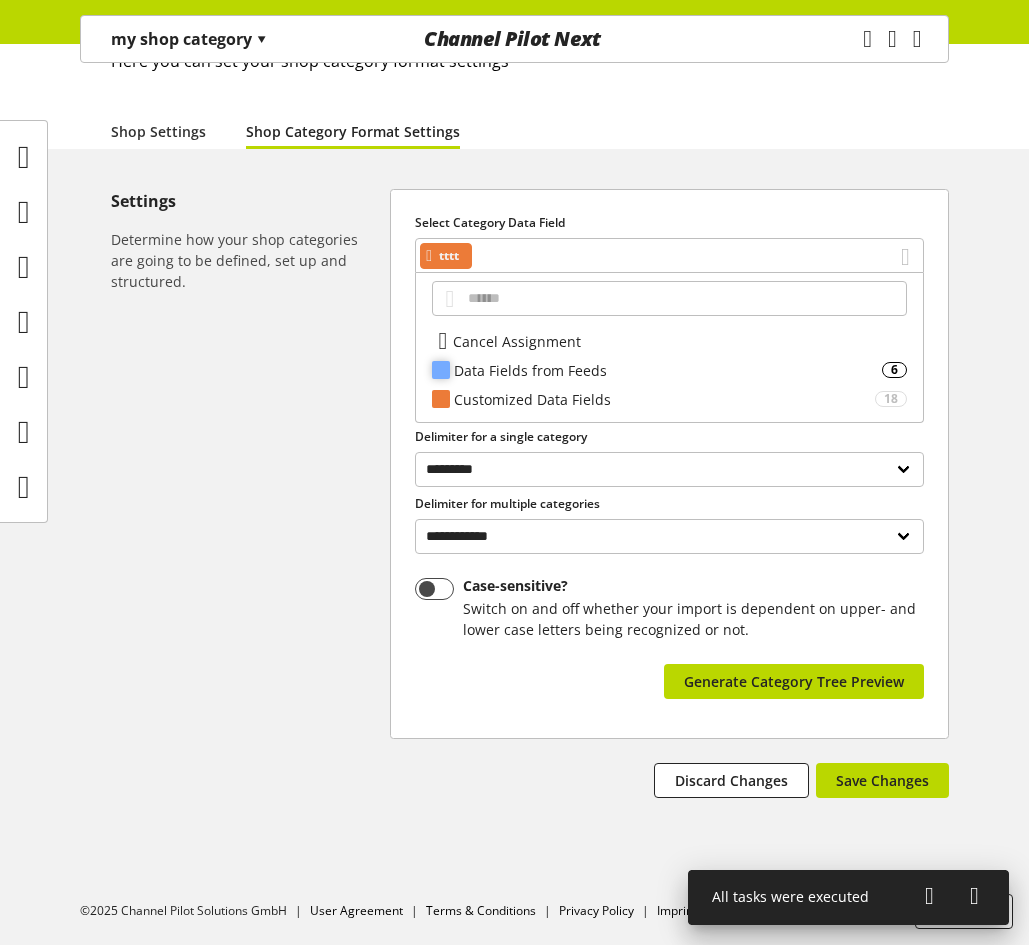 click on "Data Fields from Feeds" at bounding box center (668, 370) 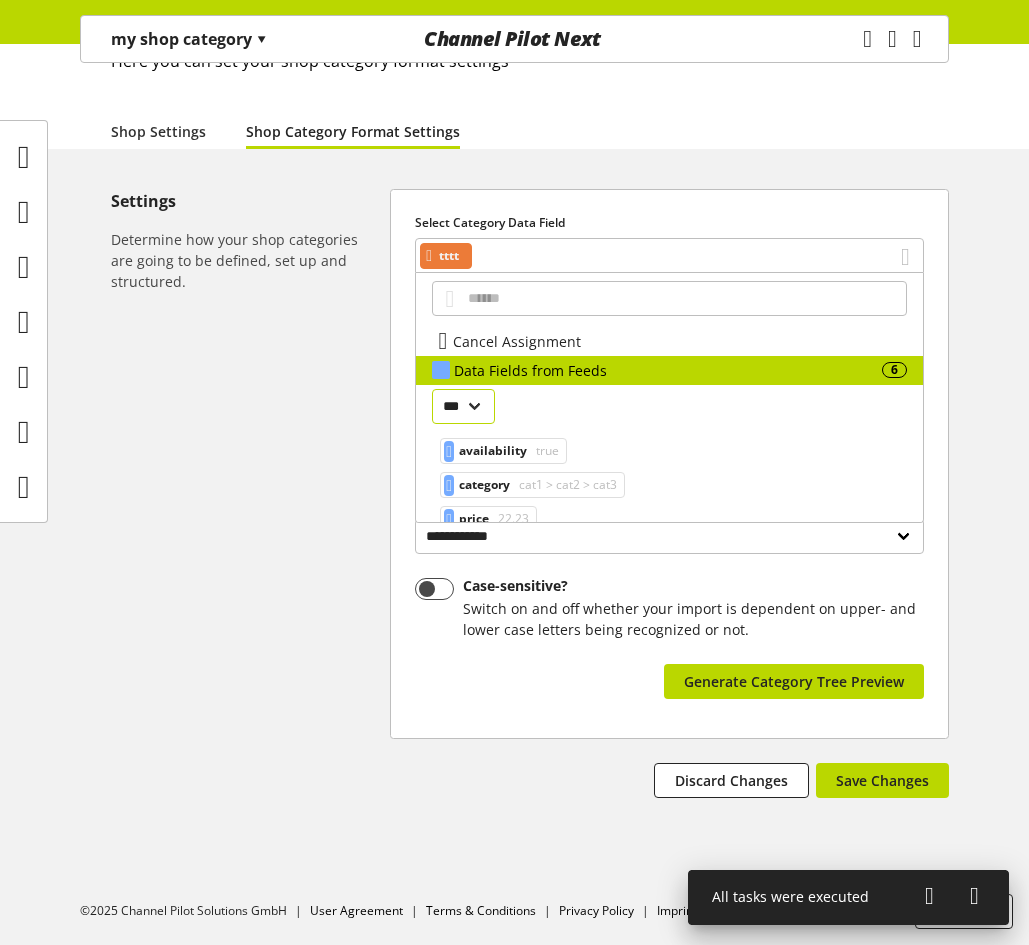 click on "***" at bounding box center [463, 406] 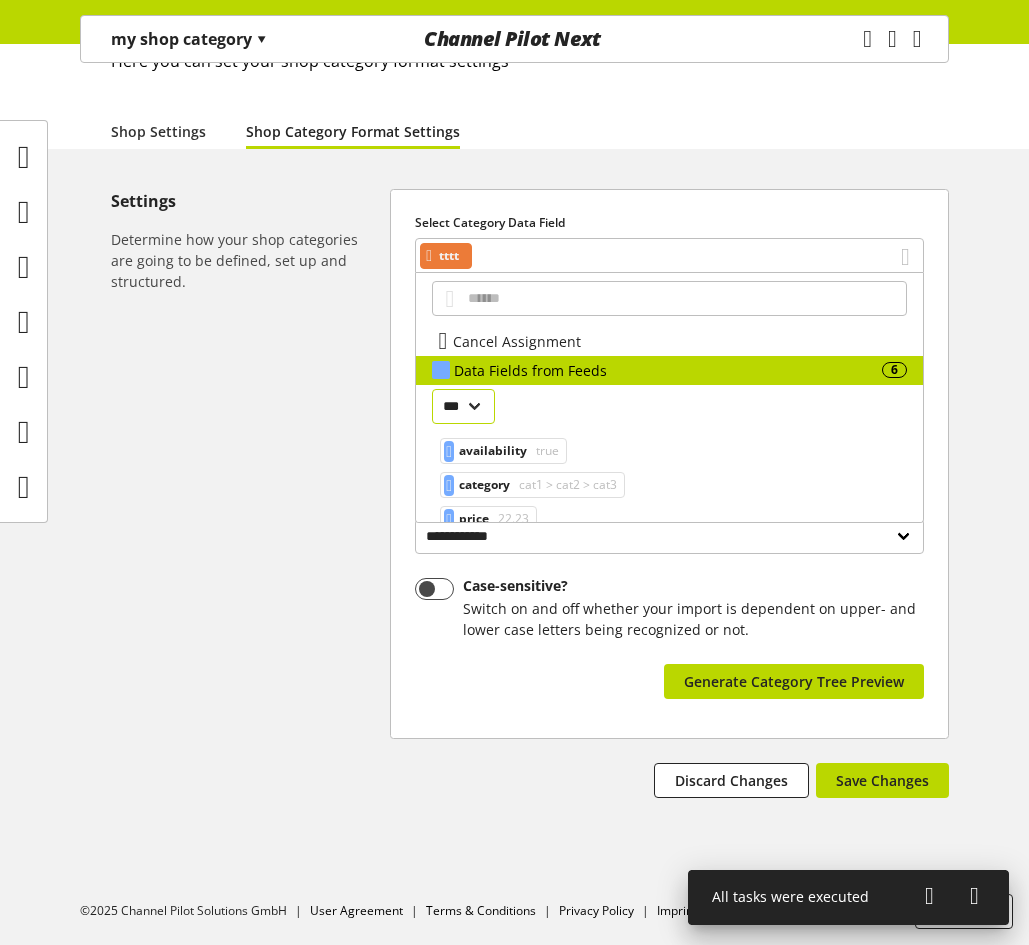 click on "***" at bounding box center (463, 406) 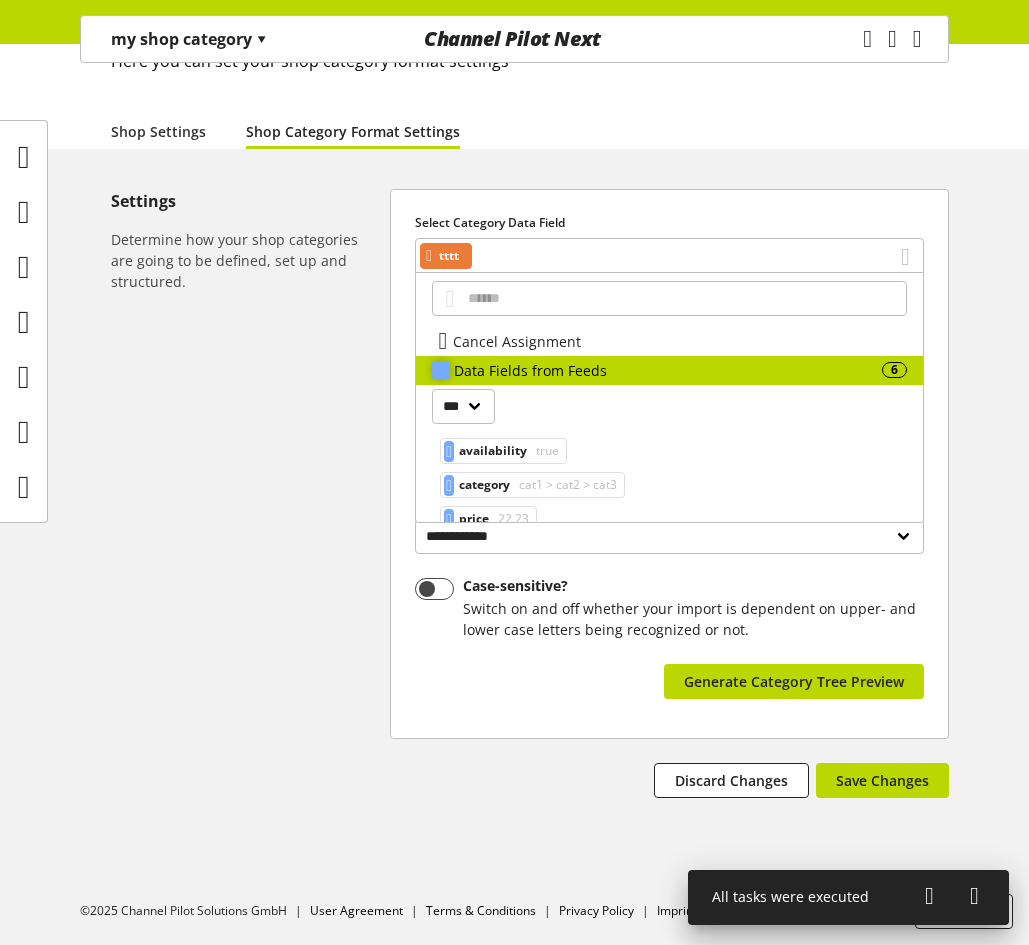 click on "Data Fields from Feeds" at bounding box center (668, 370) 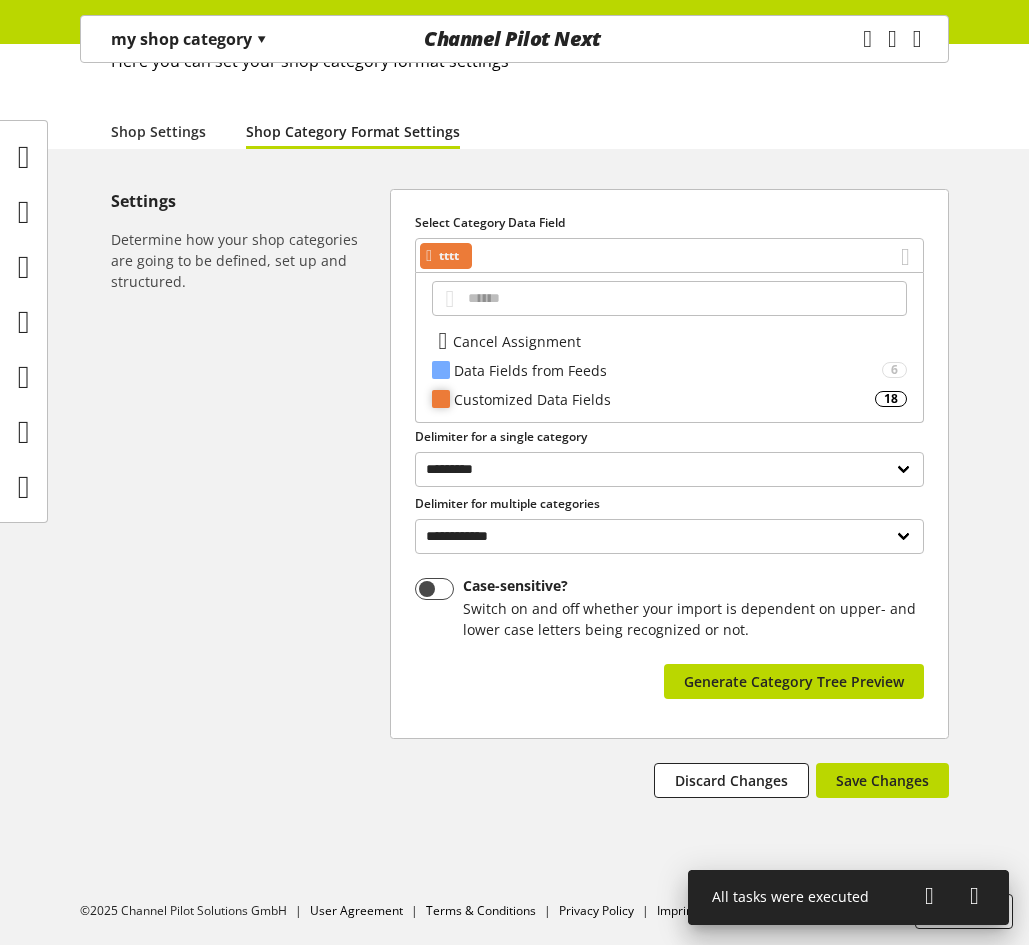 click on "Customized Data Fields" at bounding box center [664, 399] 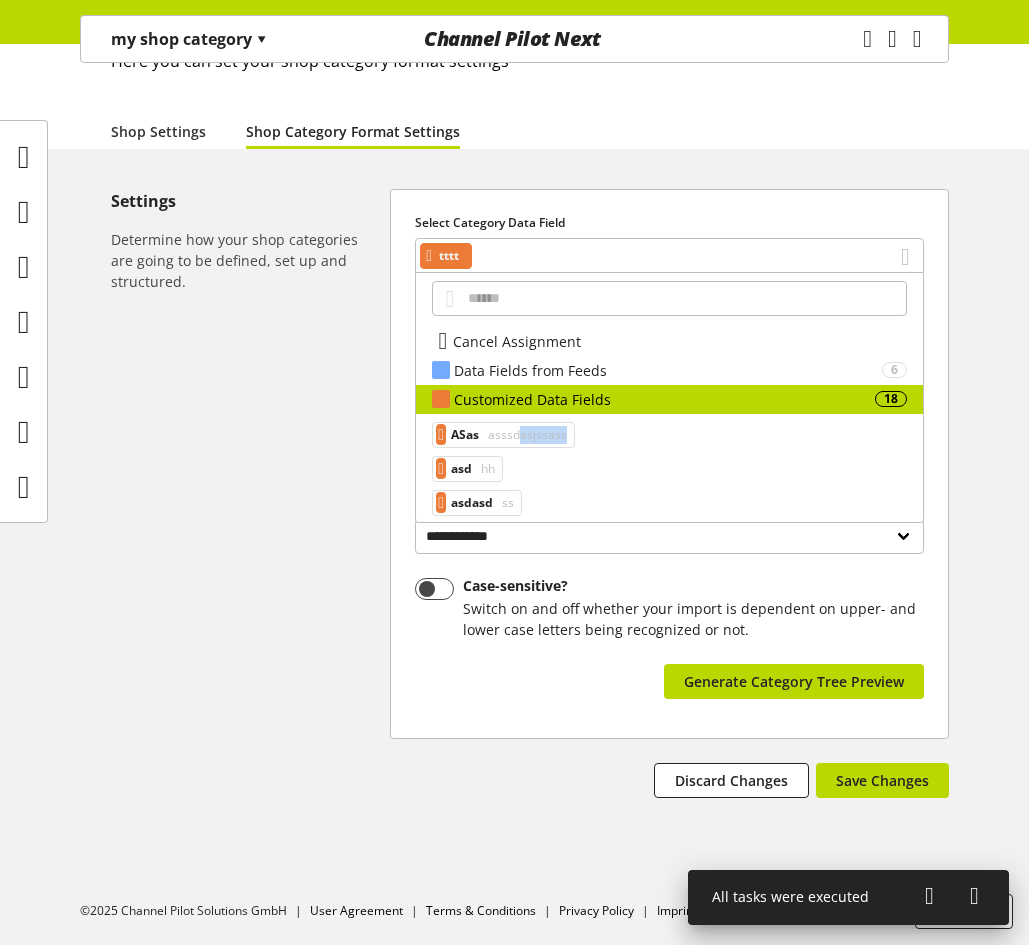 drag, startPoint x: 531, startPoint y: 428, endPoint x: 660, endPoint y: 471, distance: 135.97794 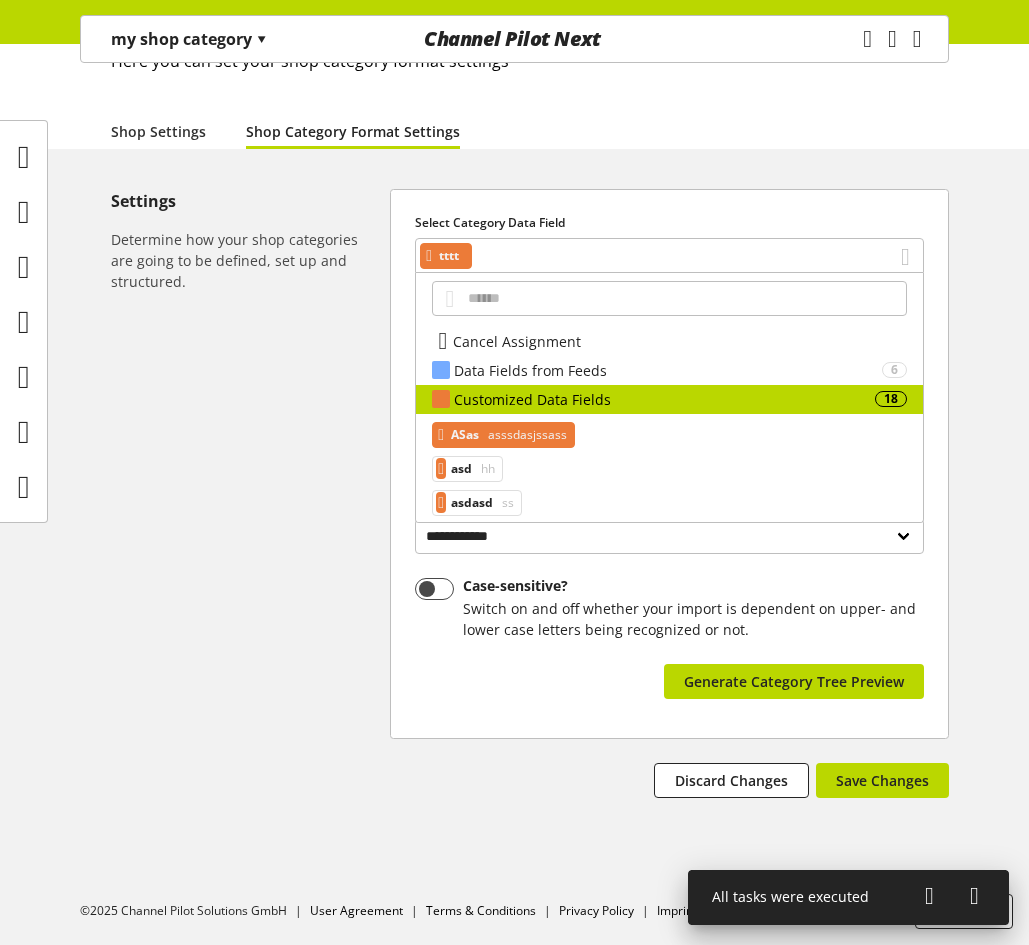 click on "asssdasjssass" at bounding box center [525, 435] 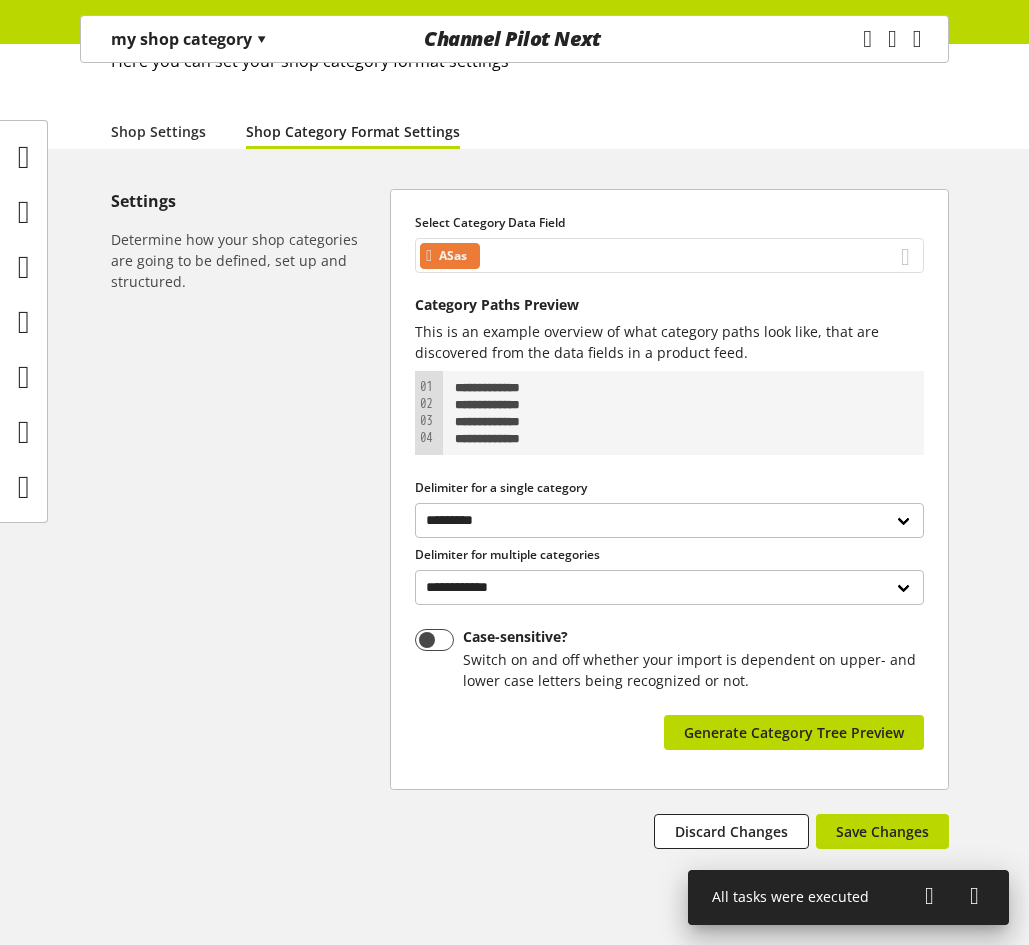 click on "ASas" at bounding box center (669, 255) 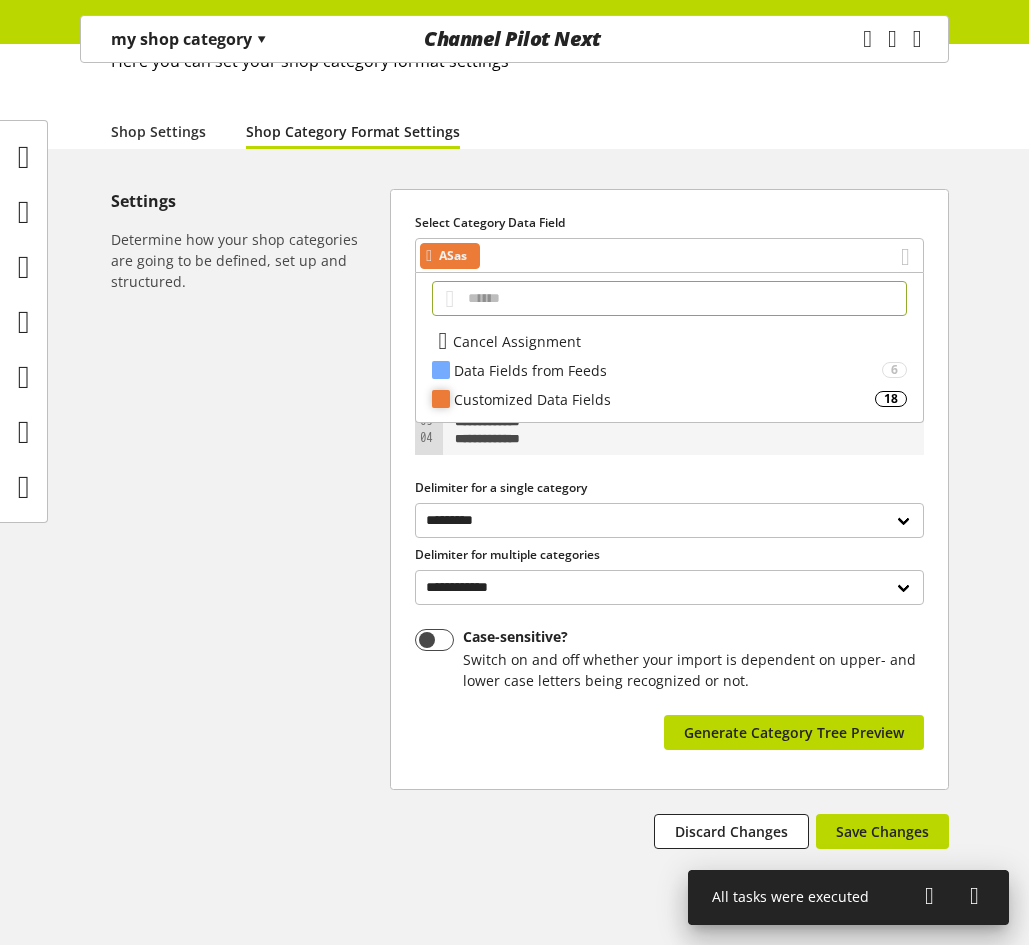 click on "Customized Data Fields" at bounding box center [664, 399] 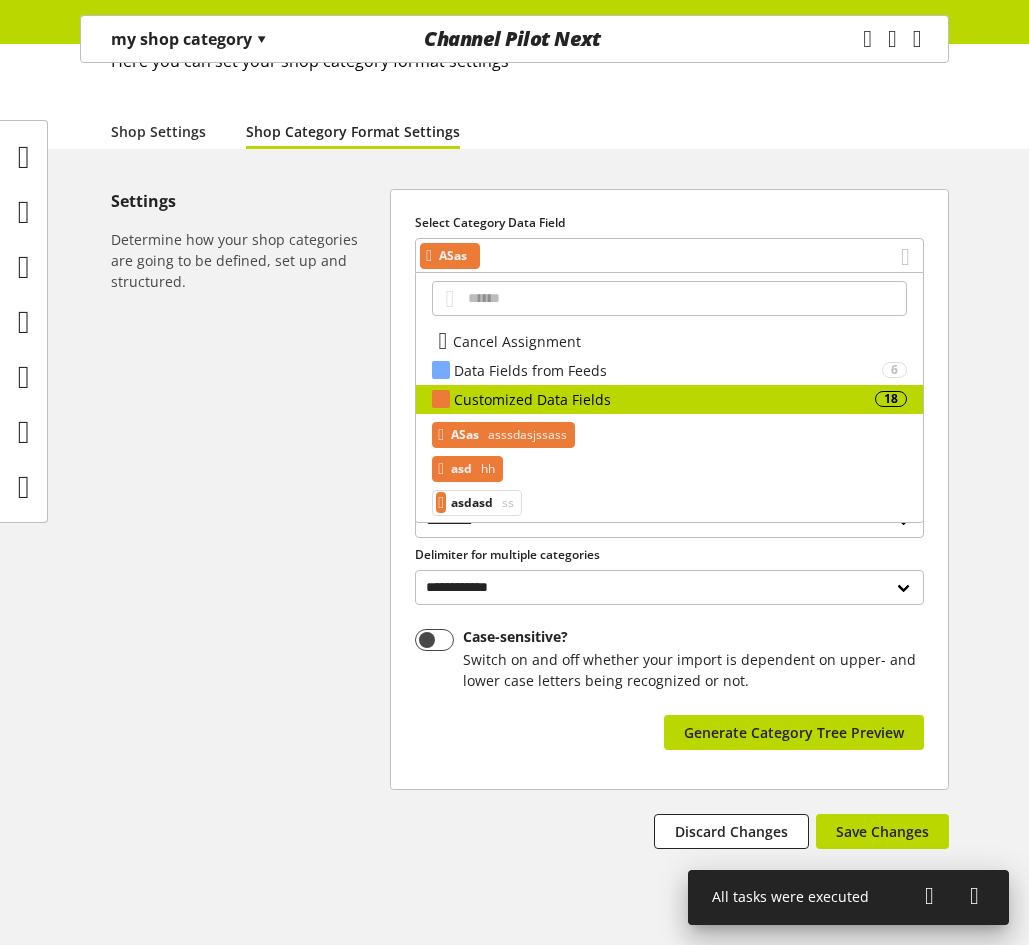 click on "hh" at bounding box center (486, 469) 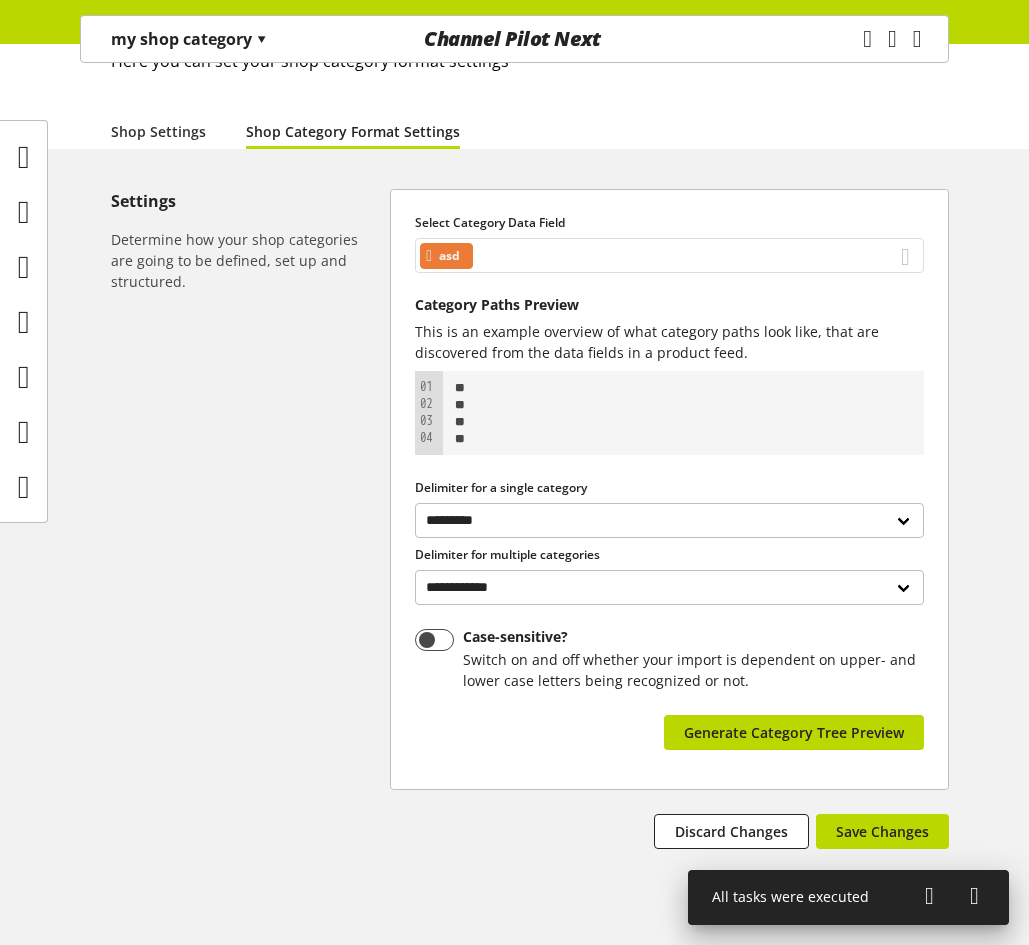 click on "asd" at bounding box center [669, 255] 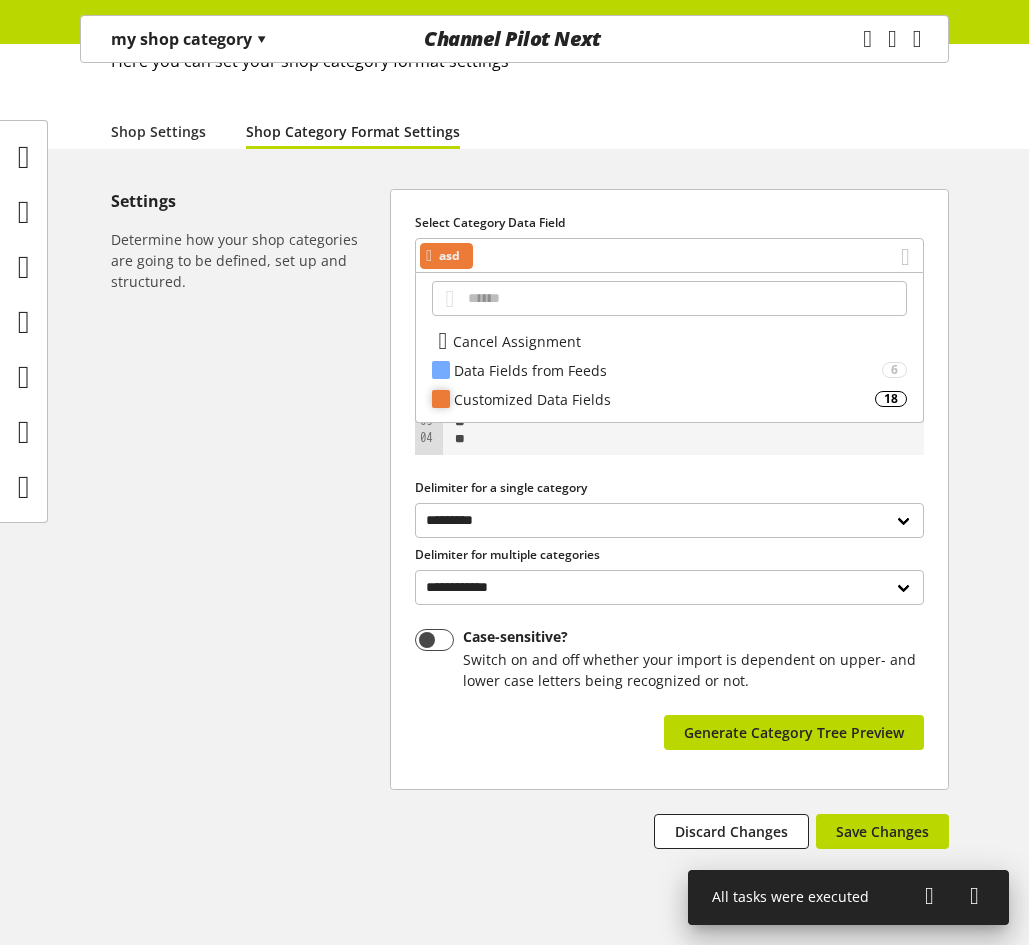 click on "Customized Data Fields" at bounding box center [664, 399] 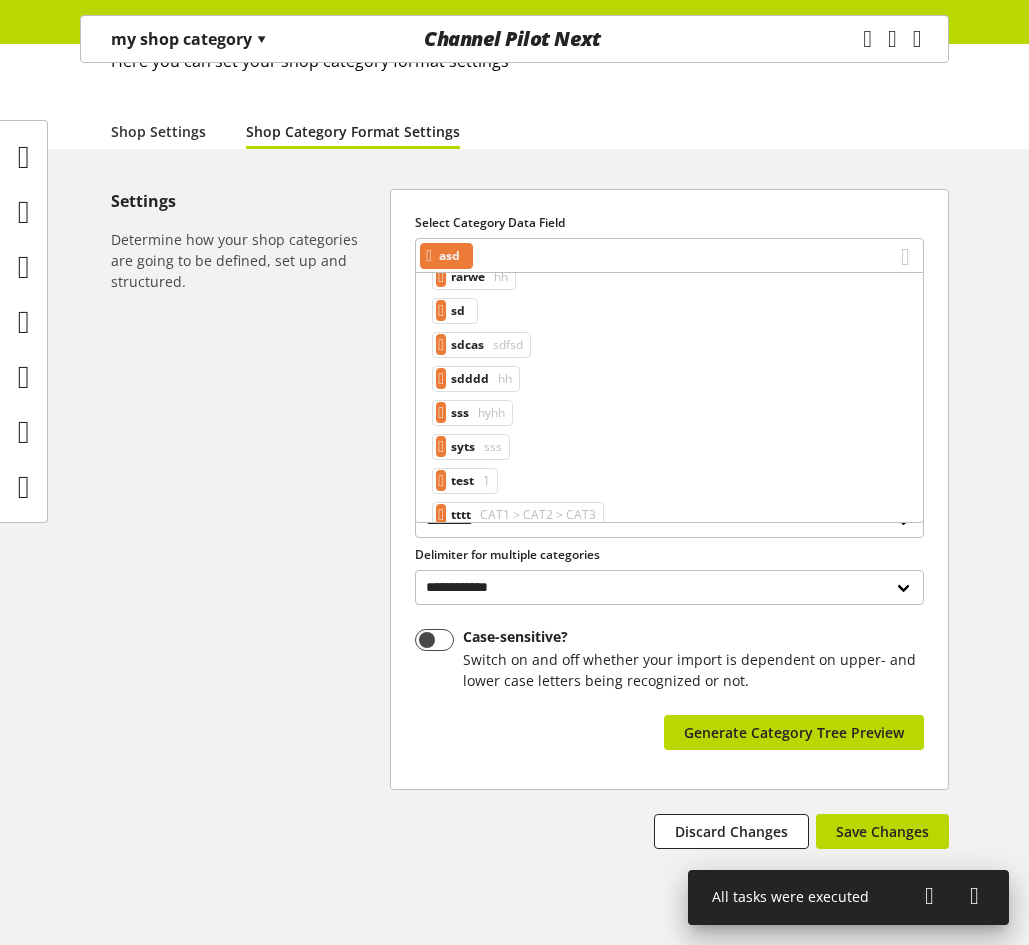 scroll, scrollTop: 400, scrollLeft: 0, axis: vertical 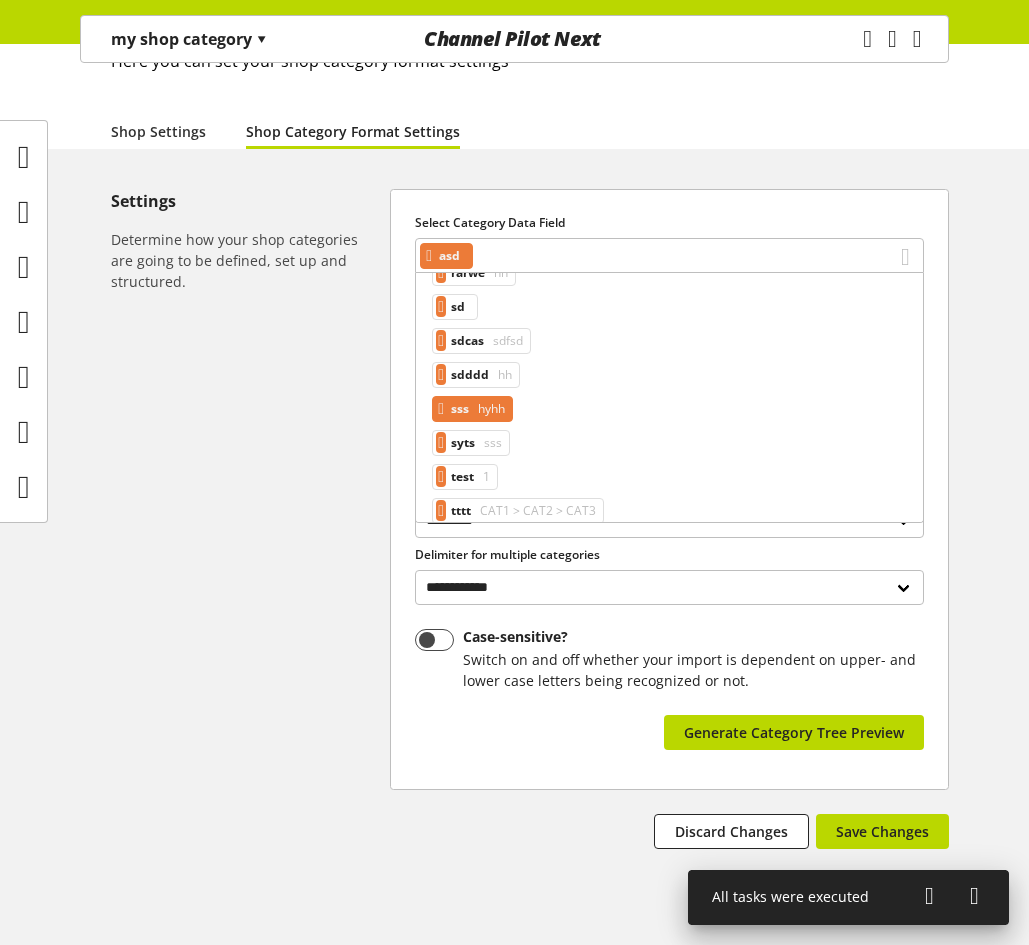 click on "hyhh" at bounding box center [489, 409] 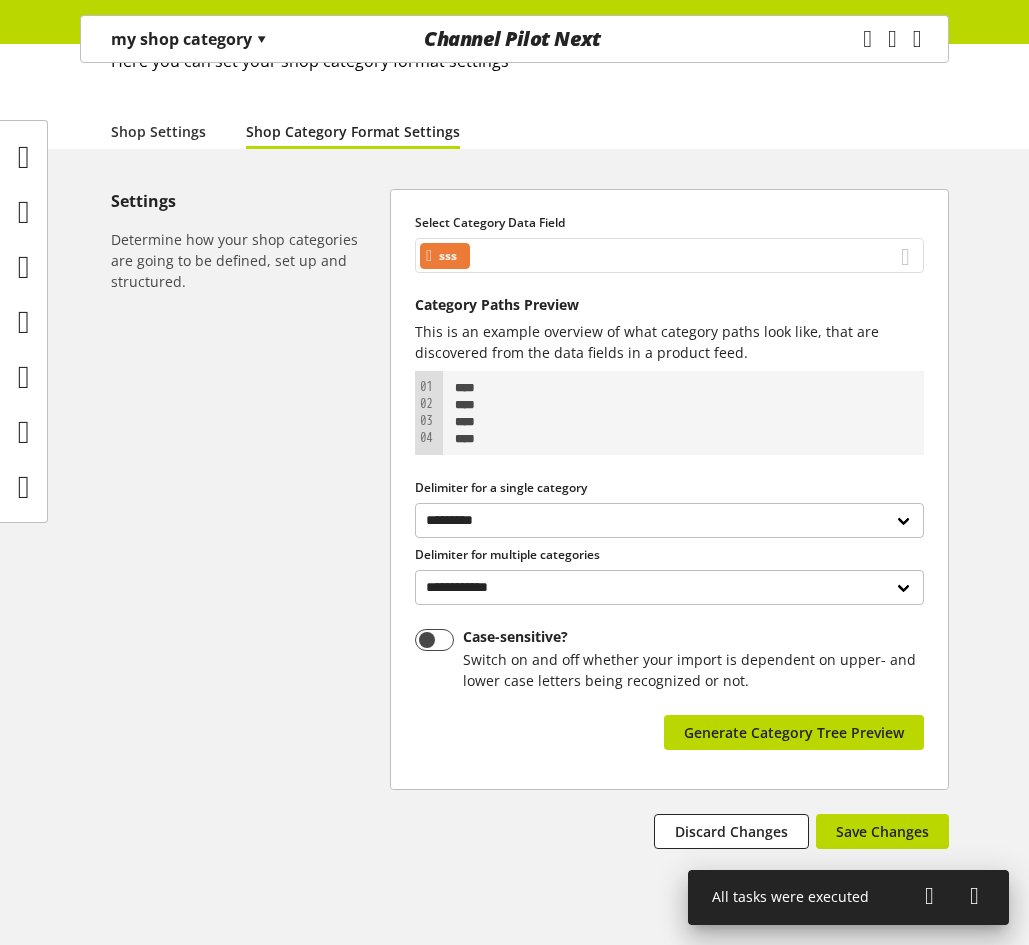 click on "sss" at bounding box center (669, 255) 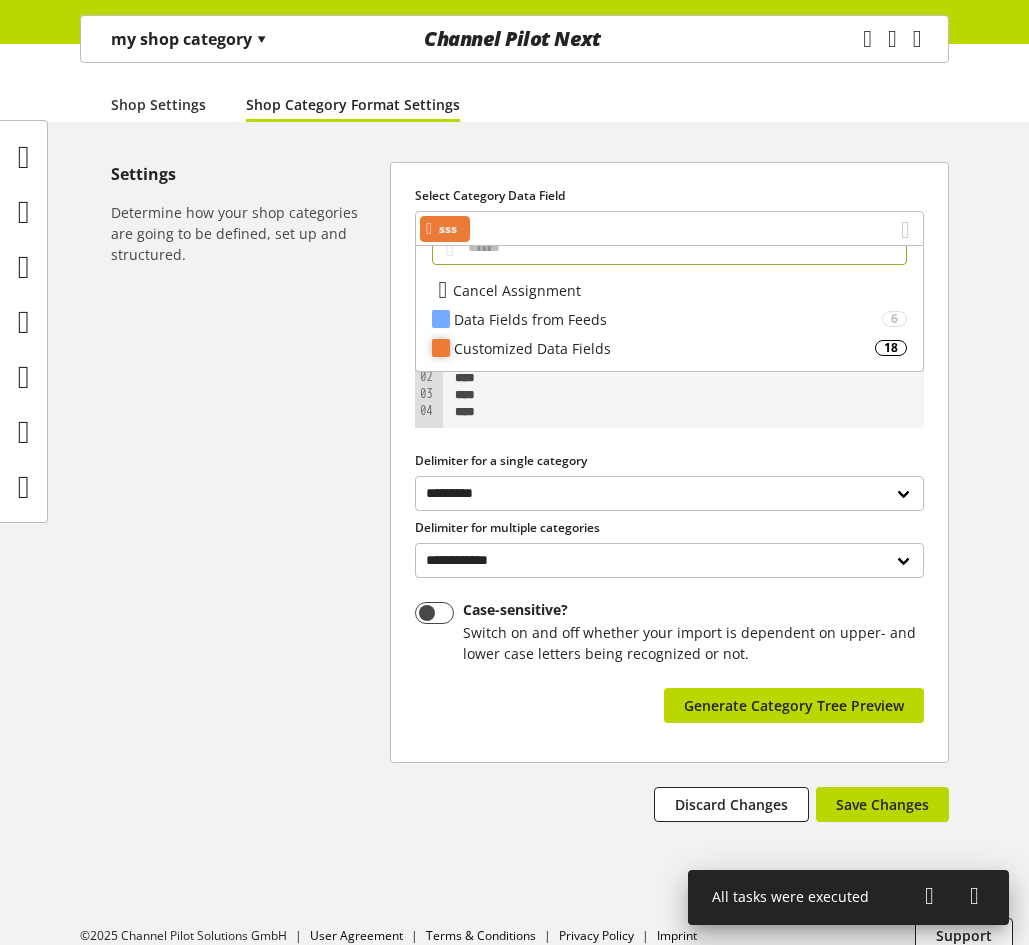 scroll, scrollTop: 185, scrollLeft: 0, axis: vertical 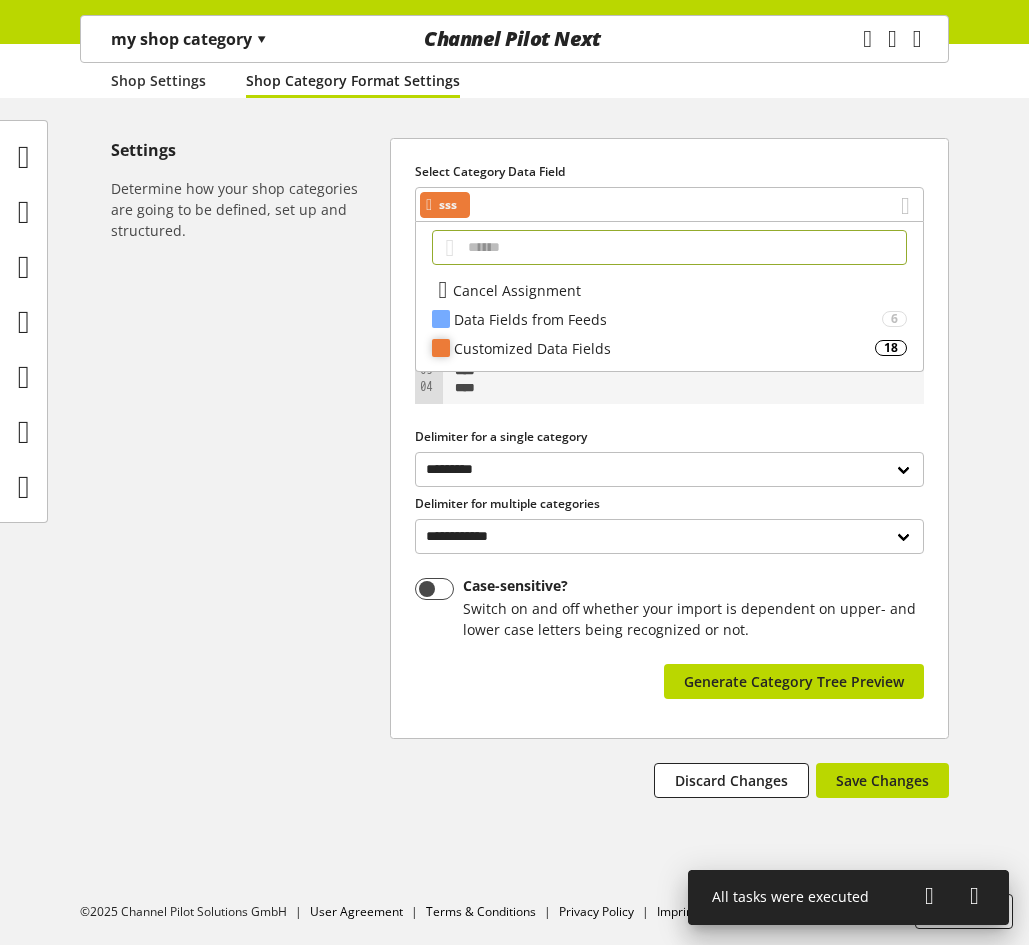 click on "Customized Data Fields" at bounding box center [664, 348] 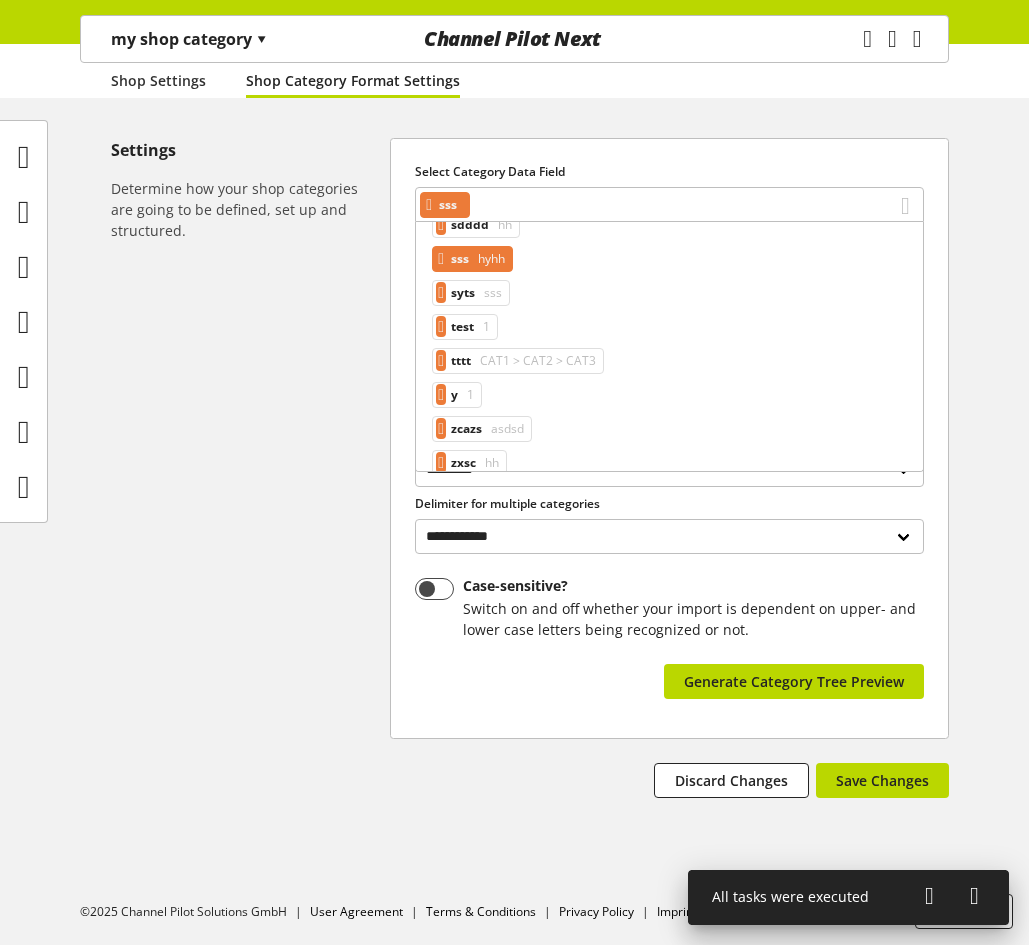 scroll, scrollTop: 500, scrollLeft: 0, axis: vertical 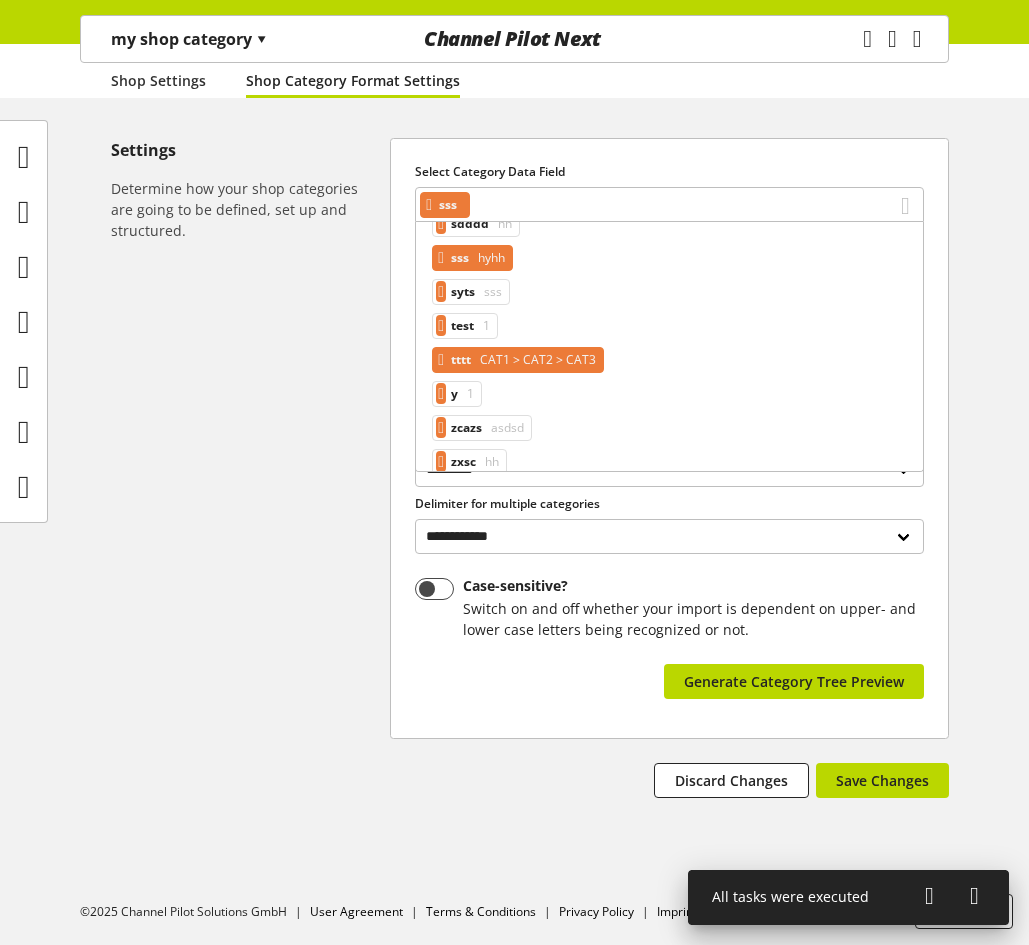 click on "CAT1 > CAT2 > CAT3" at bounding box center [536, 360] 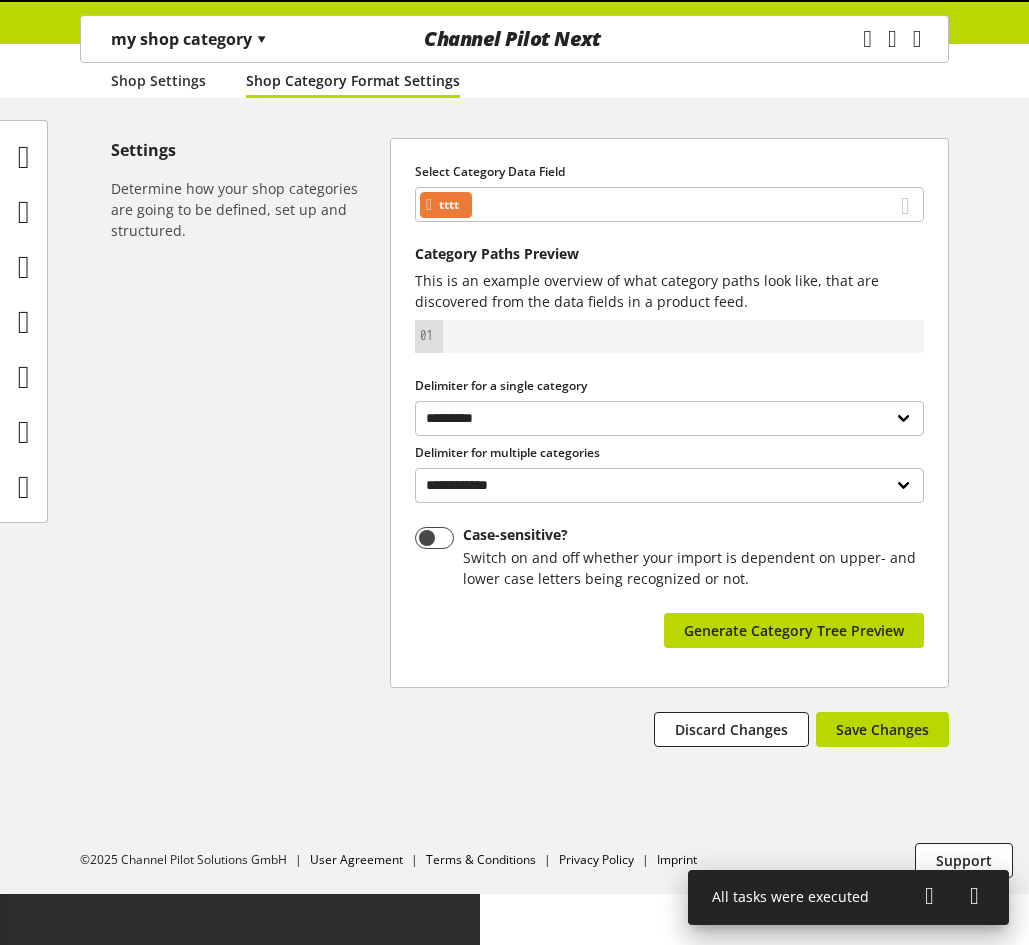 scroll, scrollTop: 134, scrollLeft: 0, axis: vertical 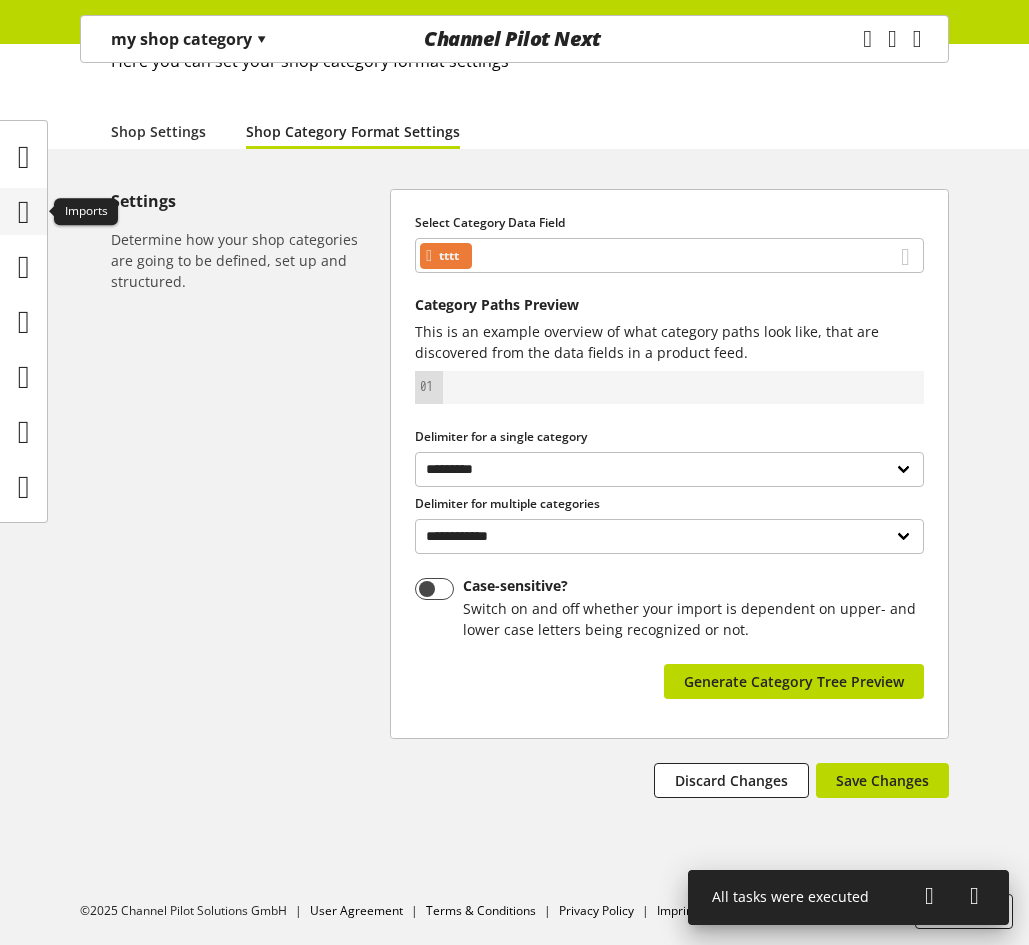 click at bounding box center (24, 212) 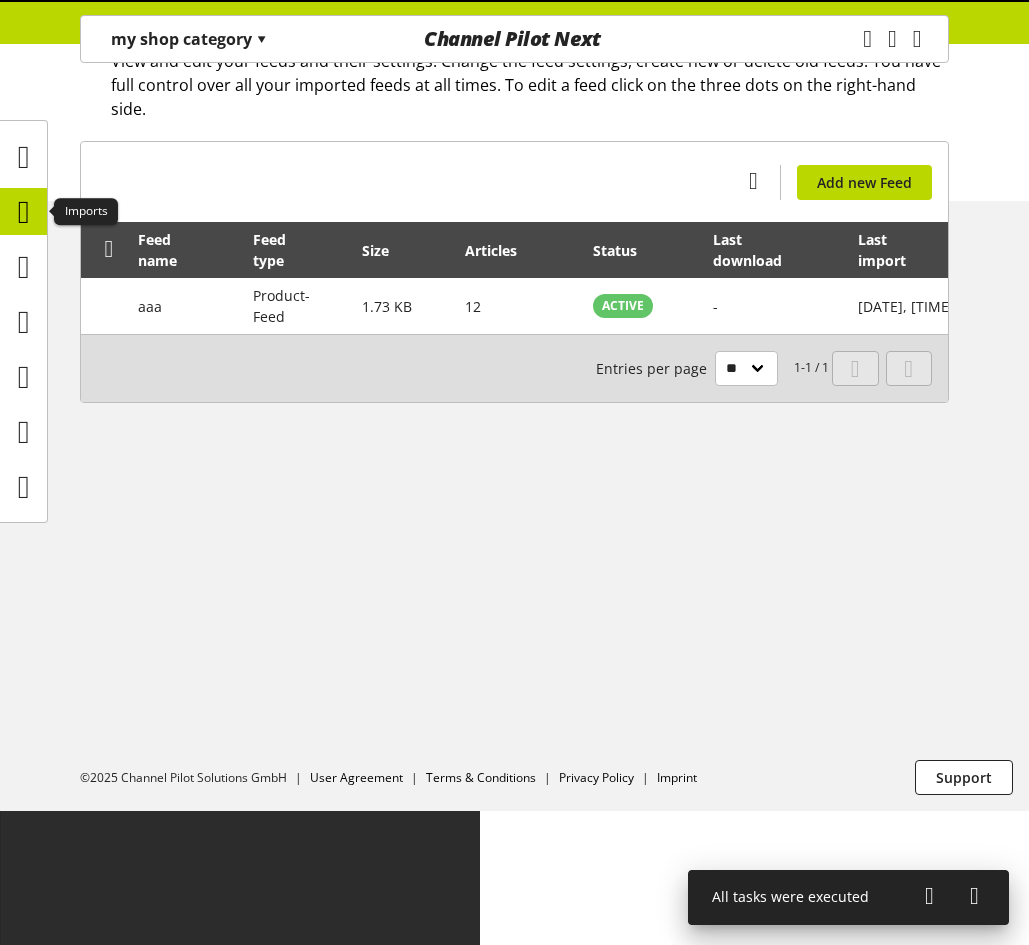 scroll, scrollTop: 0, scrollLeft: 0, axis: both 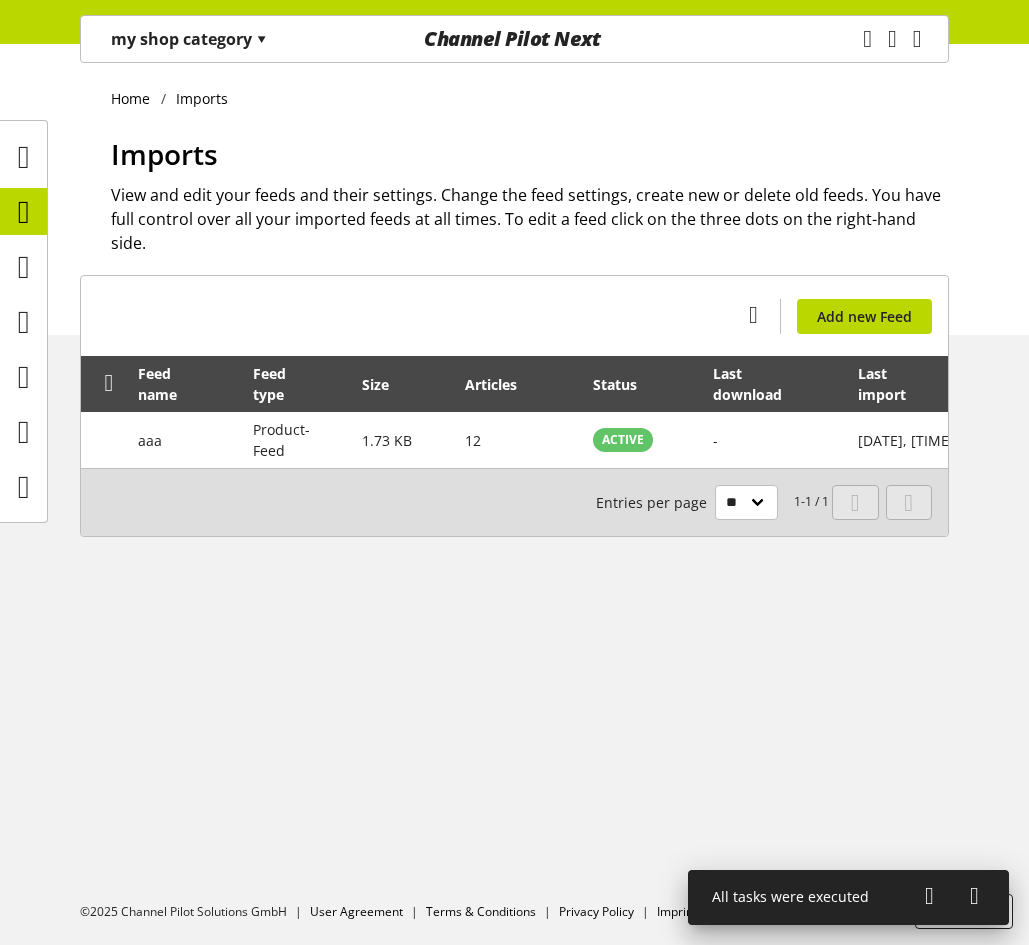 click on "my shop category ▾" at bounding box center [189, 39] 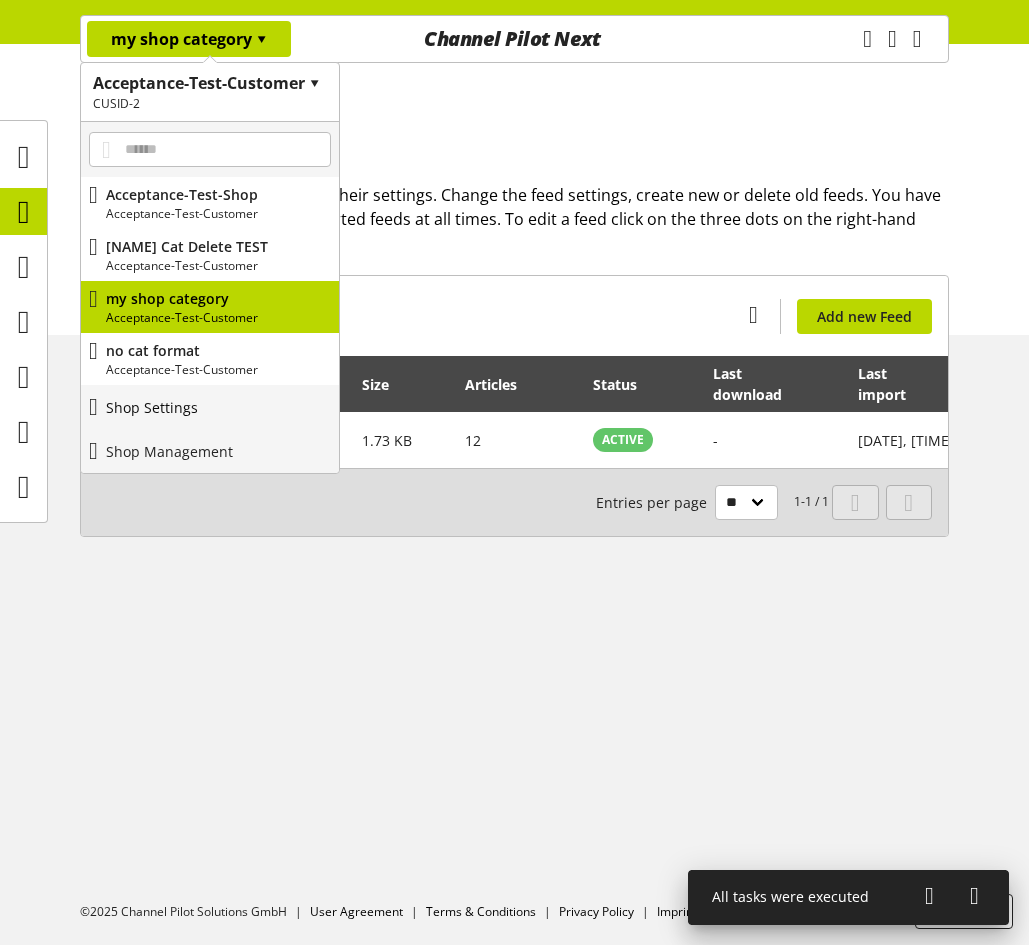 drag, startPoint x: 236, startPoint y: 408, endPoint x: 300, endPoint y: 352, distance: 85.04117 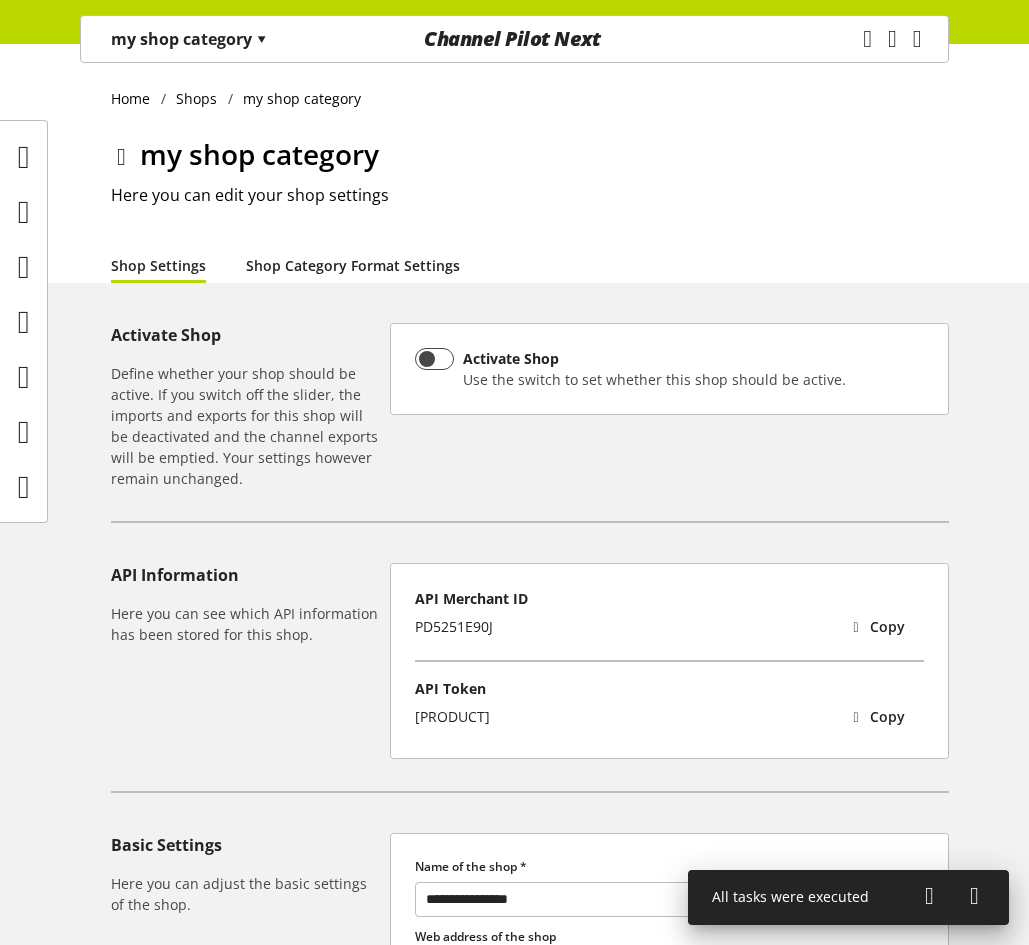 click on "Shop Category Format Settings" at bounding box center [353, 265] 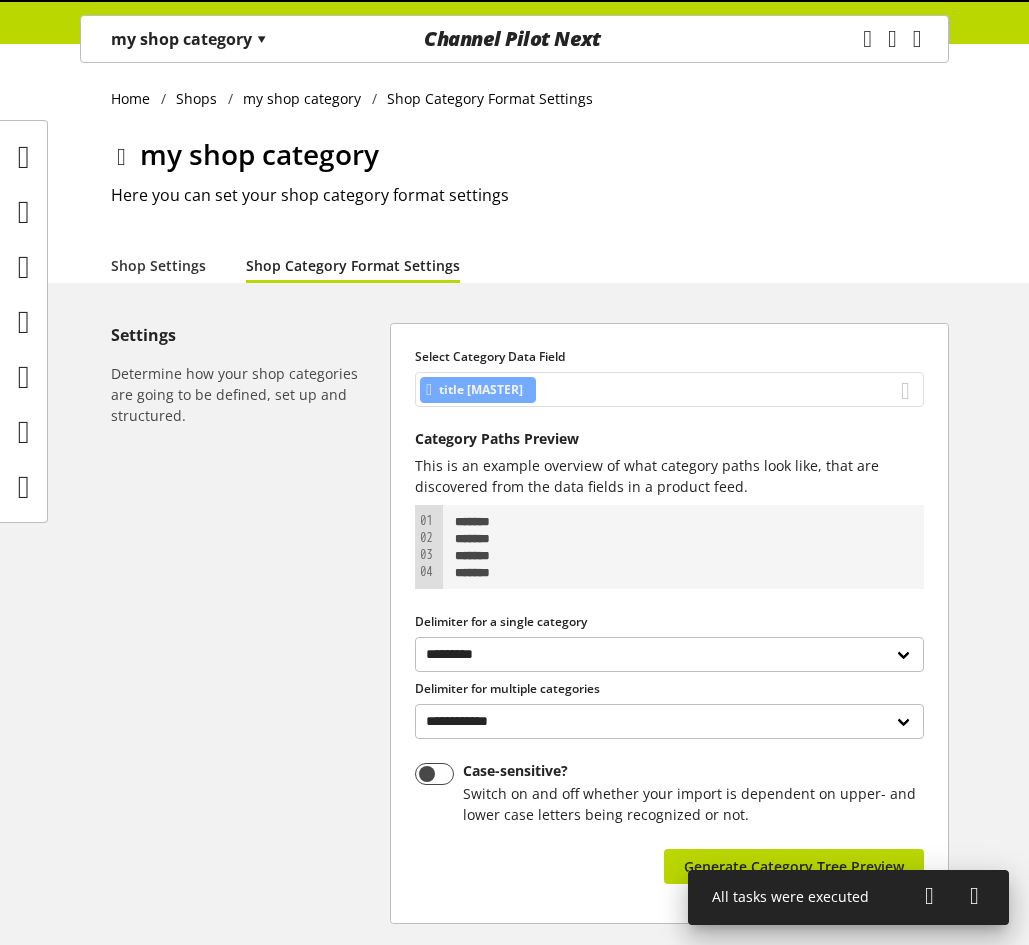click on "title [MASTER]" at bounding box center [669, 389] 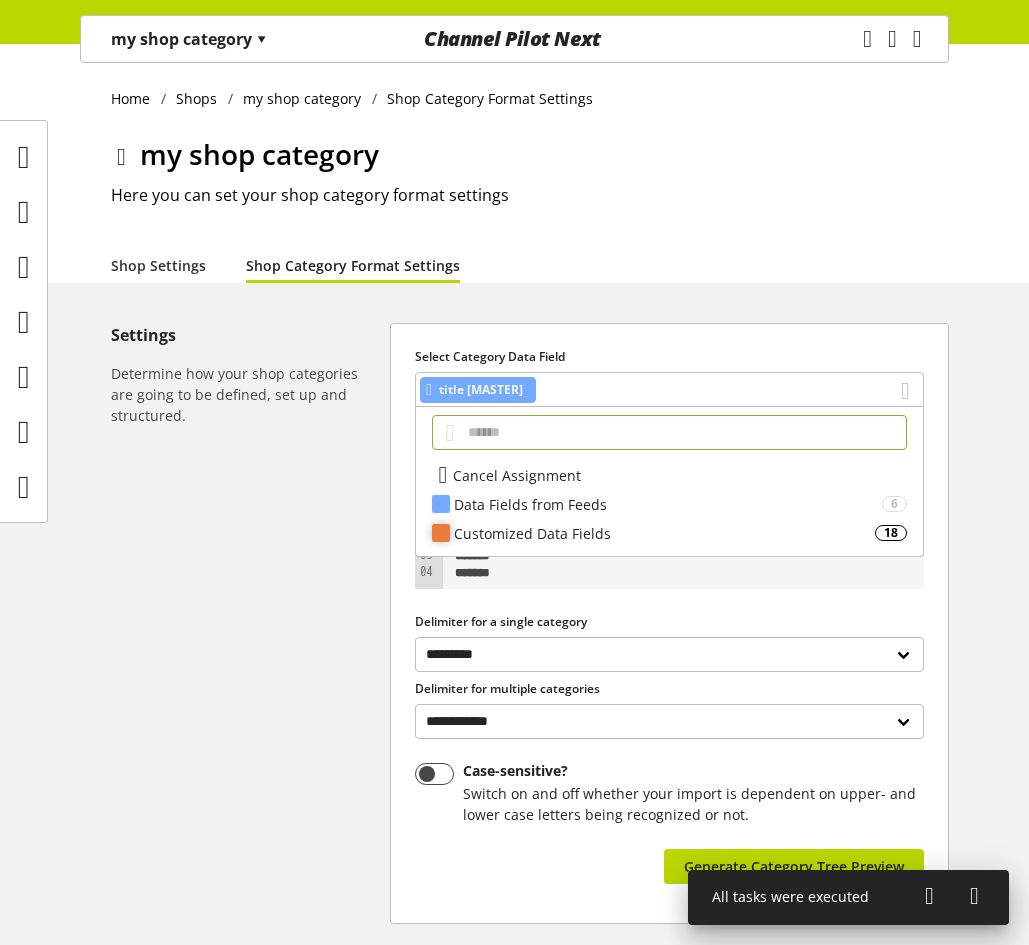 click on "Customized Data Fields" at bounding box center (664, 533) 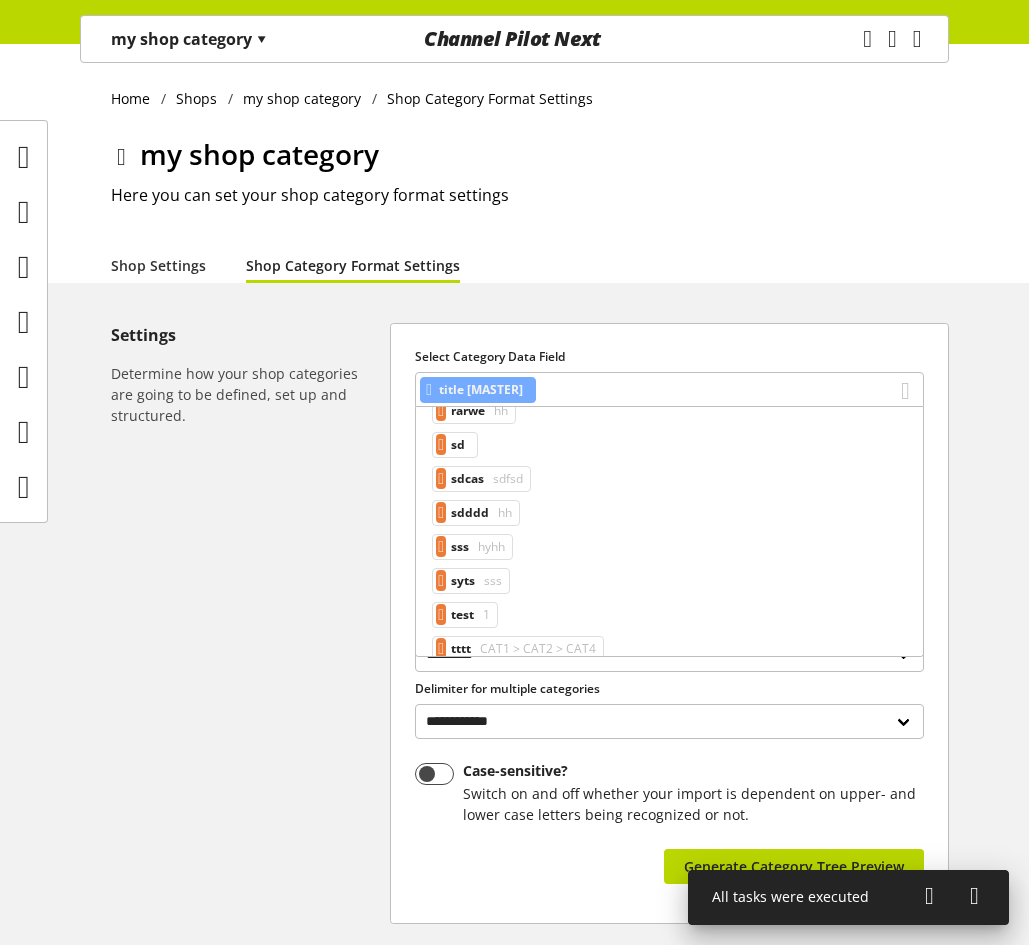 scroll, scrollTop: 400, scrollLeft: 0, axis: vertical 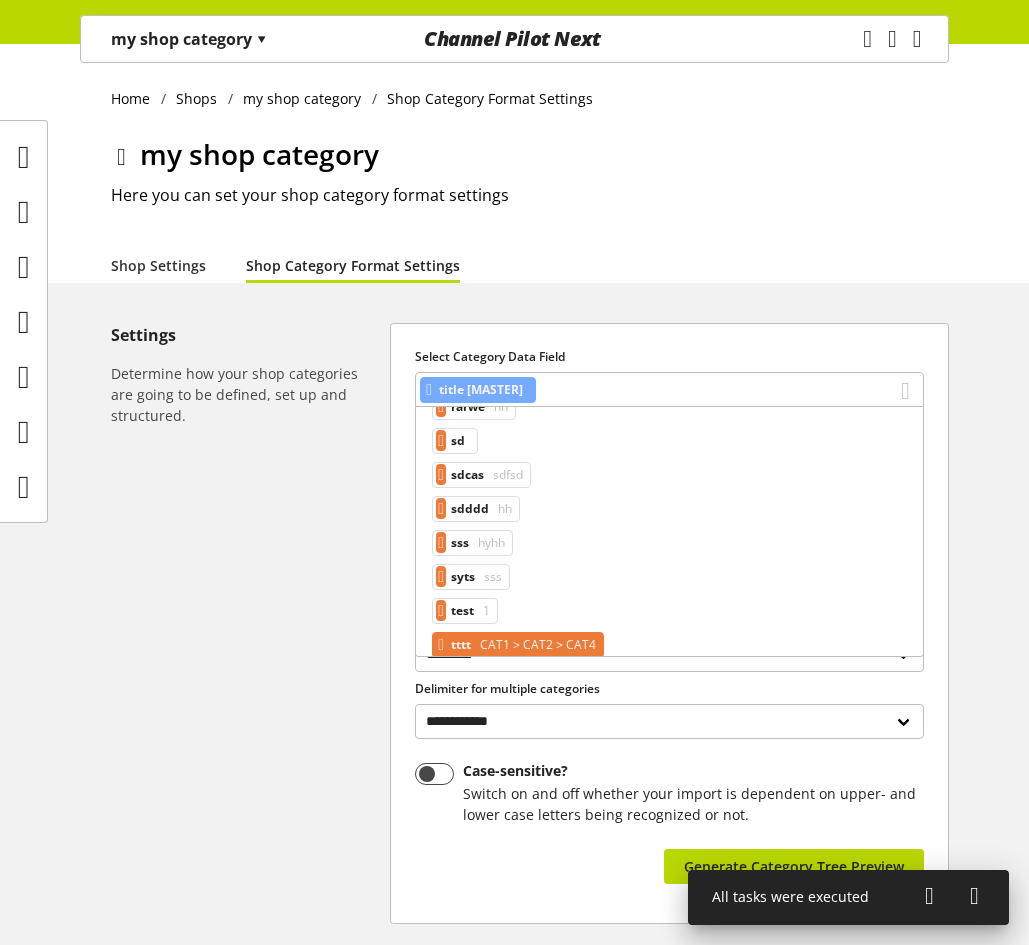 click on "CAT1 > CAT2 > CAT4" at bounding box center [536, 645] 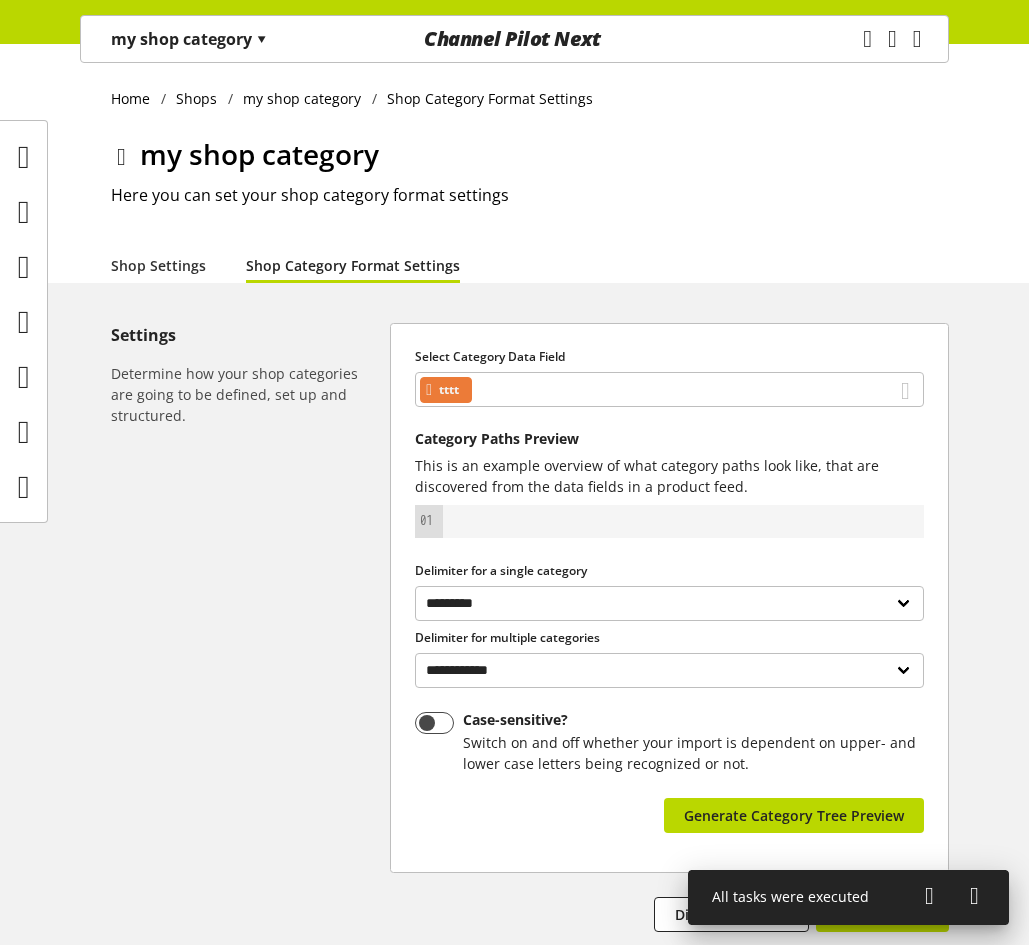click on "**********" at bounding box center (669, 598) 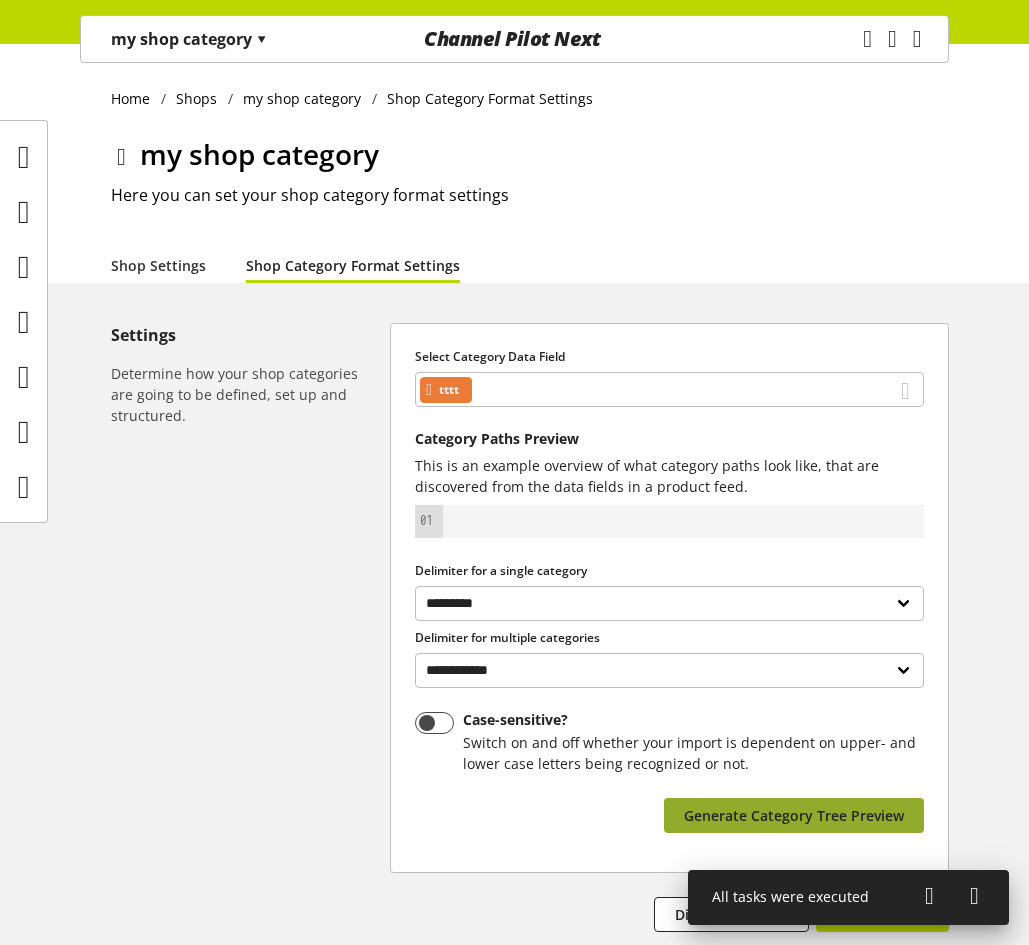 click on "Generate Category Tree Preview" at bounding box center (794, 815) 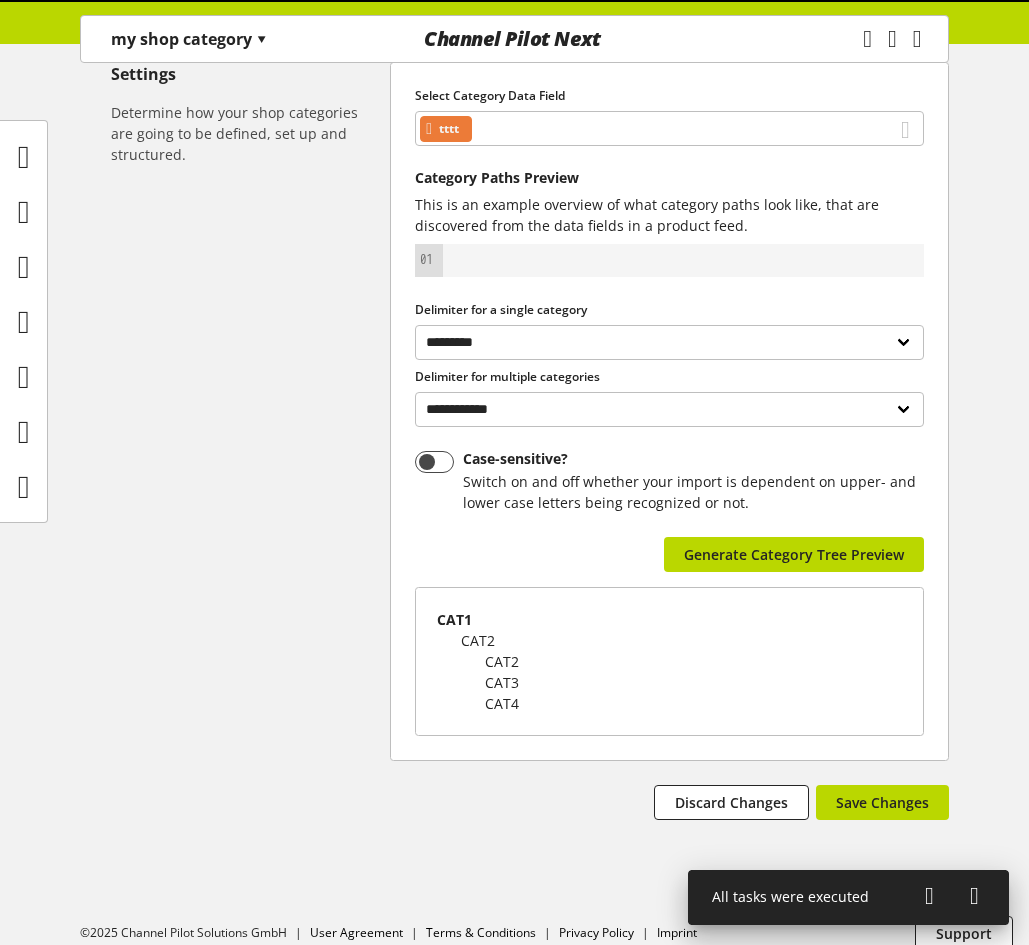 scroll, scrollTop: 283, scrollLeft: 0, axis: vertical 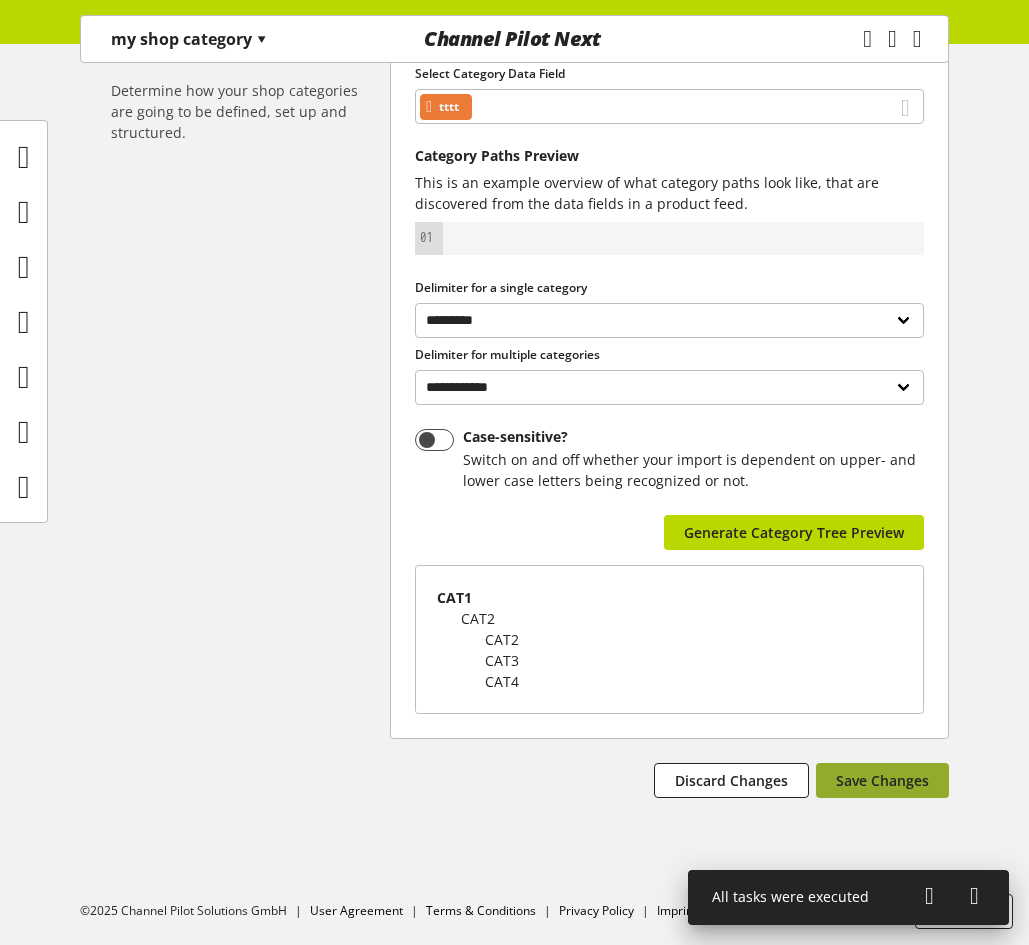 click on "Save Changes" at bounding box center (882, 780) 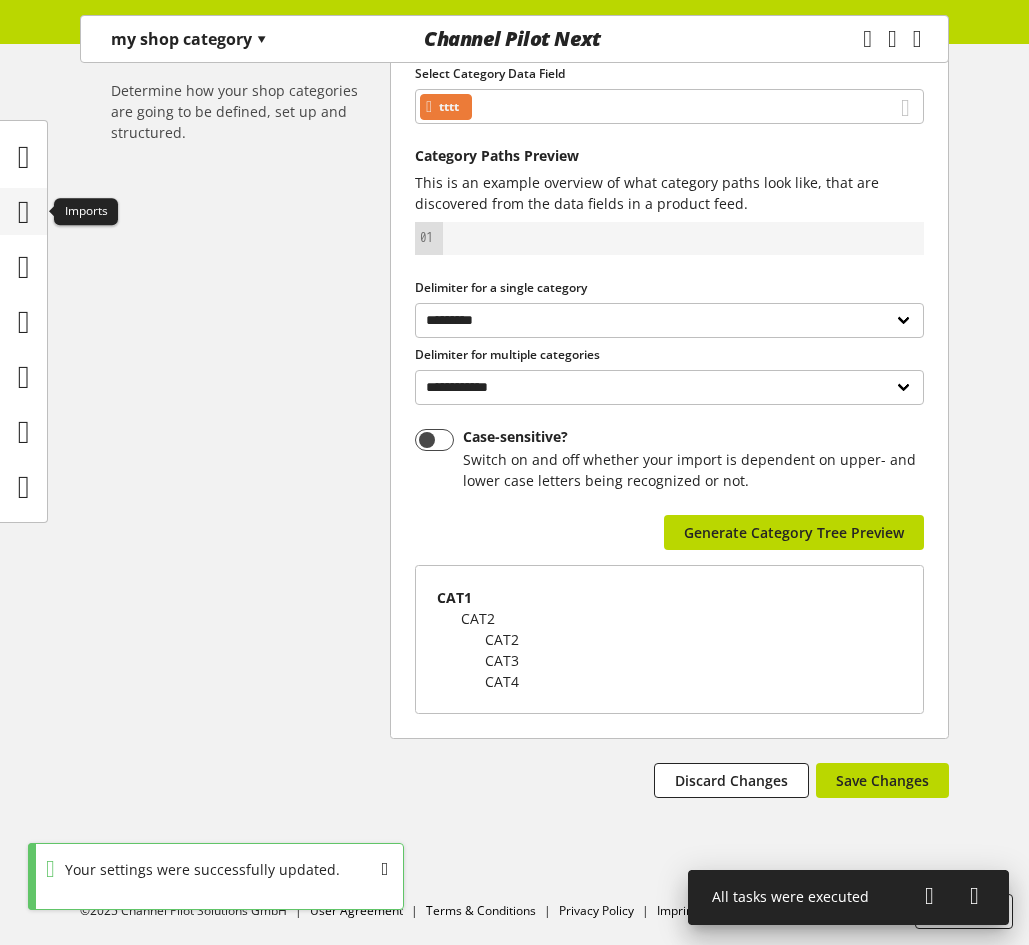 click at bounding box center [24, 212] 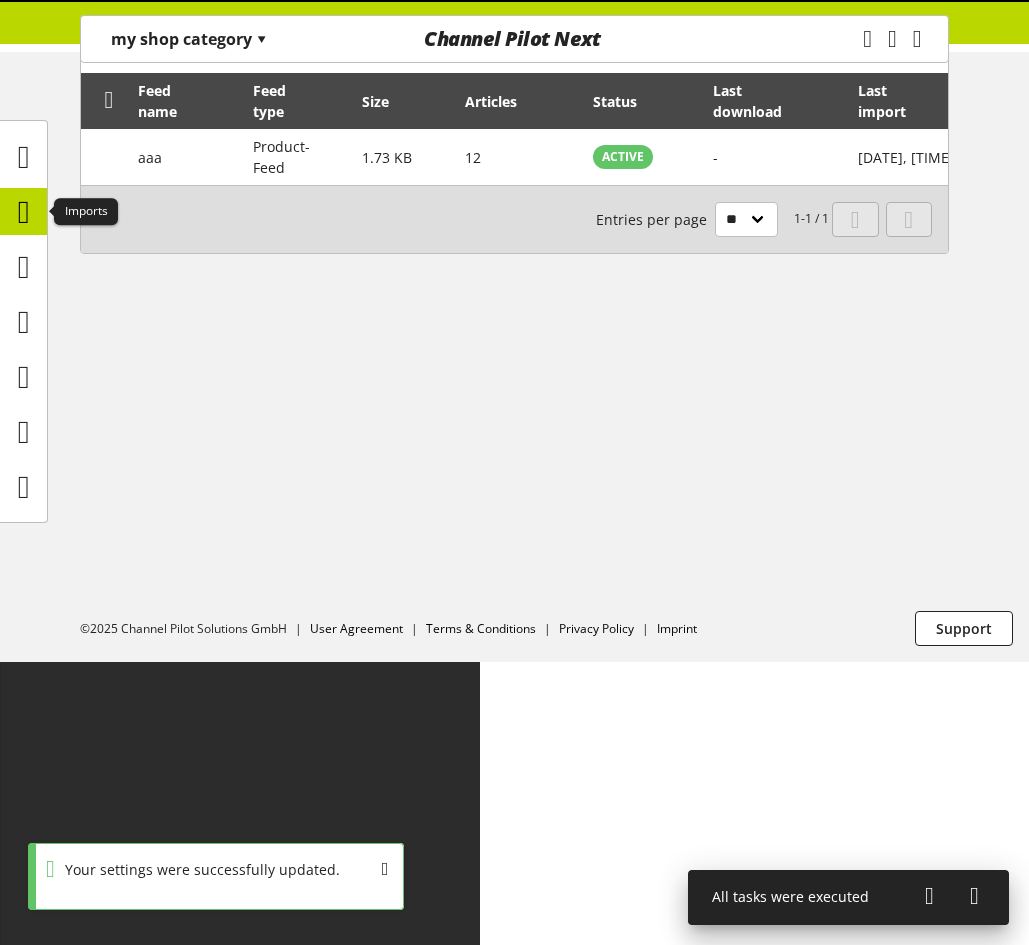 scroll, scrollTop: 0, scrollLeft: 0, axis: both 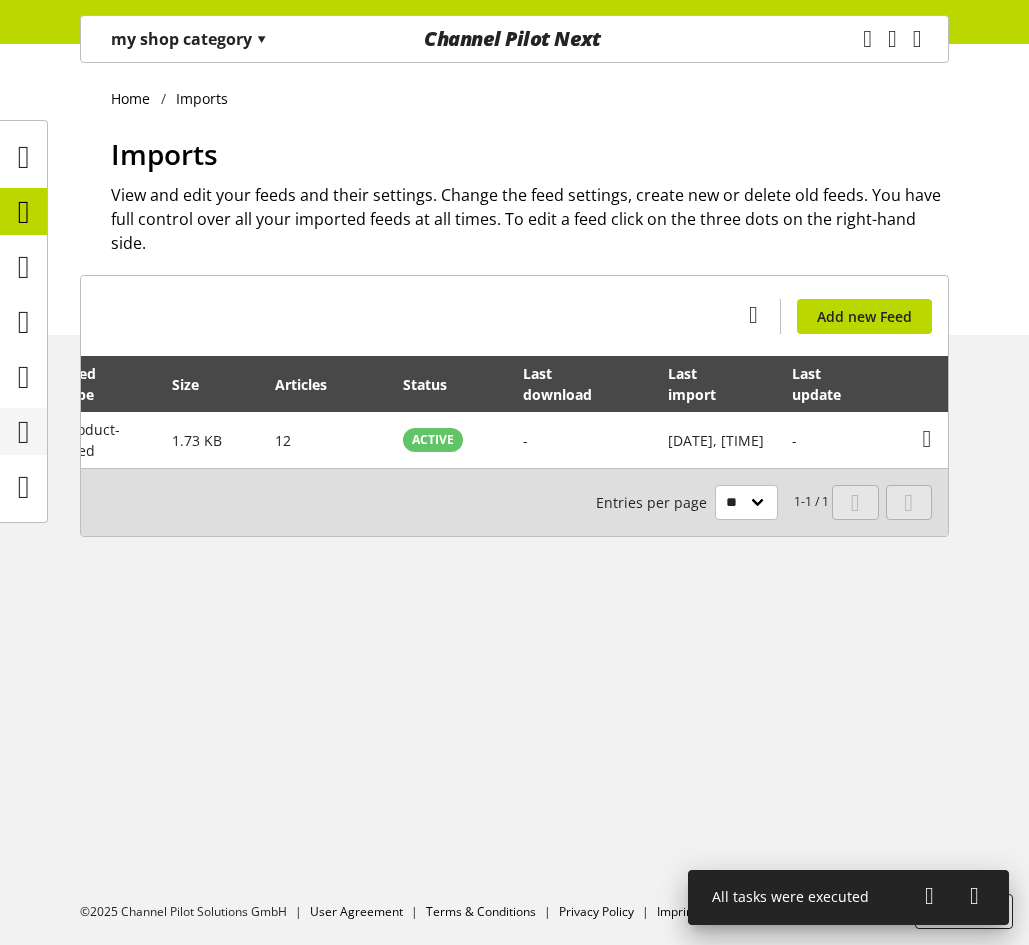 click at bounding box center (23, 431) 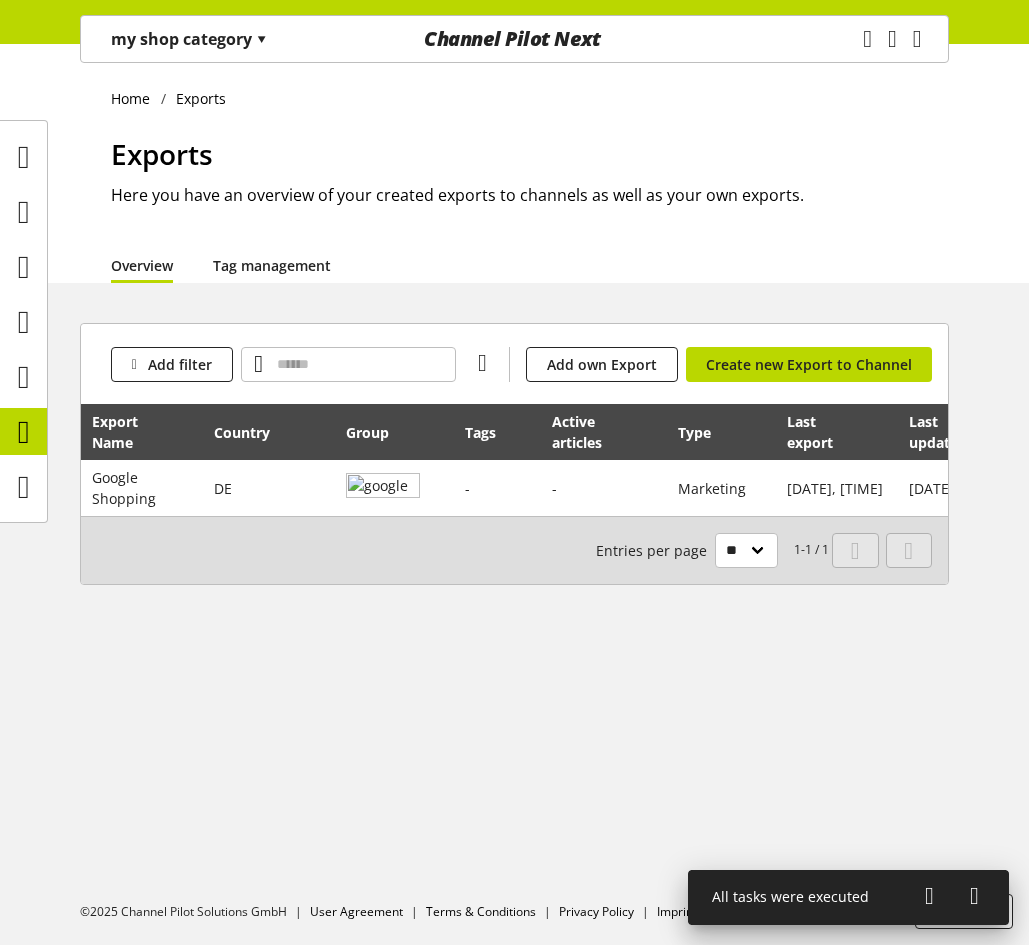 click on "Tag management" at bounding box center (272, 265) 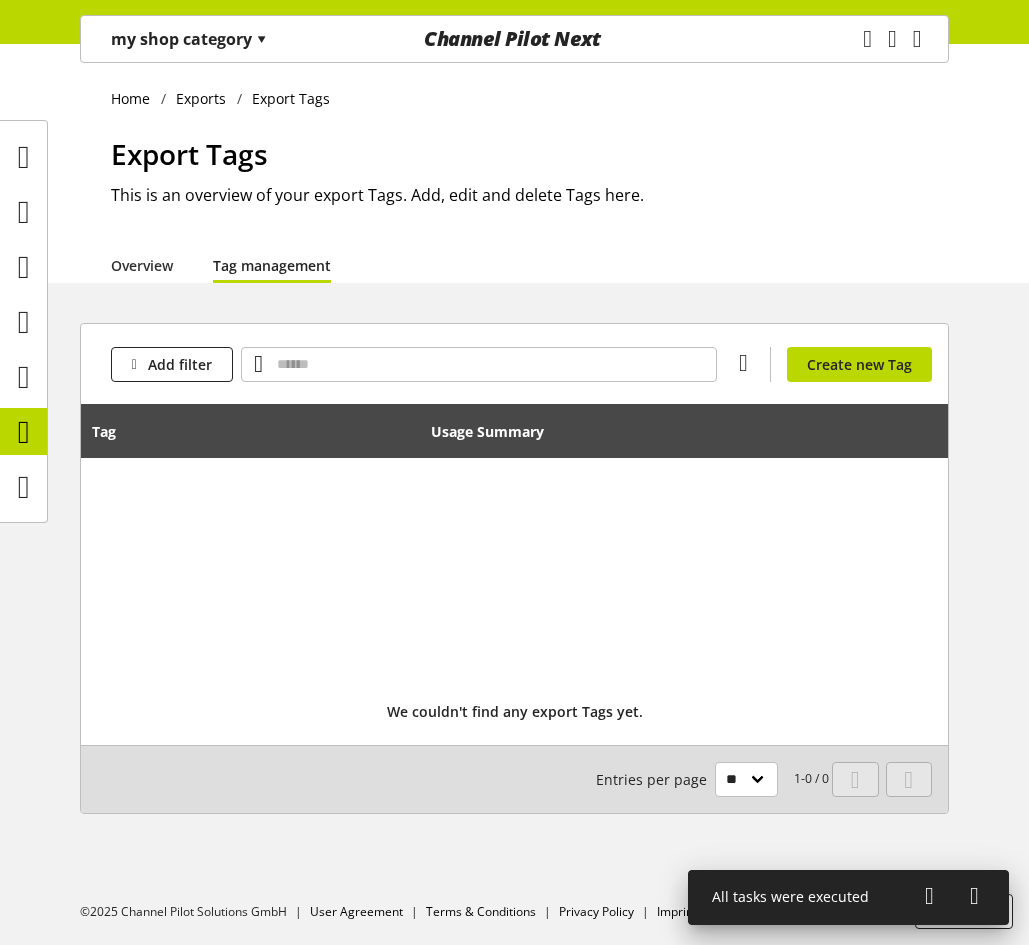 click on "Home Exports Export Tags Export Tags This is an overview of your export Tags. Add, edit and delete Tags here. Overview Tag management" at bounding box center (514, 163) 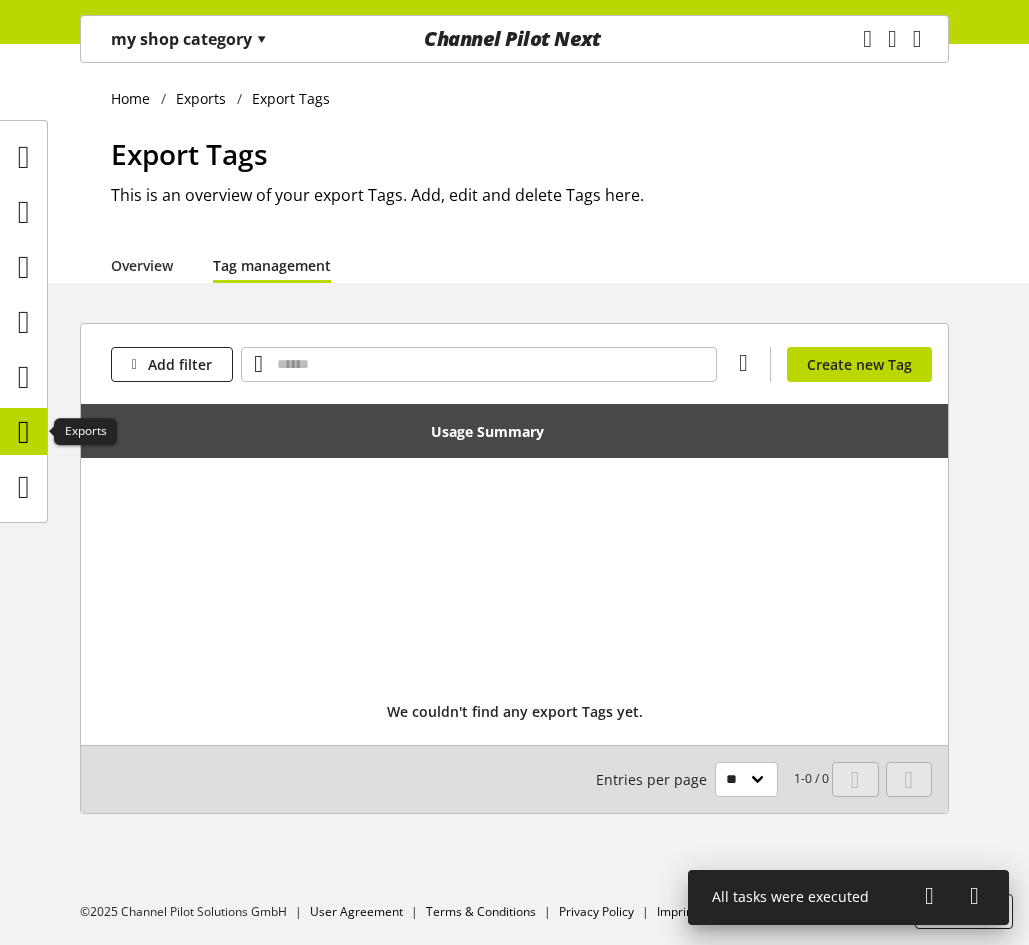 click at bounding box center (24, 432) 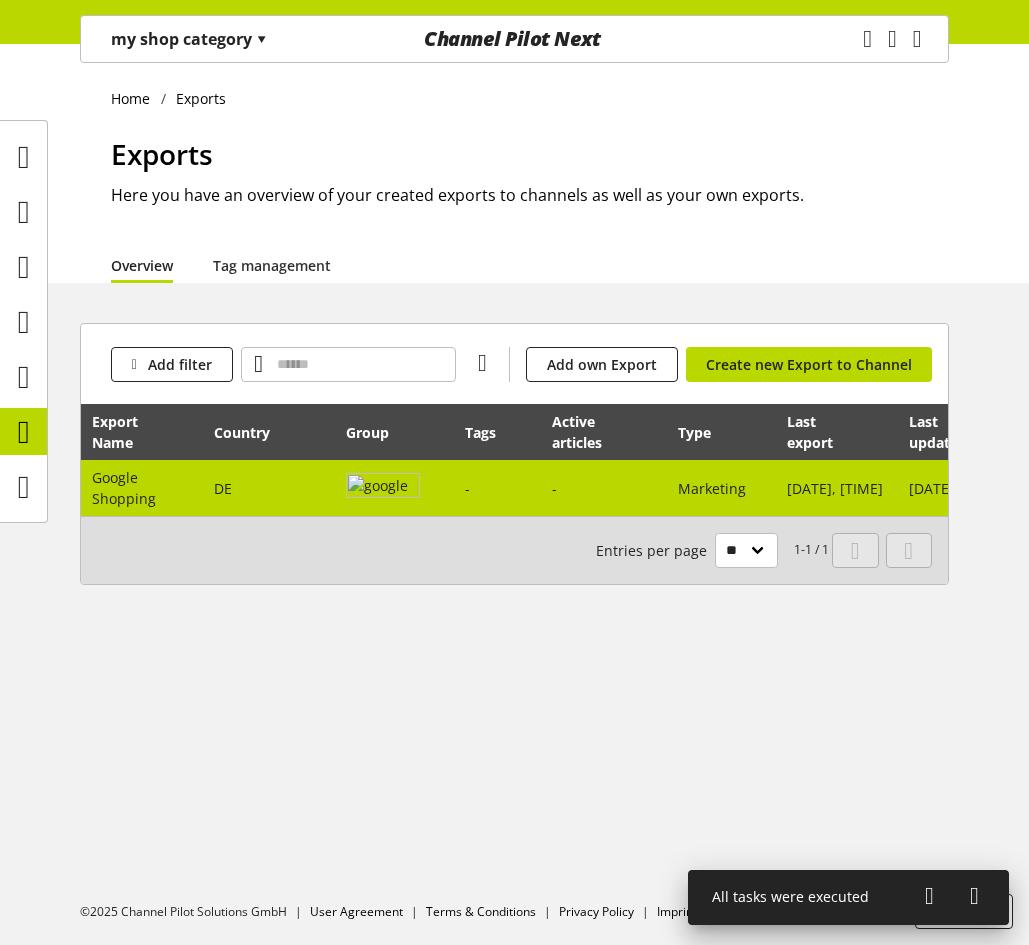 click on "DE" at bounding box center [269, 488] 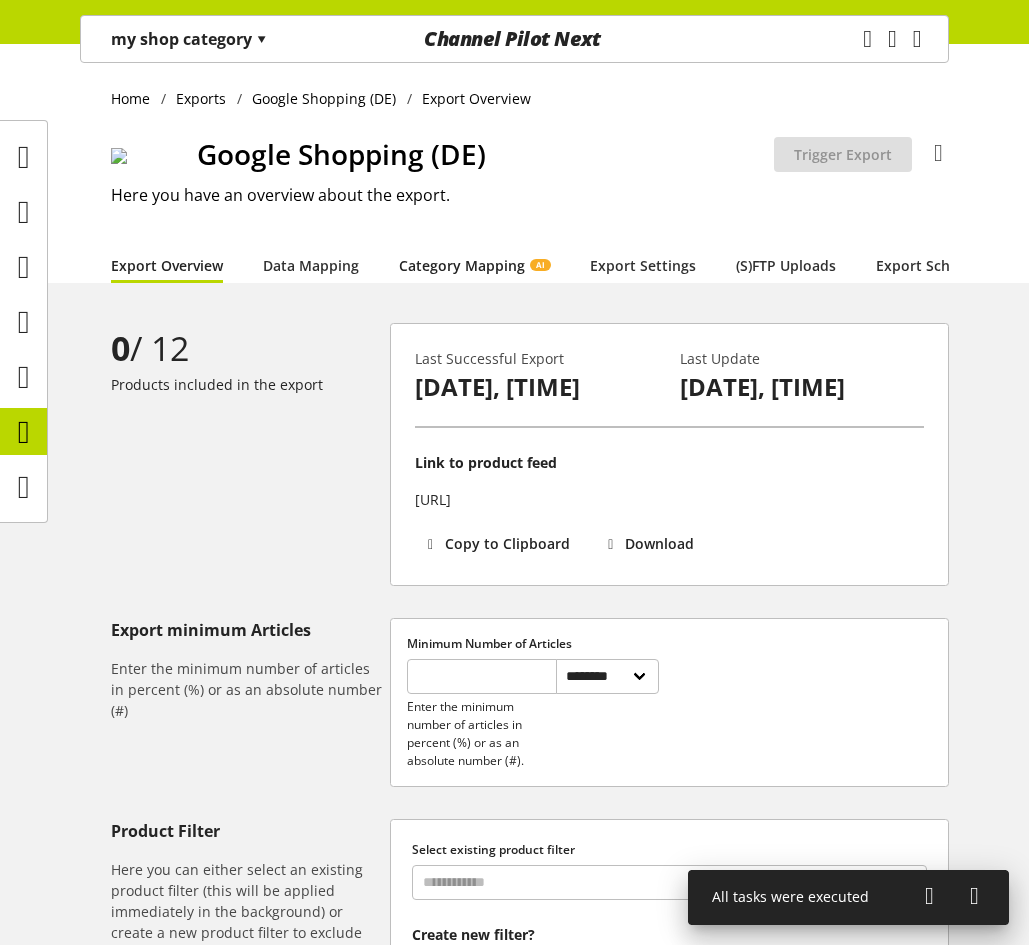 click on "Category Mapping AI" at bounding box center [474, 265] 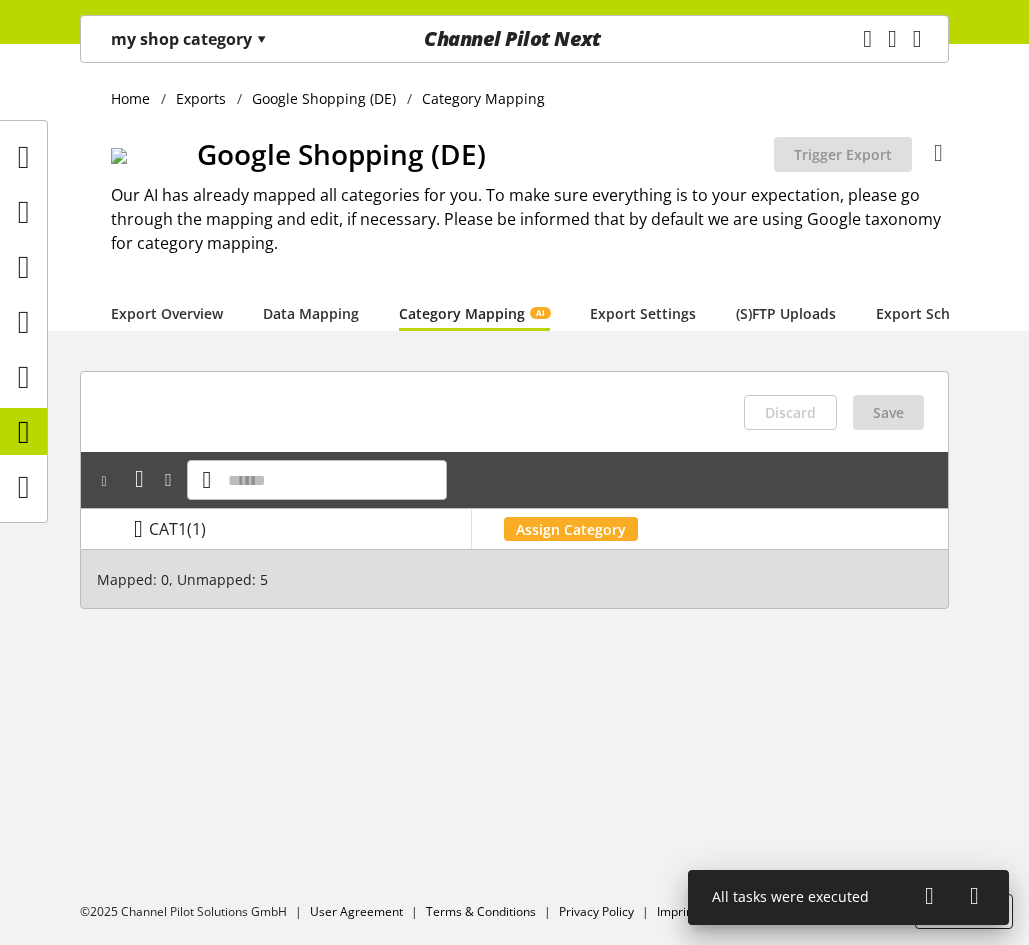 click at bounding box center (138, 529) 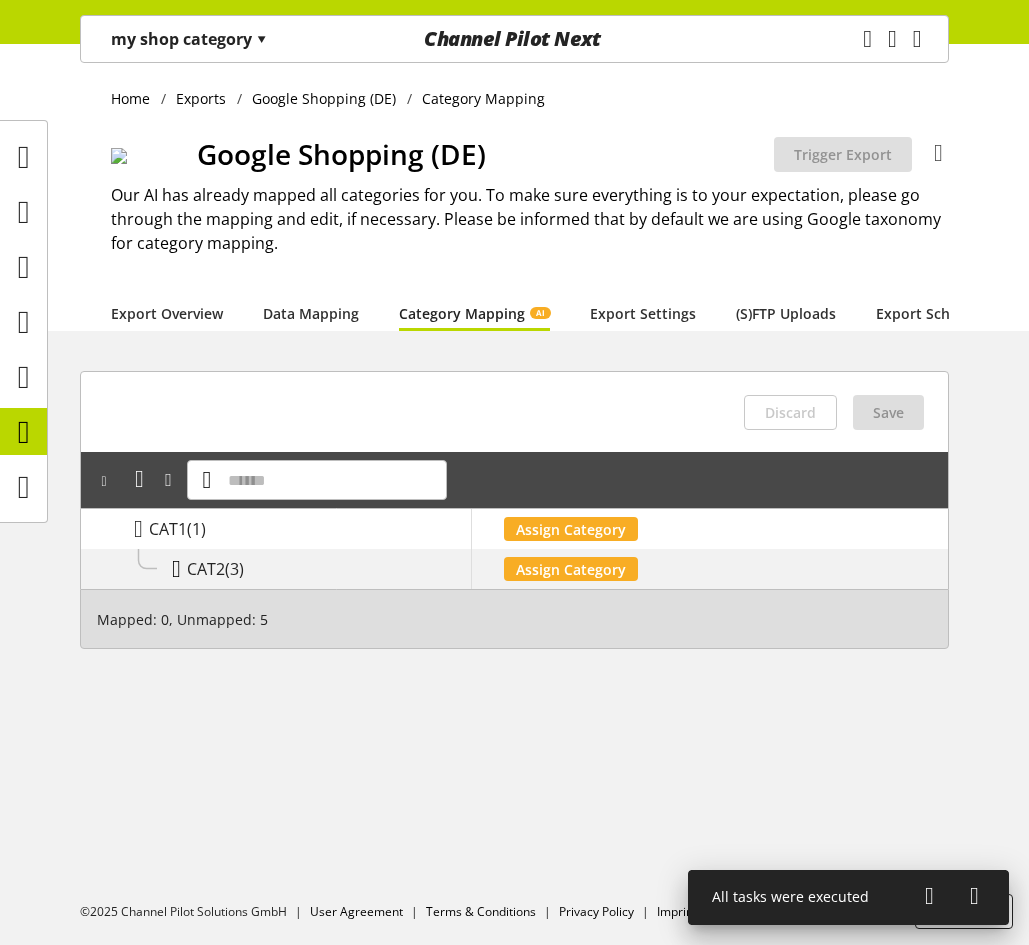 click at bounding box center [176, 569] 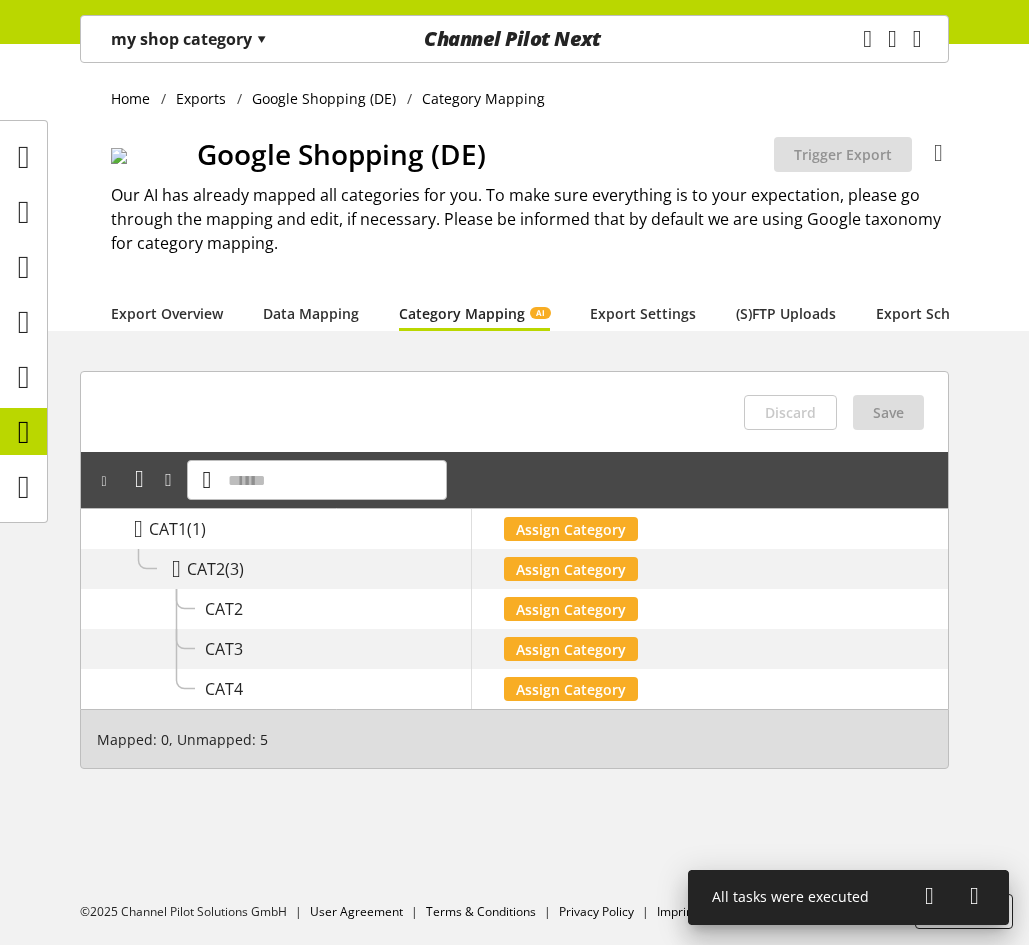 click on "my shop category ▾" at bounding box center [189, 39] 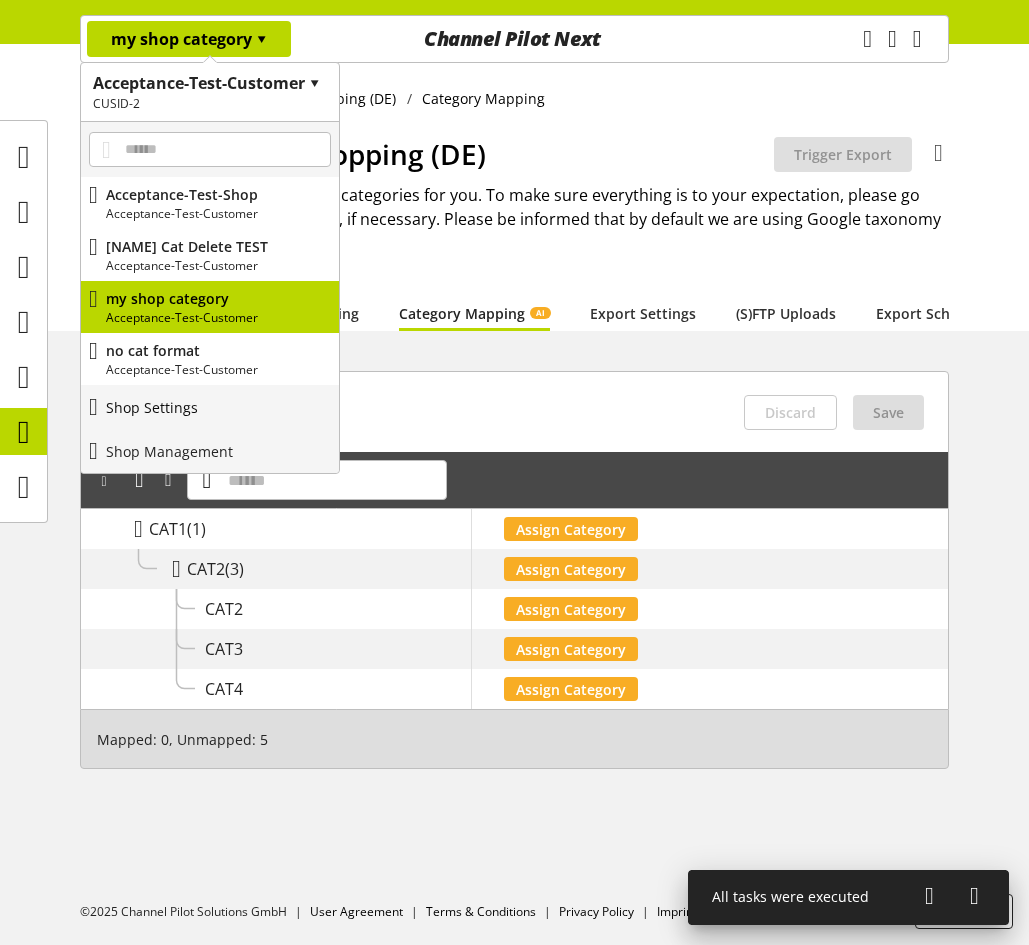 click on "Shop Settings" at bounding box center [152, 407] 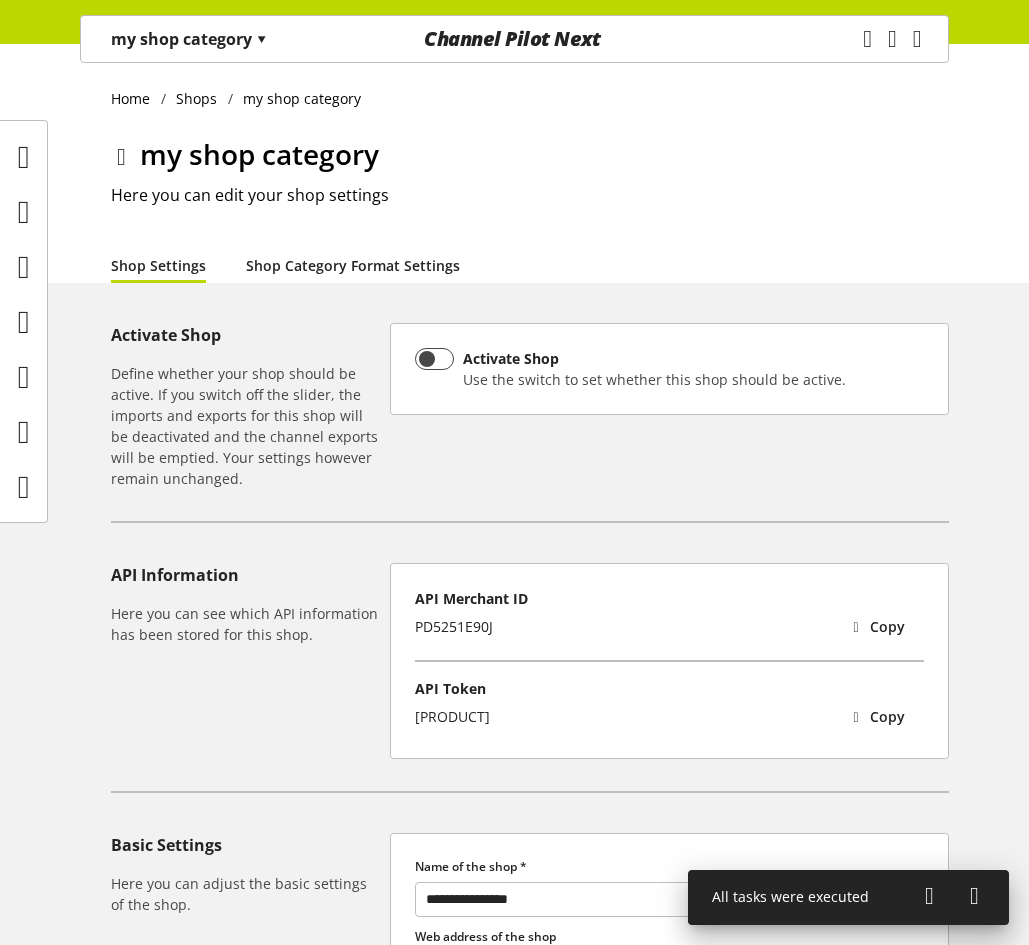 click on "Shop Category Format Settings" at bounding box center [353, 265] 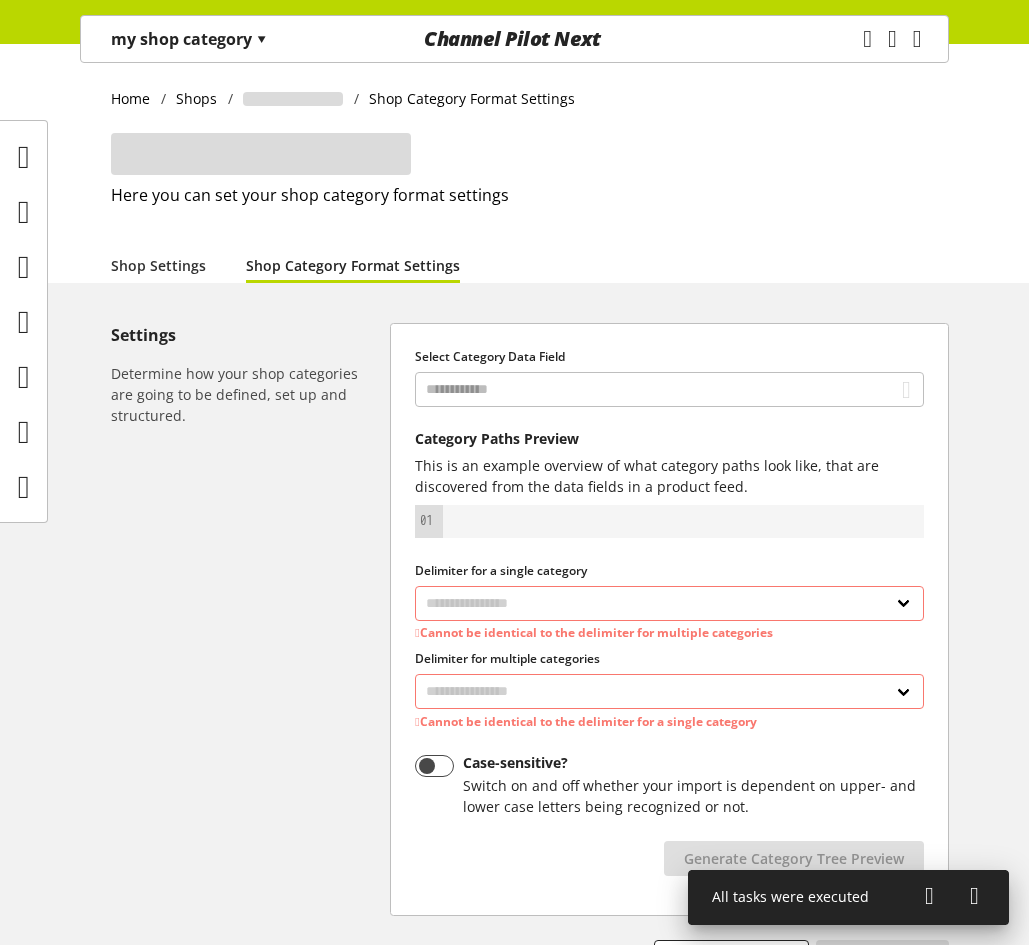 select on "*" 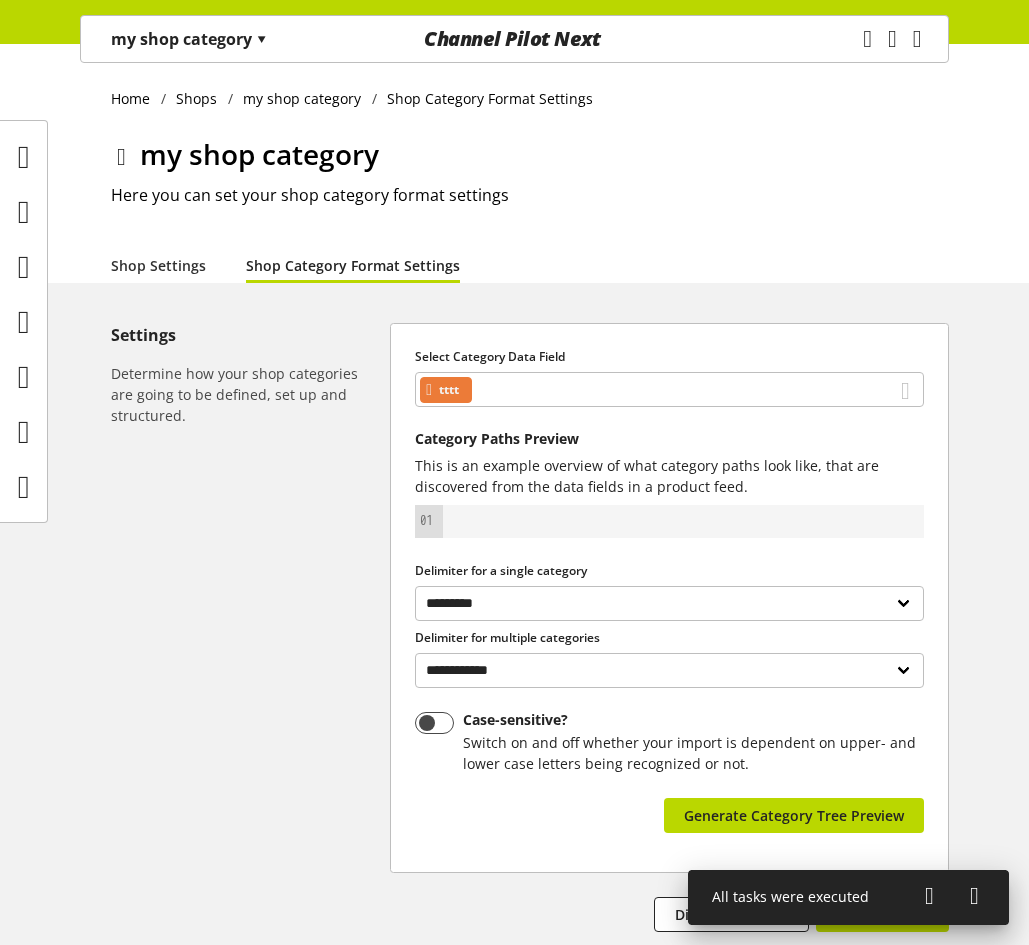 click on "**********" at bounding box center (669, 598) 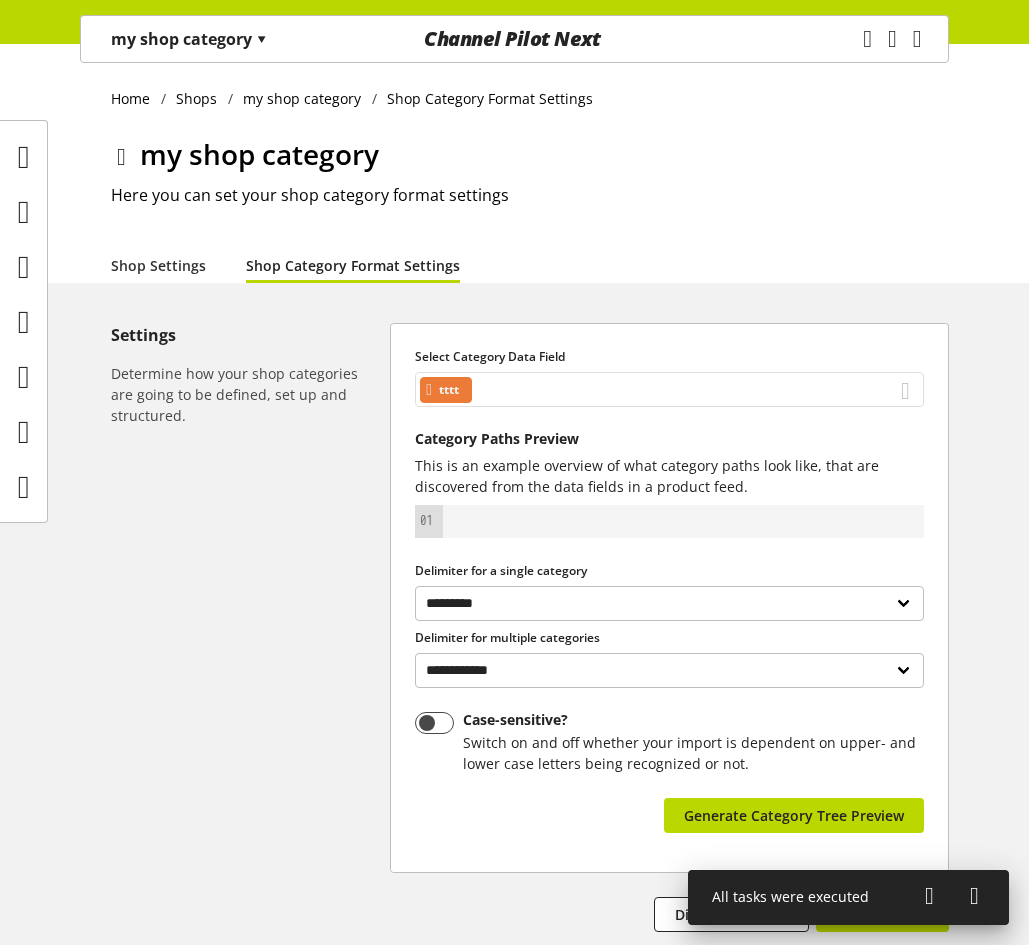 click on "tttt" at bounding box center (669, 389) 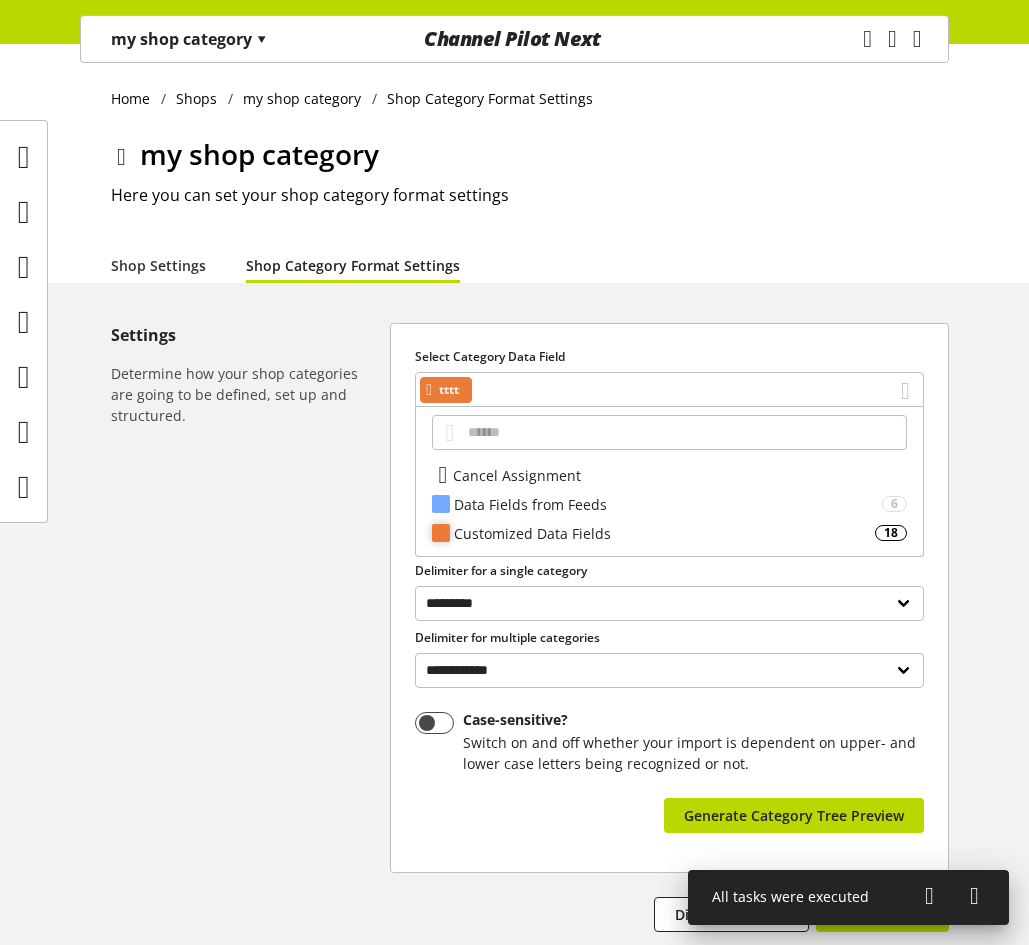 click on "Customized Data Fields" at bounding box center [664, 533] 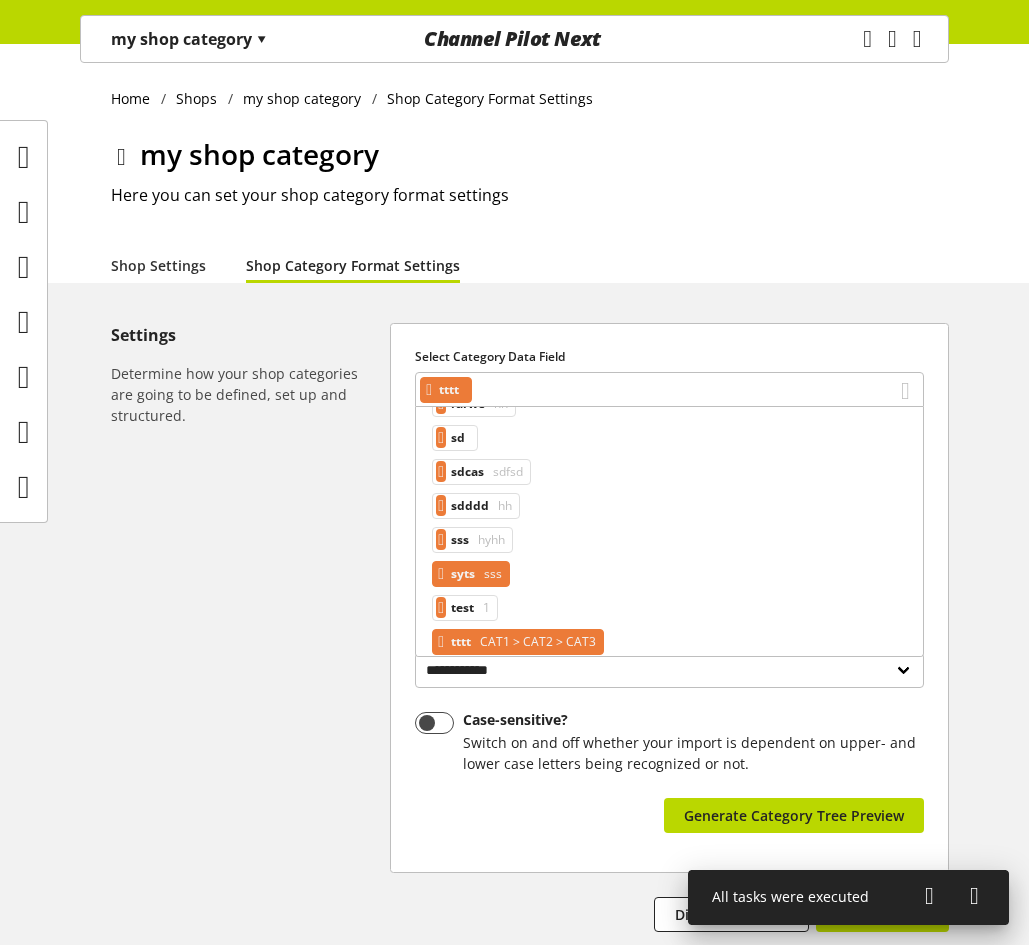 scroll, scrollTop: 520, scrollLeft: 0, axis: vertical 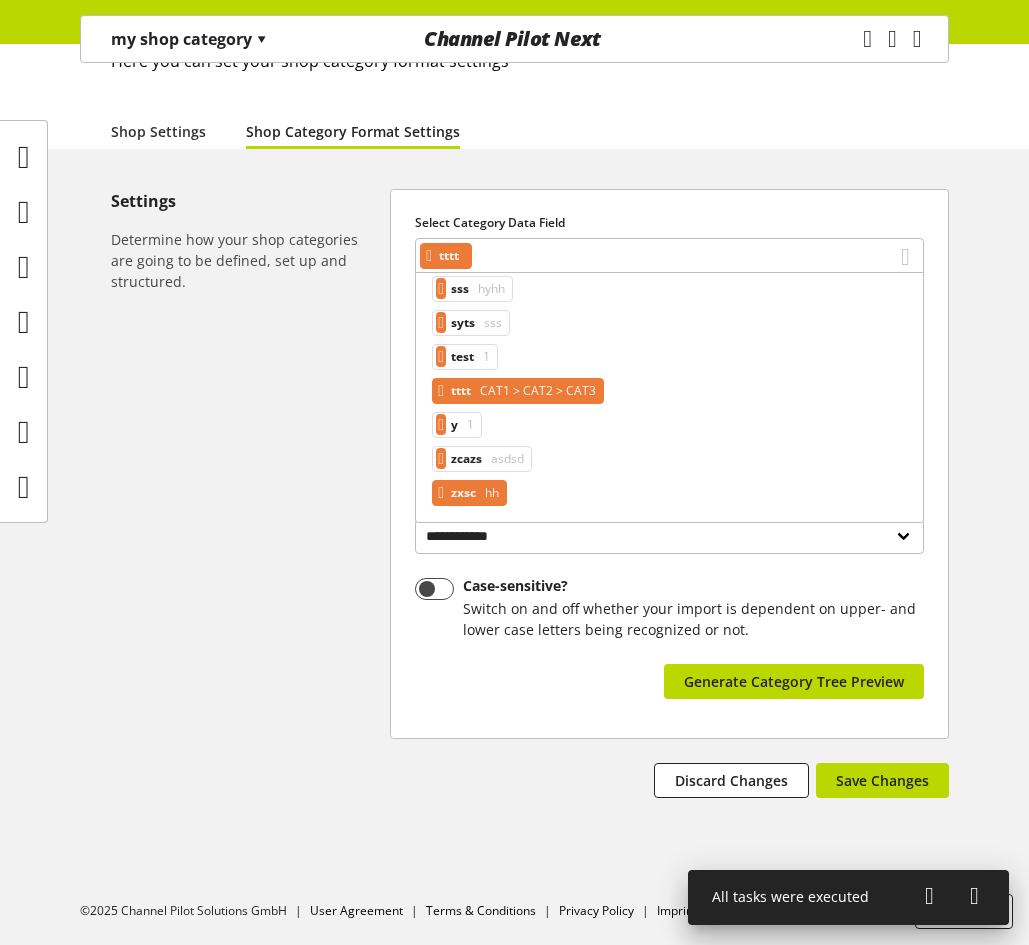 click on "zxsc hh" at bounding box center (469, 493) 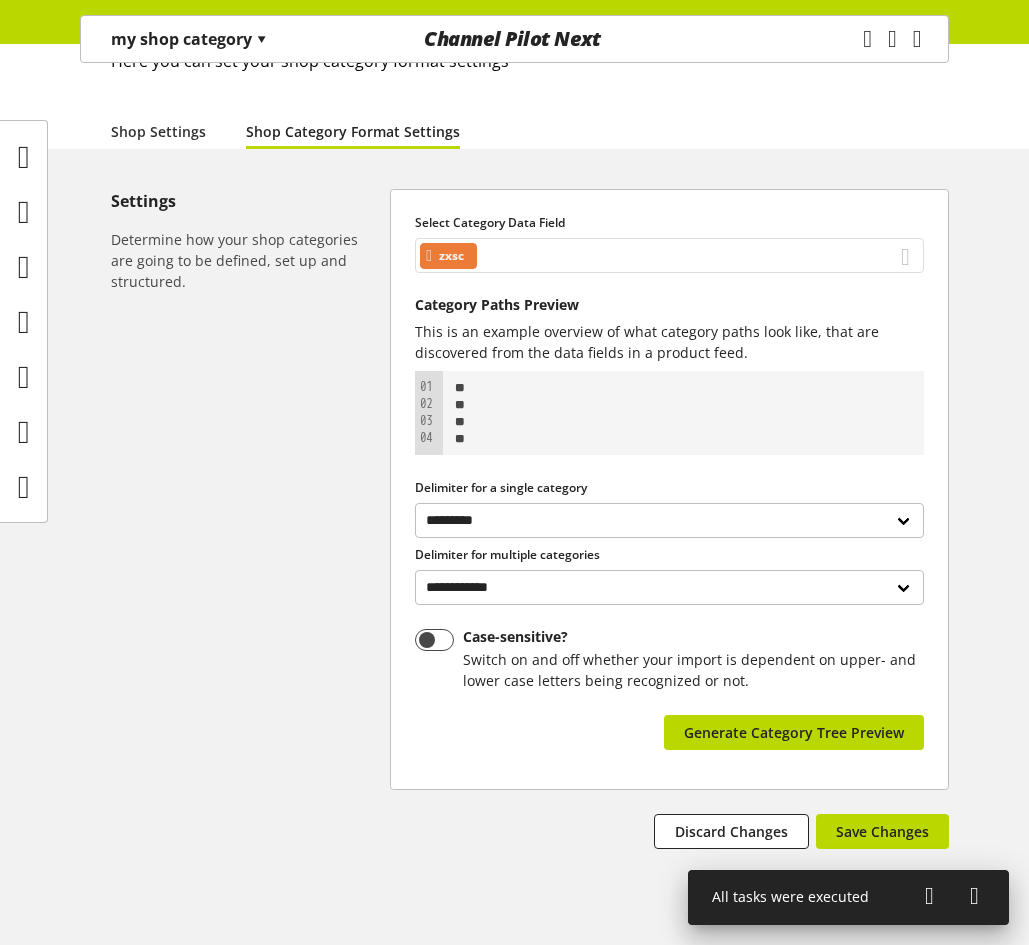 click on "zxsc" at bounding box center (669, 255) 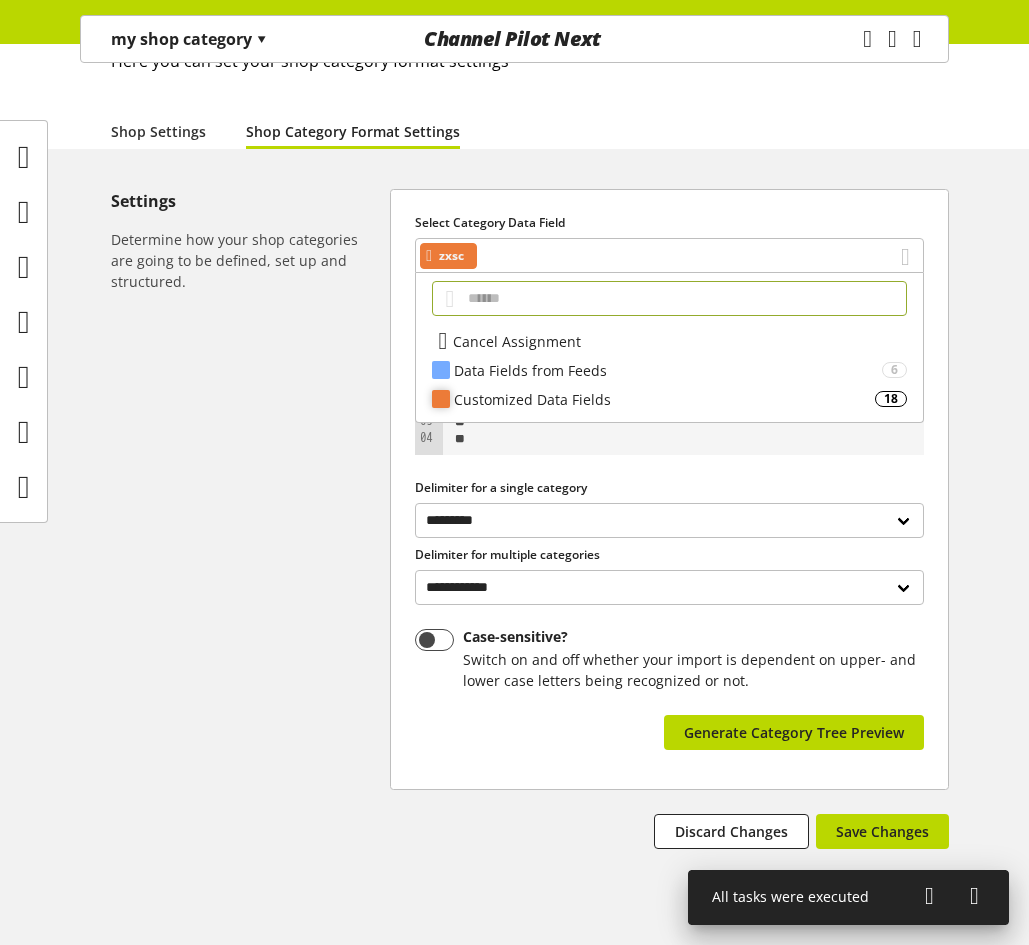 click on "Customized Data Fields" at bounding box center (664, 399) 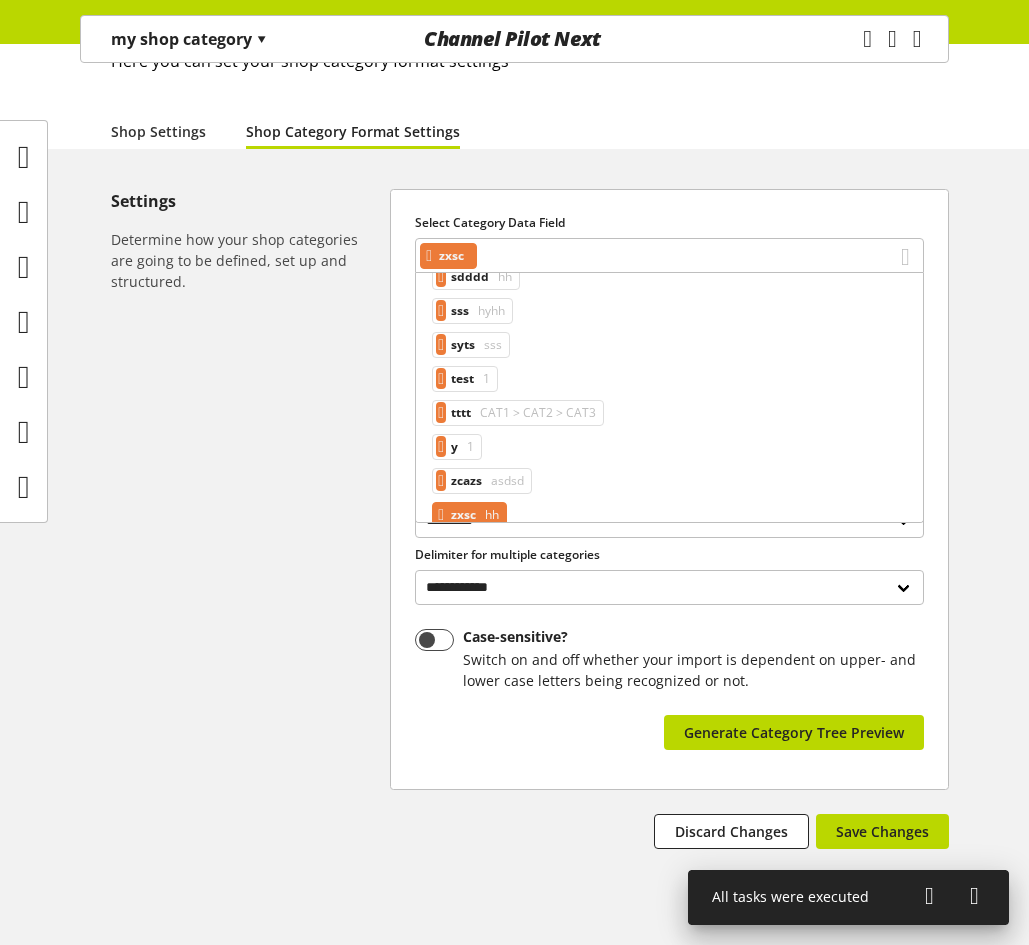 scroll, scrollTop: 500, scrollLeft: 0, axis: vertical 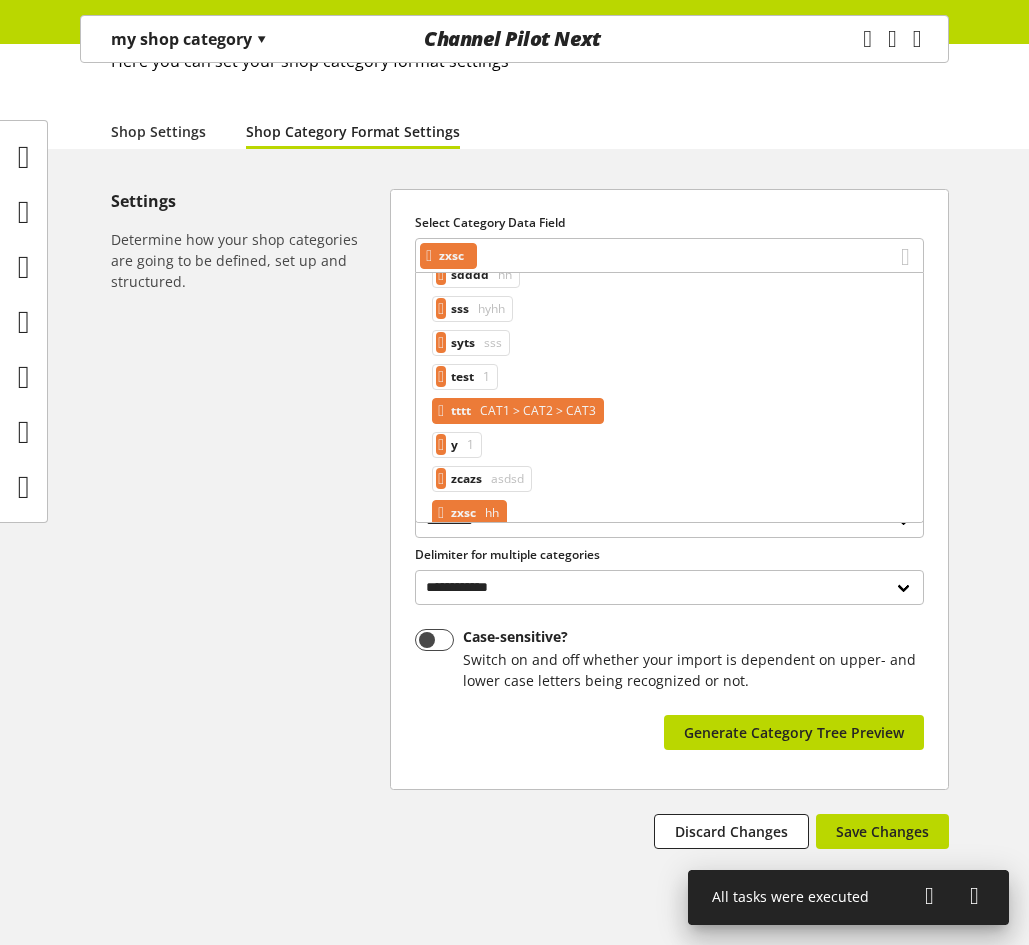 click on "CAT1 > CAT2 > CAT3" at bounding box center (536, 411) 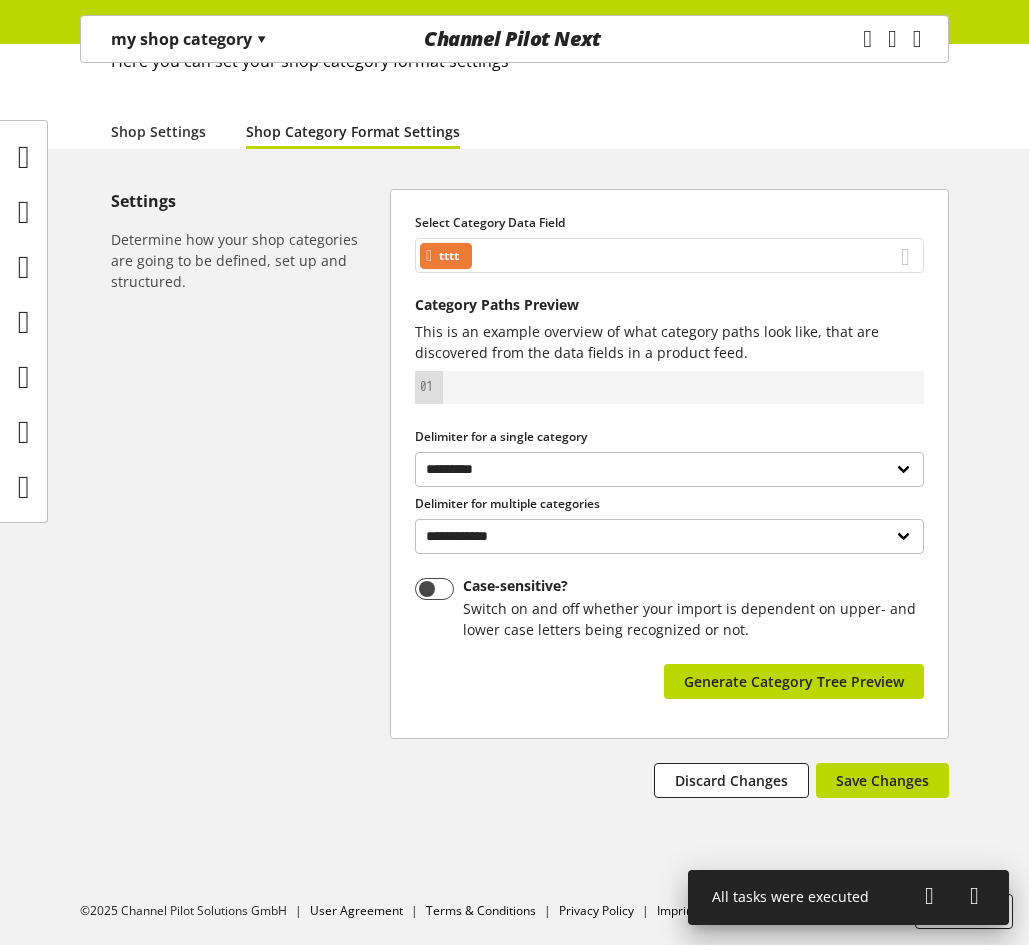 click on "tttt" at bounding box center [669, 255] 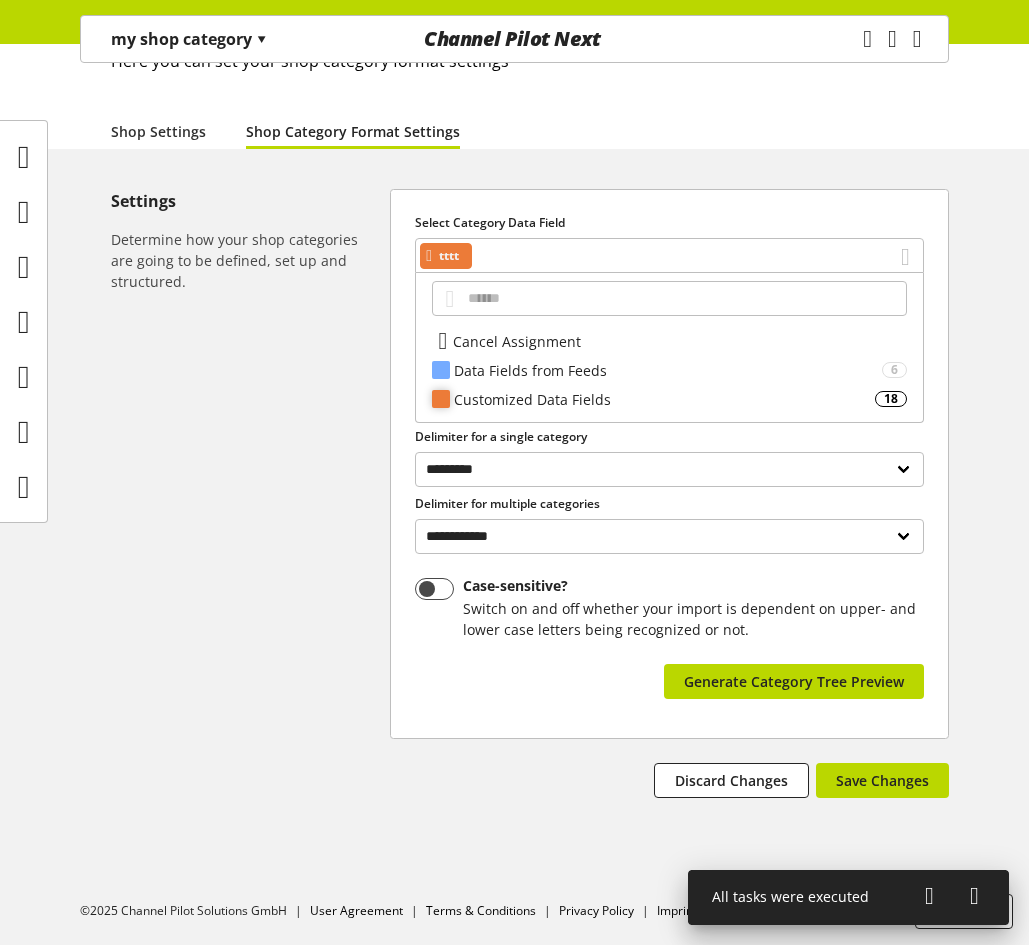 click on "Customized Data Fields" at bounding box center [664, 399] 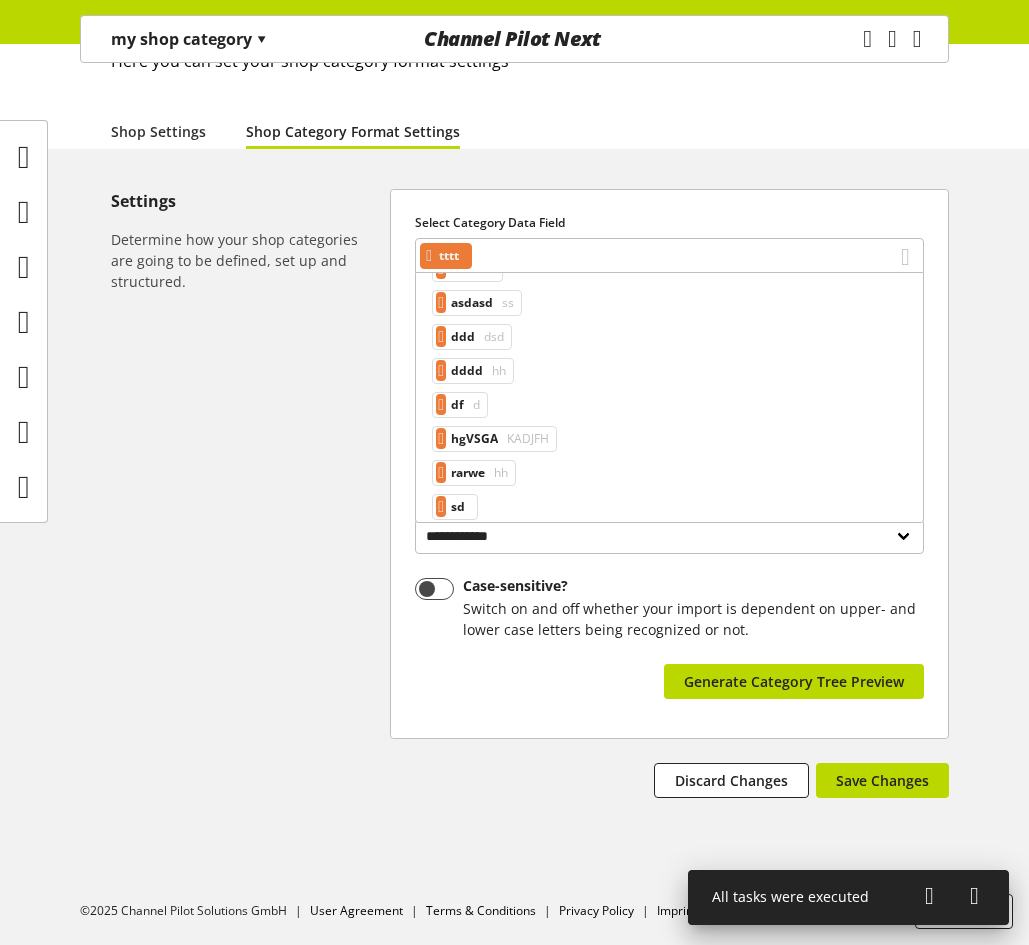 scroll, scrollTop: 400, scrollLeft: 0, axis: vertical 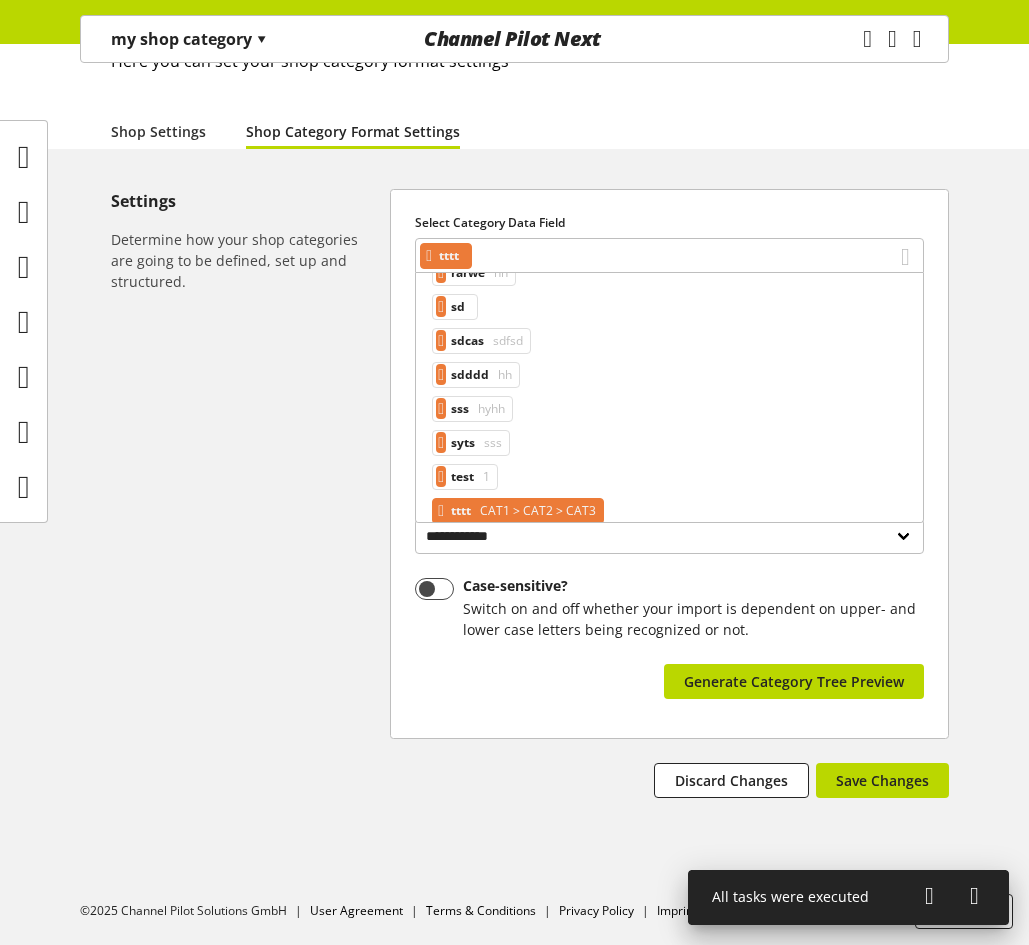 click on "ASas asssdasjssass asd hh asdasd ss ddd dsd dddd hh df d hgVSGA KADJFH rarwe hh sd sdcas sdfsd sdddd hh sss hyhh syts sss test 1 tttt CAT1 > CAT2 > CAT3 y 1 zcazs asdsd zxsc hh" at bounding box center (669, 324) 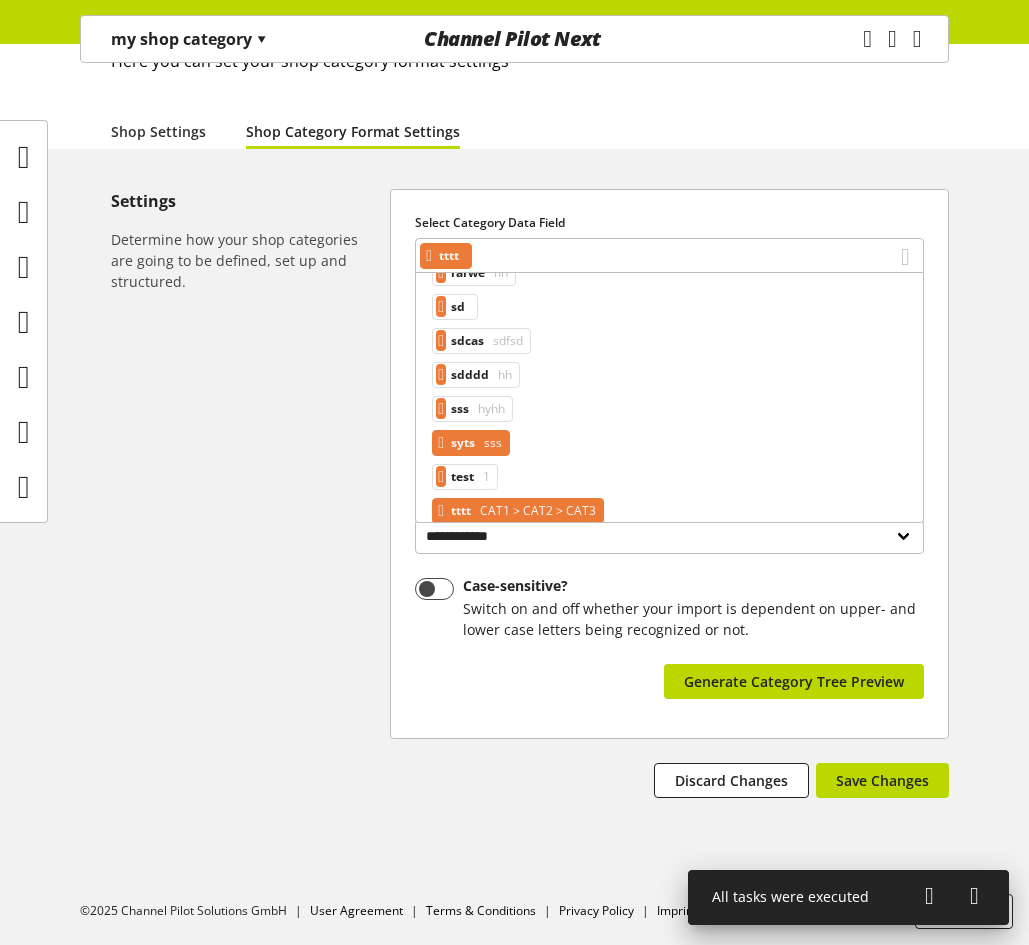 click on "syts" at bounding box center (463, 443) 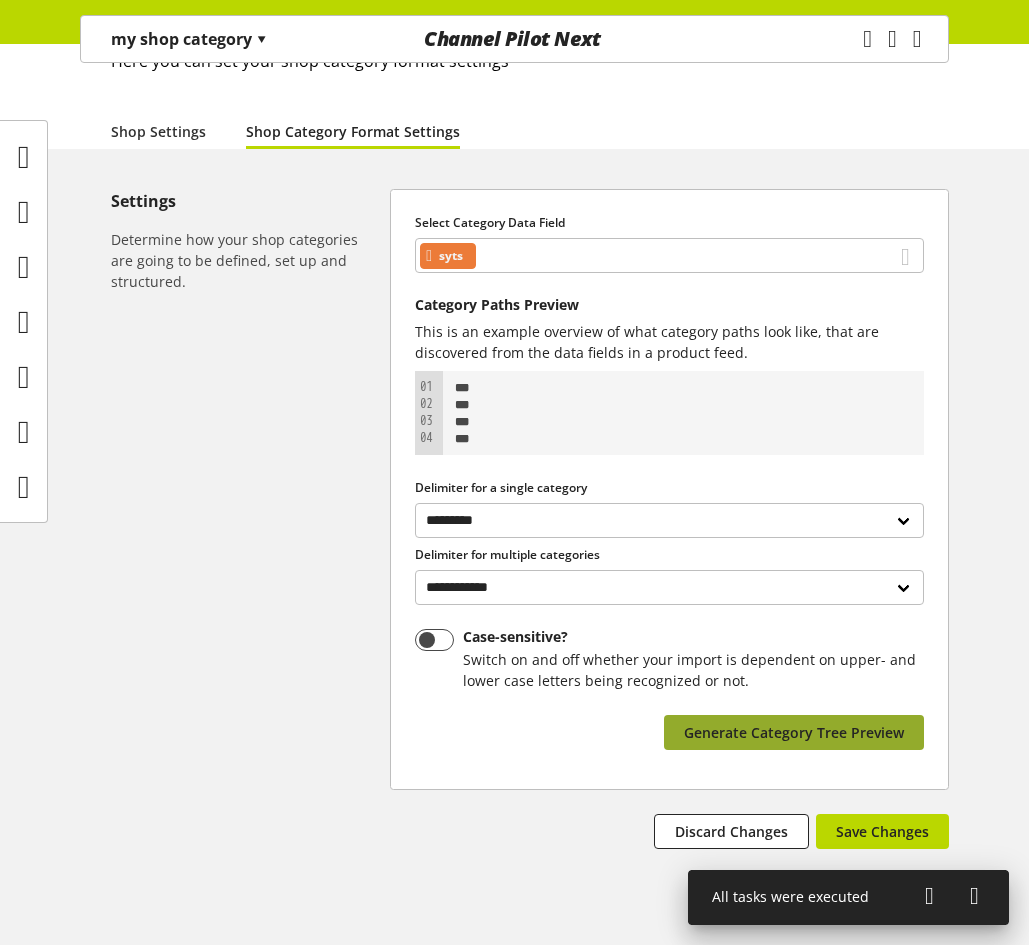 click on "Generate Category Tree Preview" at bounding box center [794, 732] 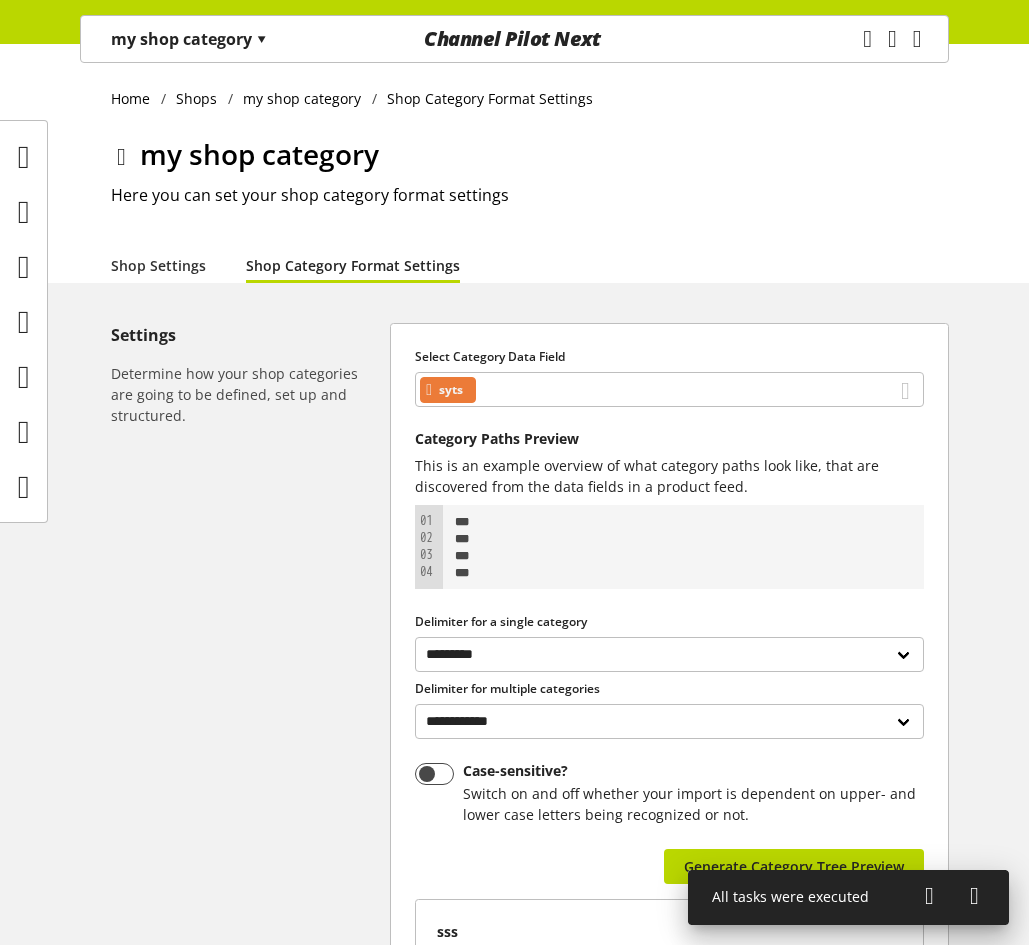 scroll, scrollTop: 250, scrollLeft: 0, axis: vertical 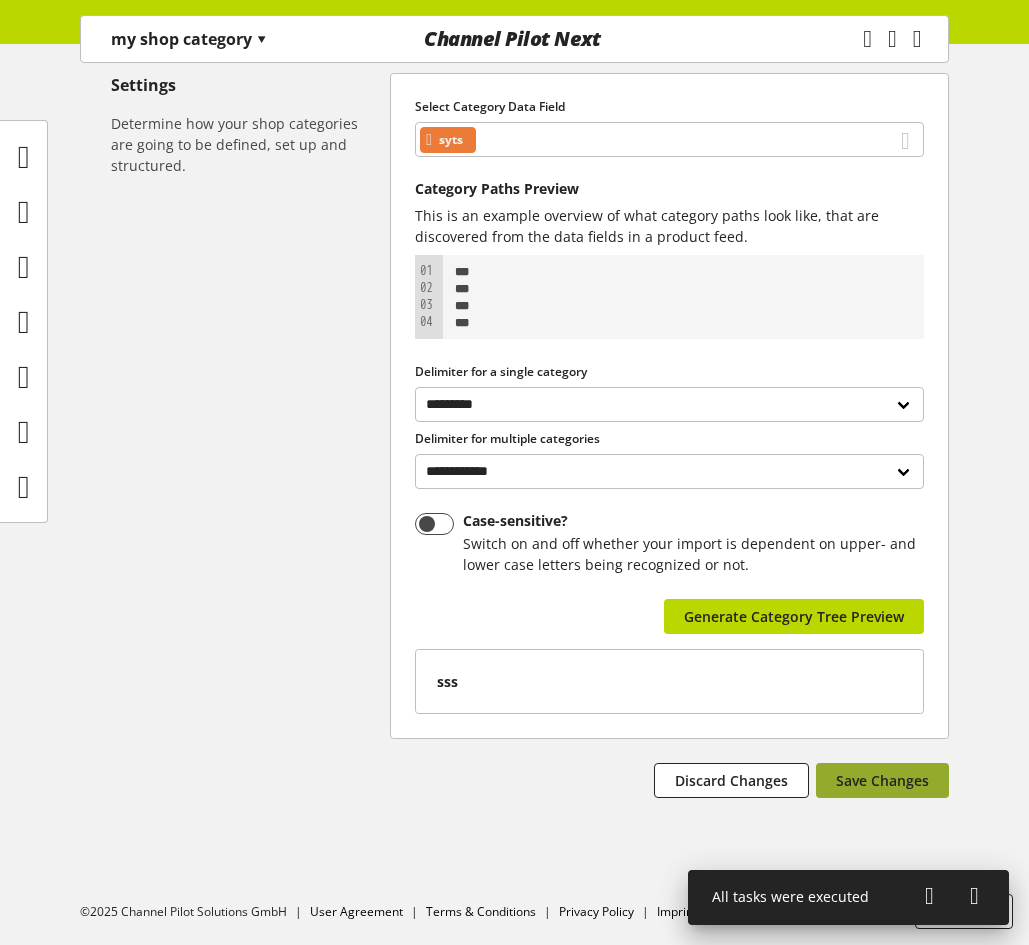 click on "Save Changes" at bounding box center [882, 780] 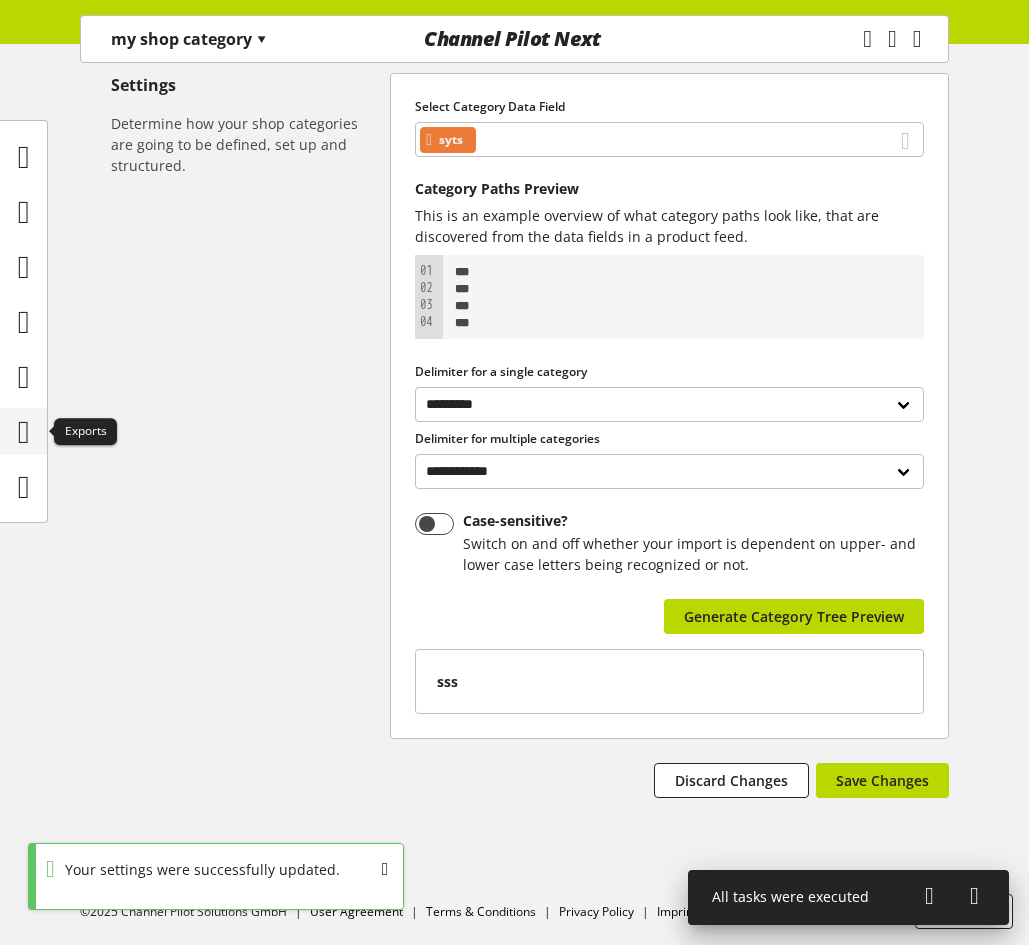 click at bounding box center (24, 432) 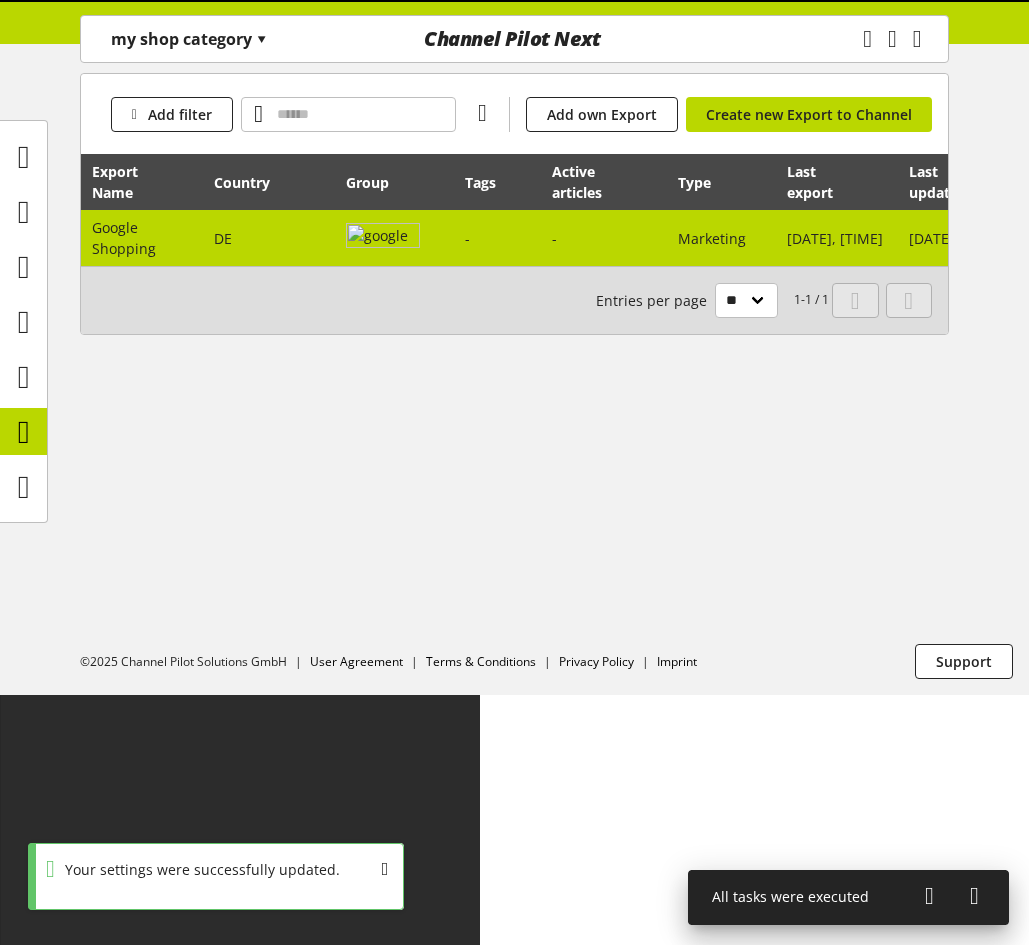 scroll, scrollTop: 0, scrollLeft: 0, axis: both 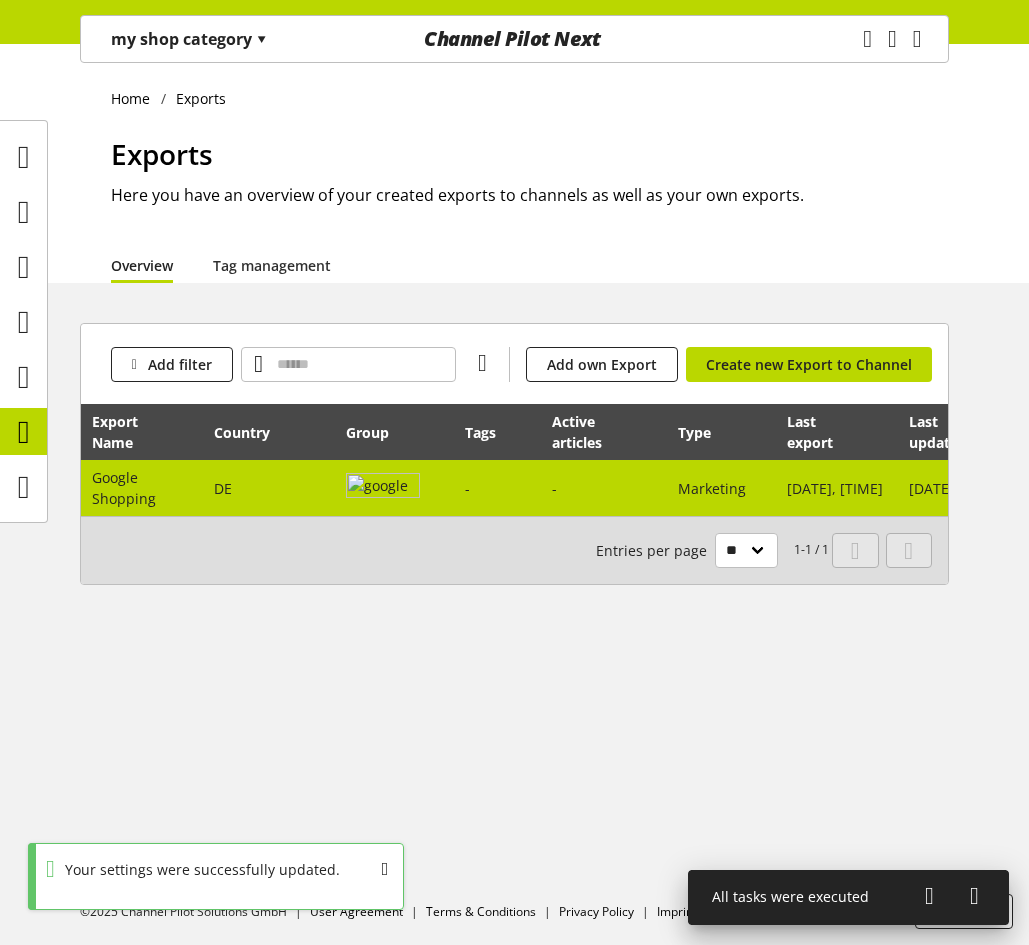 click on "DE" at bounding box center (269, 488) 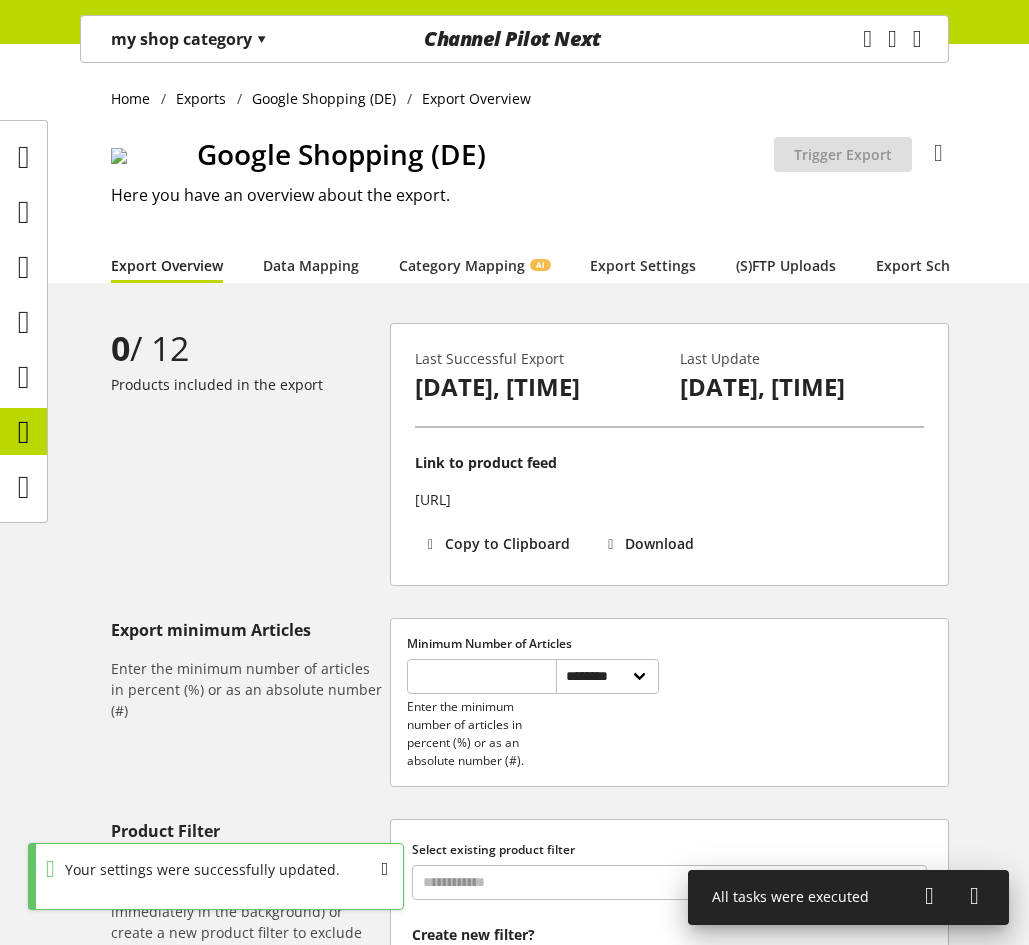 click on "Google Shopping (DE) Export is not active Trigger Export You don't have permission to edit the export Rename export You don't have permission to delete the export Delete export Here you have an overview about the export." at bounding box center [530, 190] 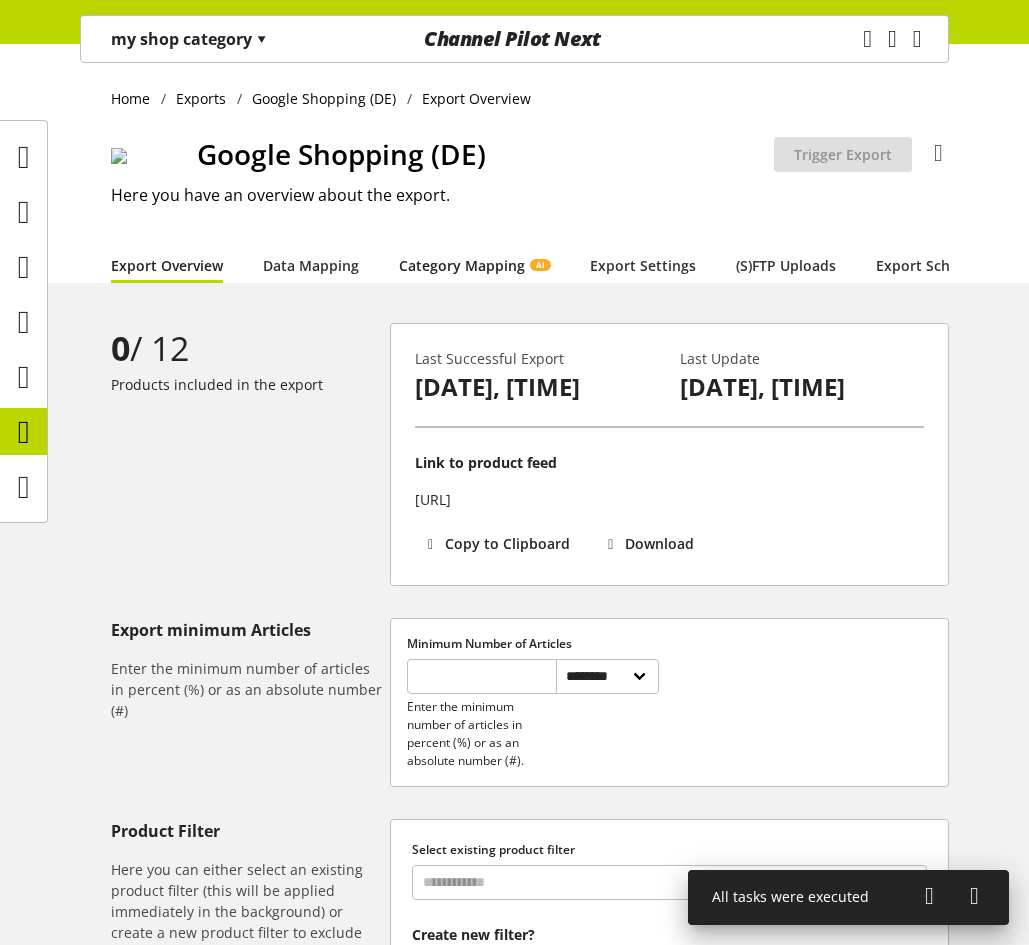click on "Category Mapping AI" at bounding box center [474, 265] 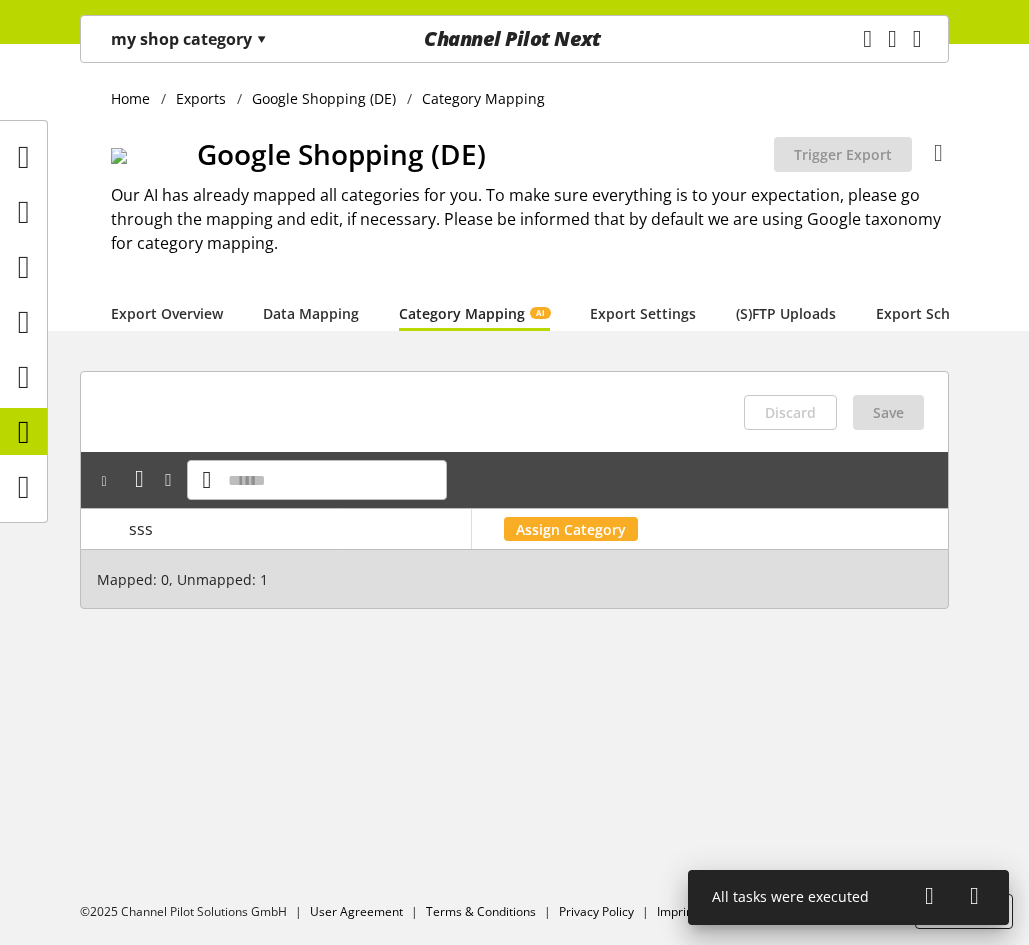 click on "sss" at bounding box center (141, 529) 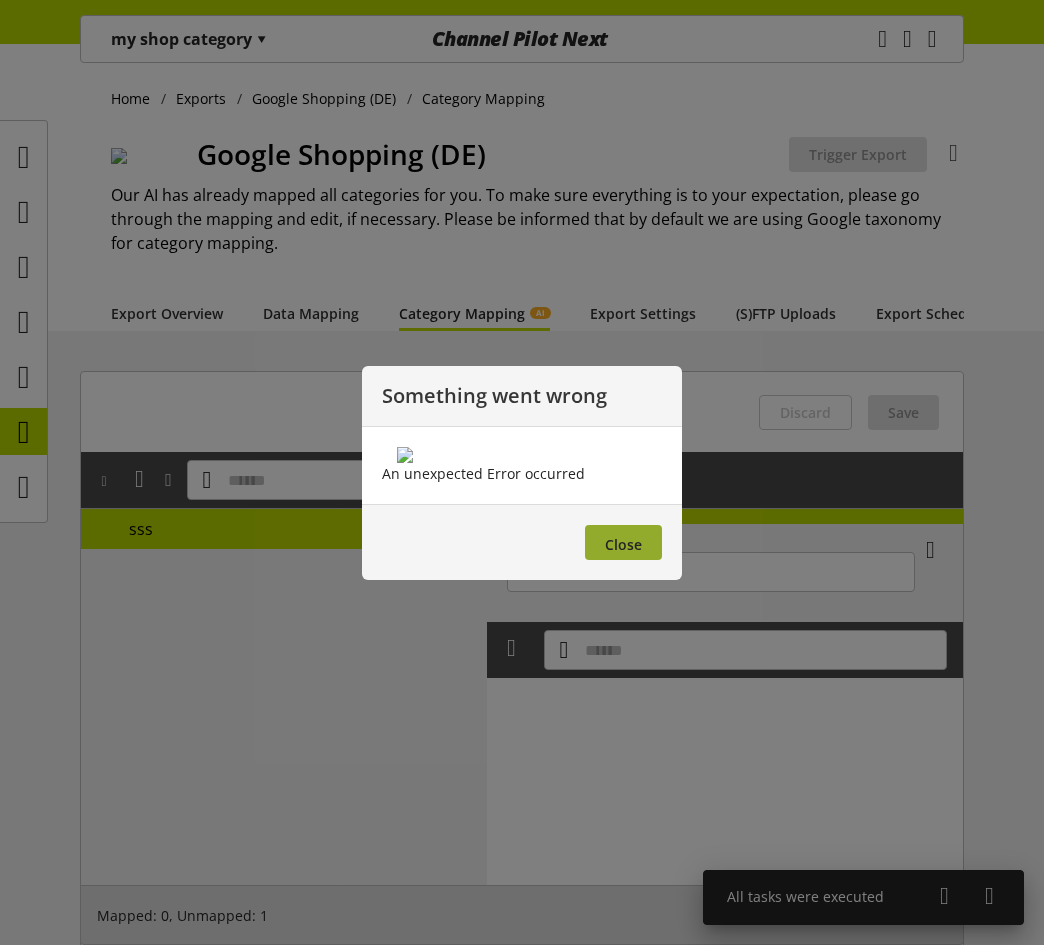 click on "Close" at bounding box center (623, 544) 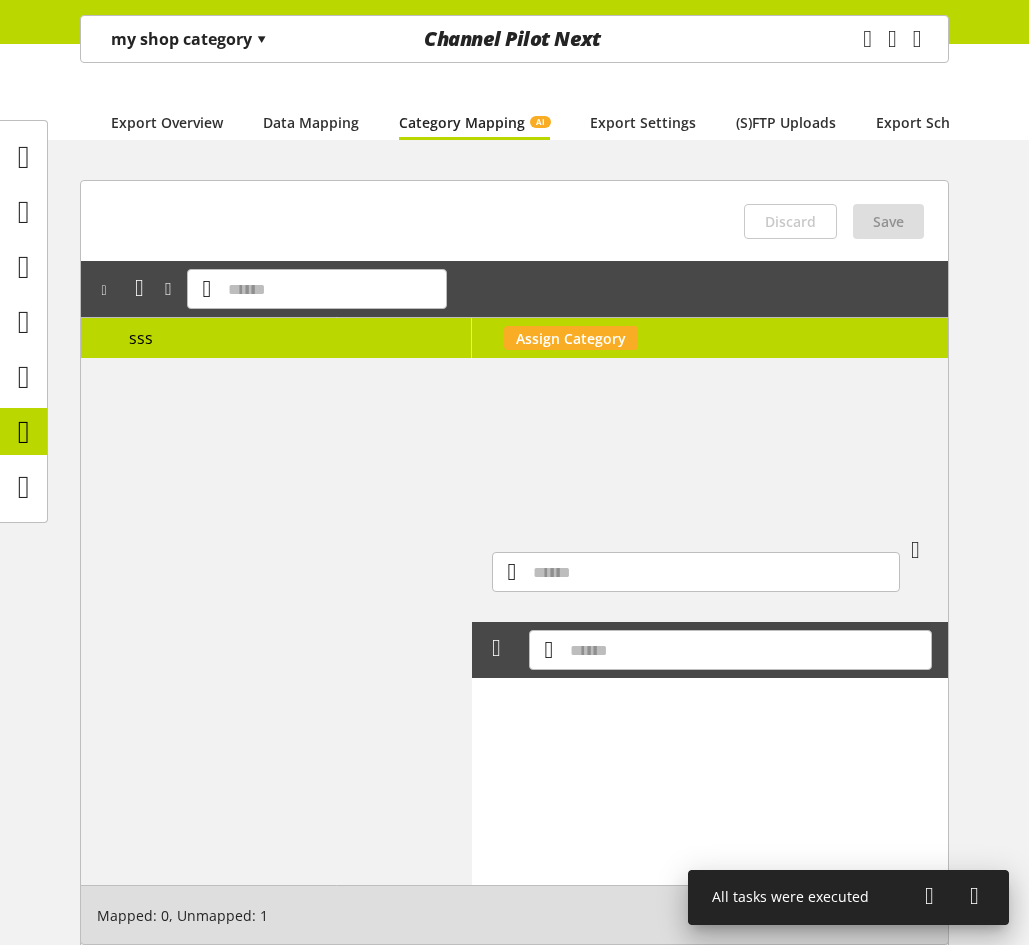 scroll, scrollTop: 400, scrollLeft: 0, axis: vertical 